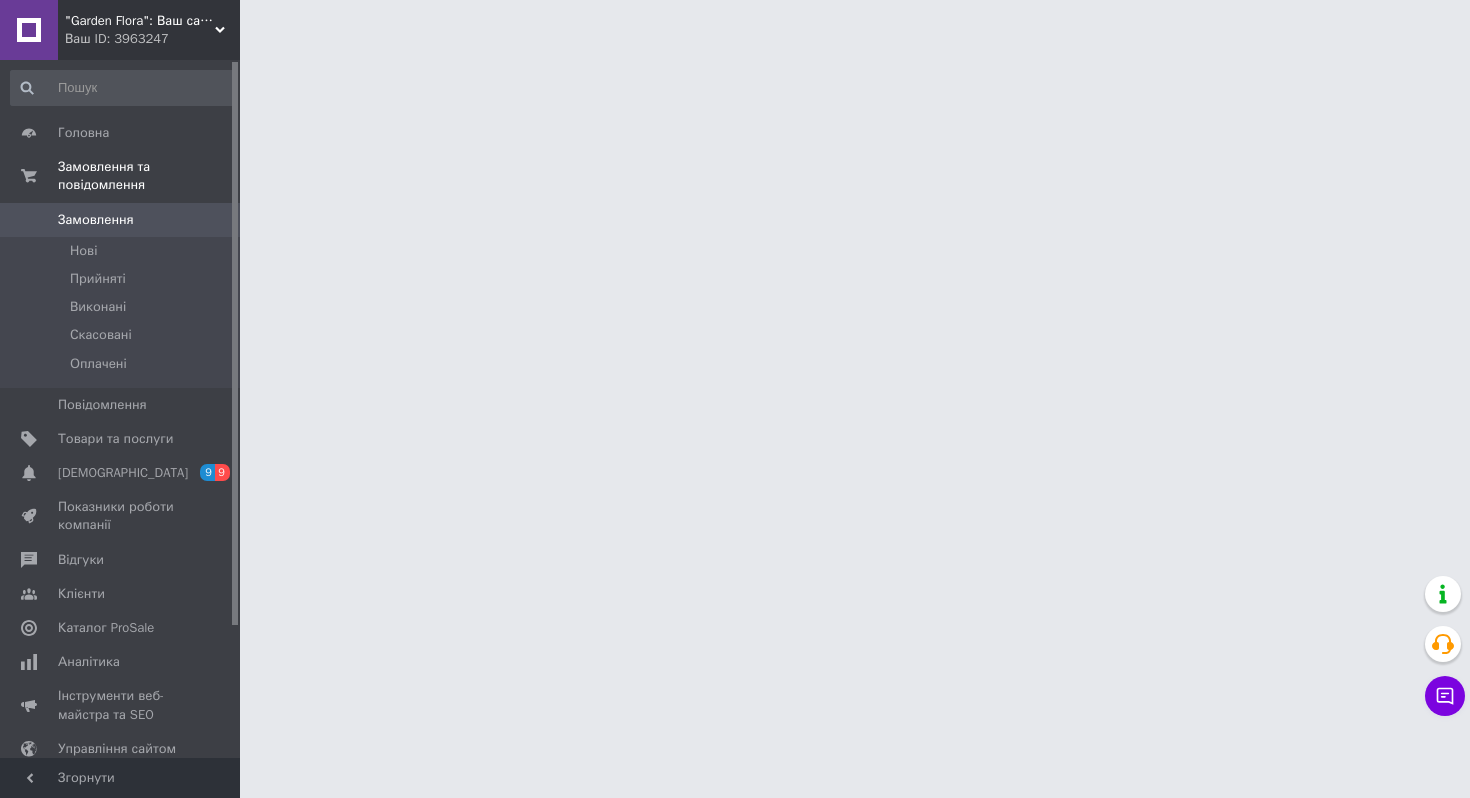 scroll, scrollTop: 0, scrollLeft: 0, axis: both 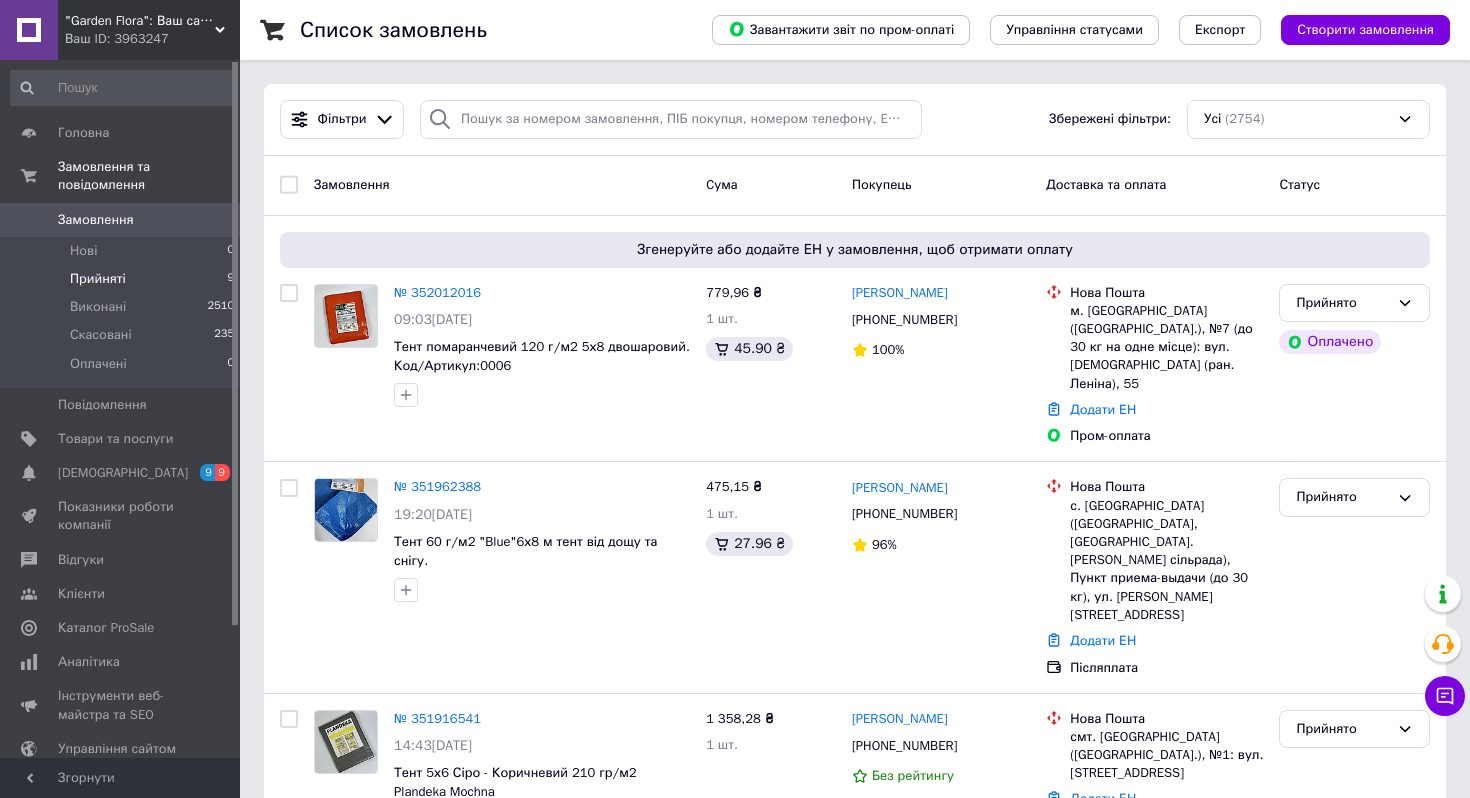 click on "Прийняті 9" at bounding box center (123, 279) 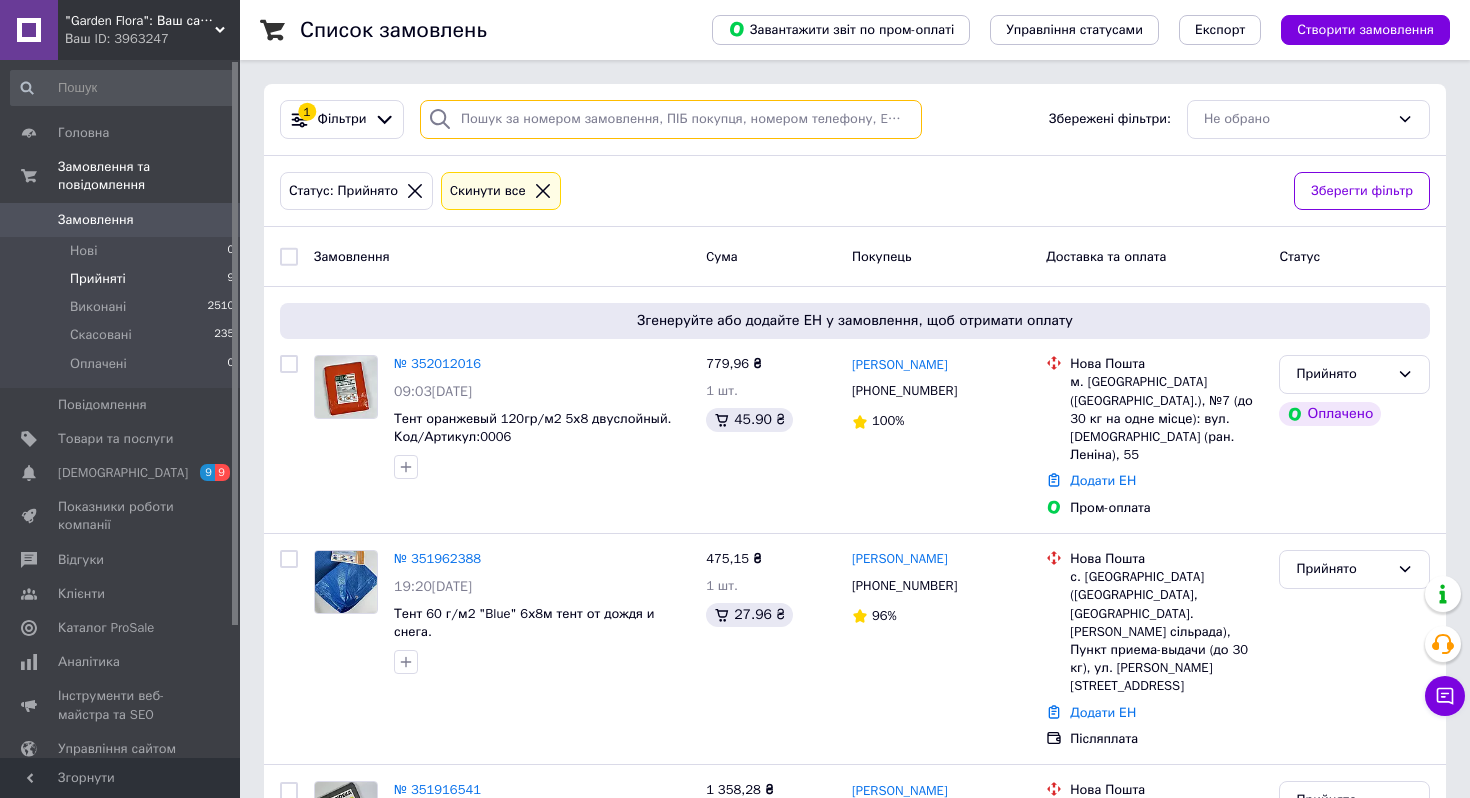 click at bounding box center [671, 119] 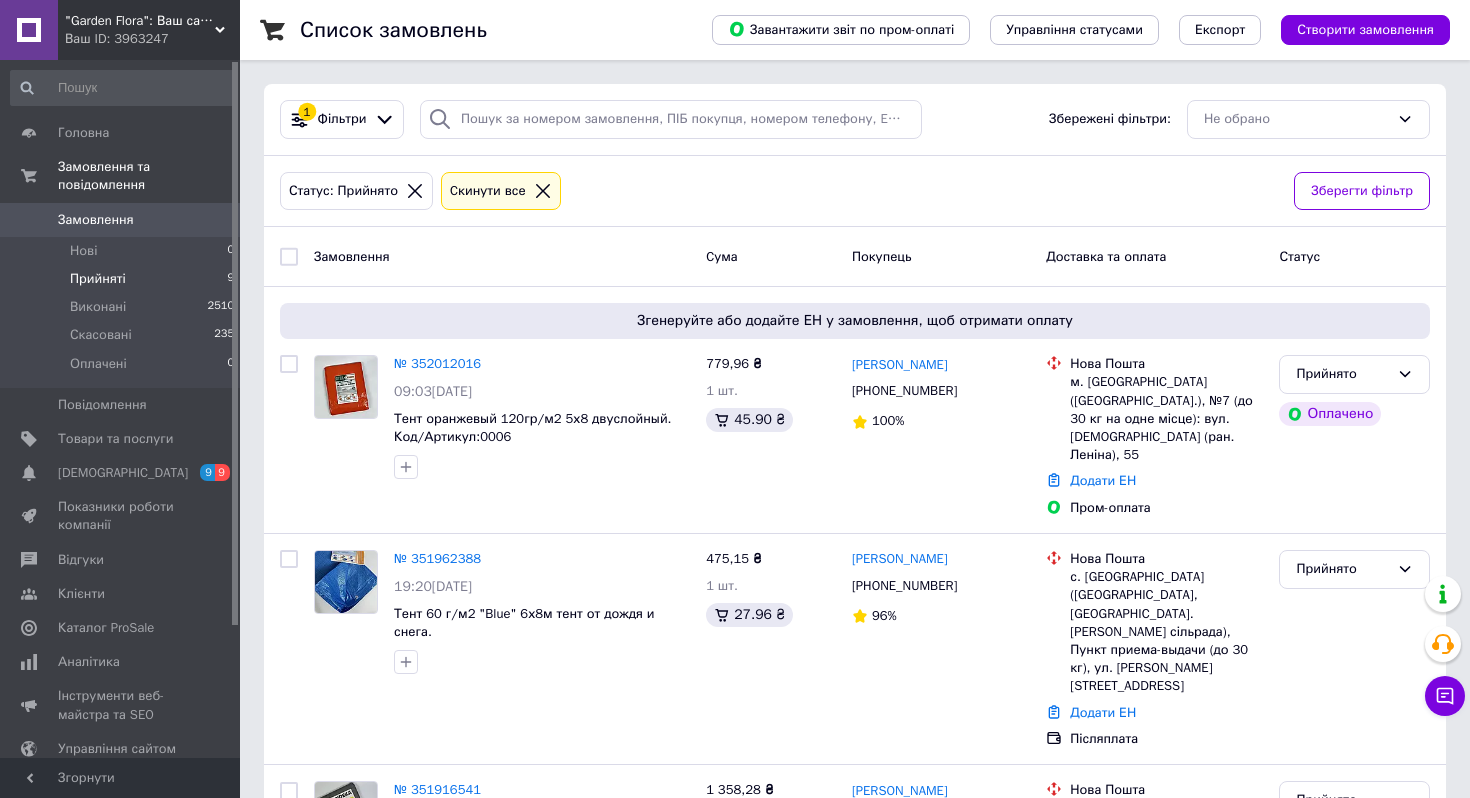 click 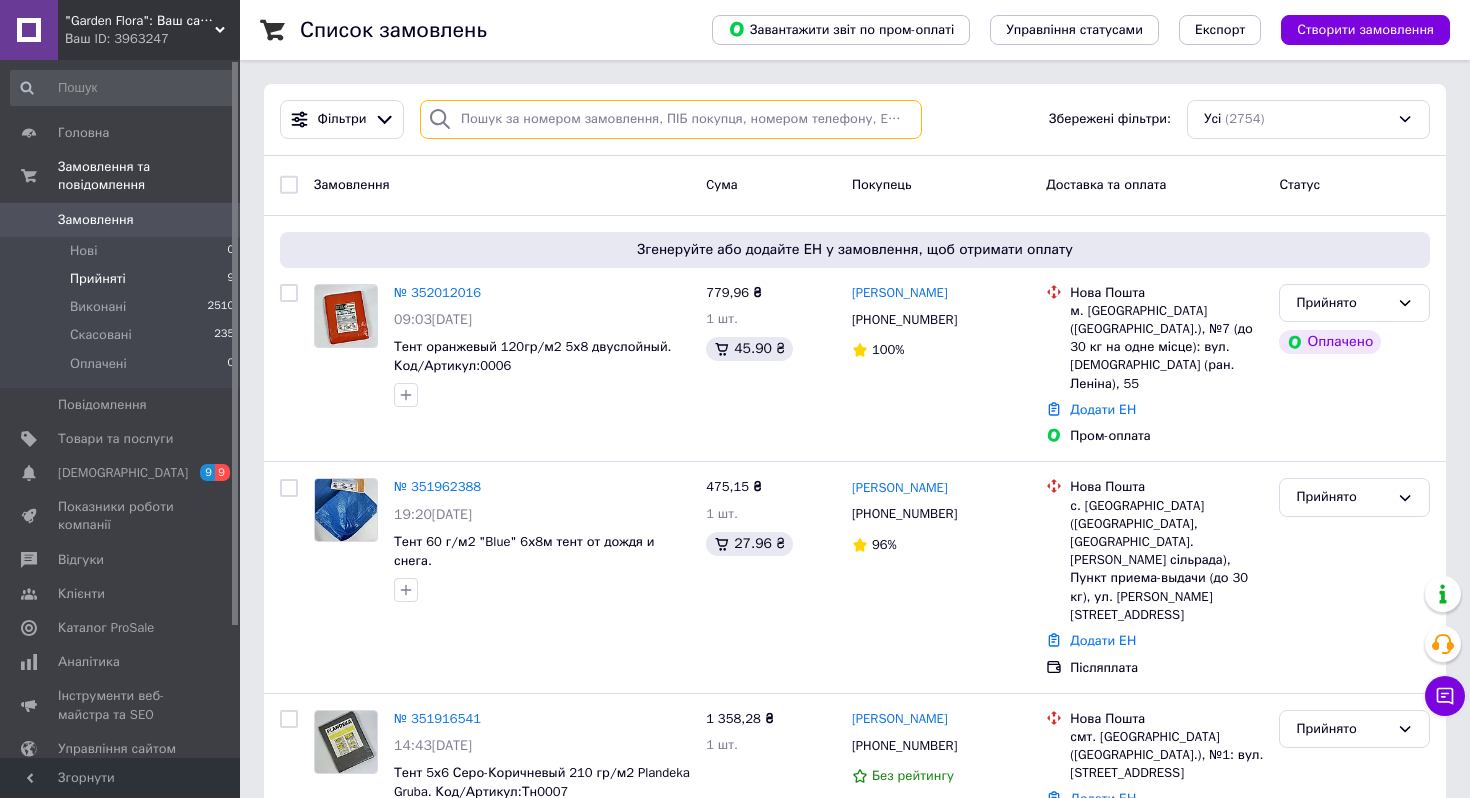 click at bounding box center [671, 119] 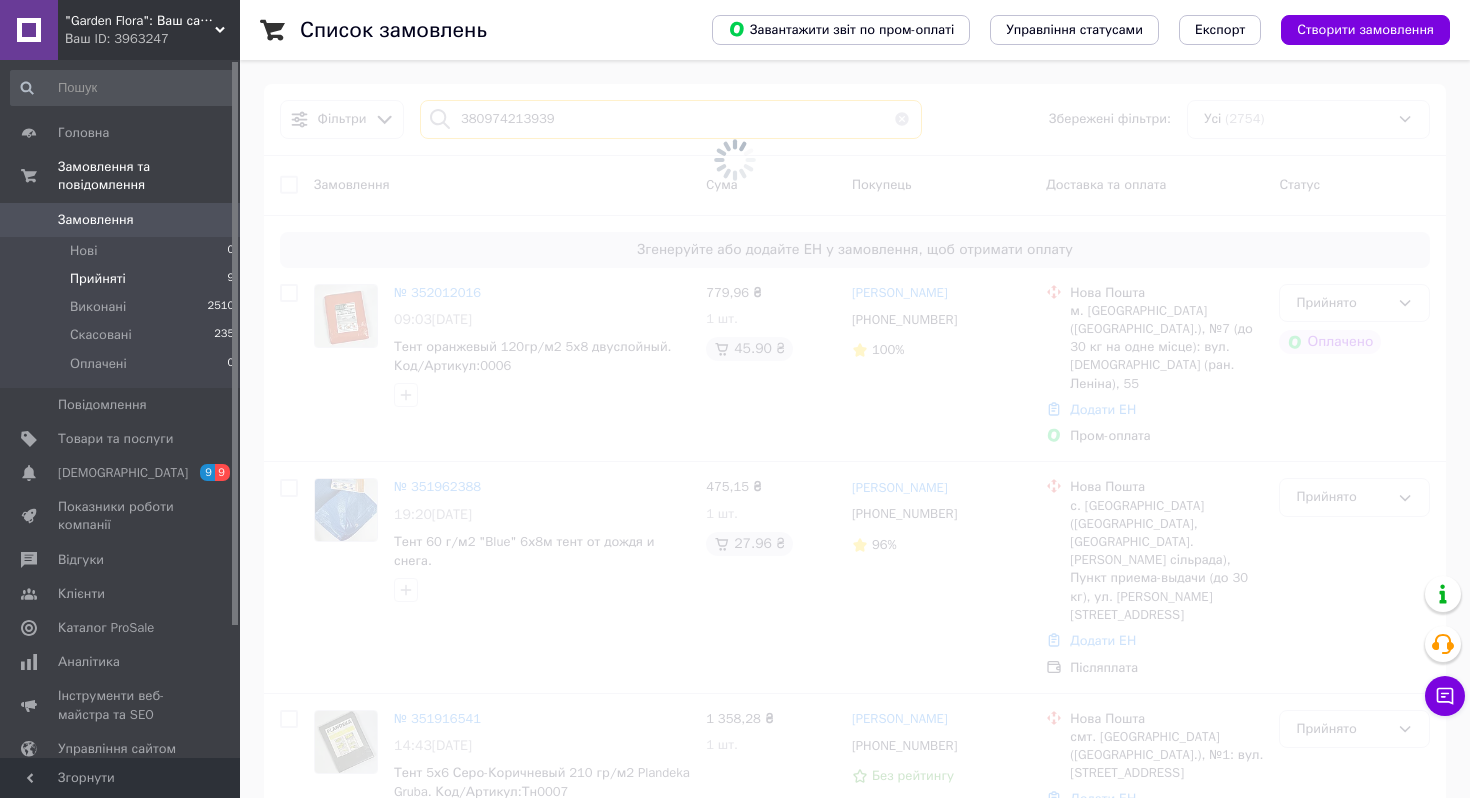 type on "380974213939" 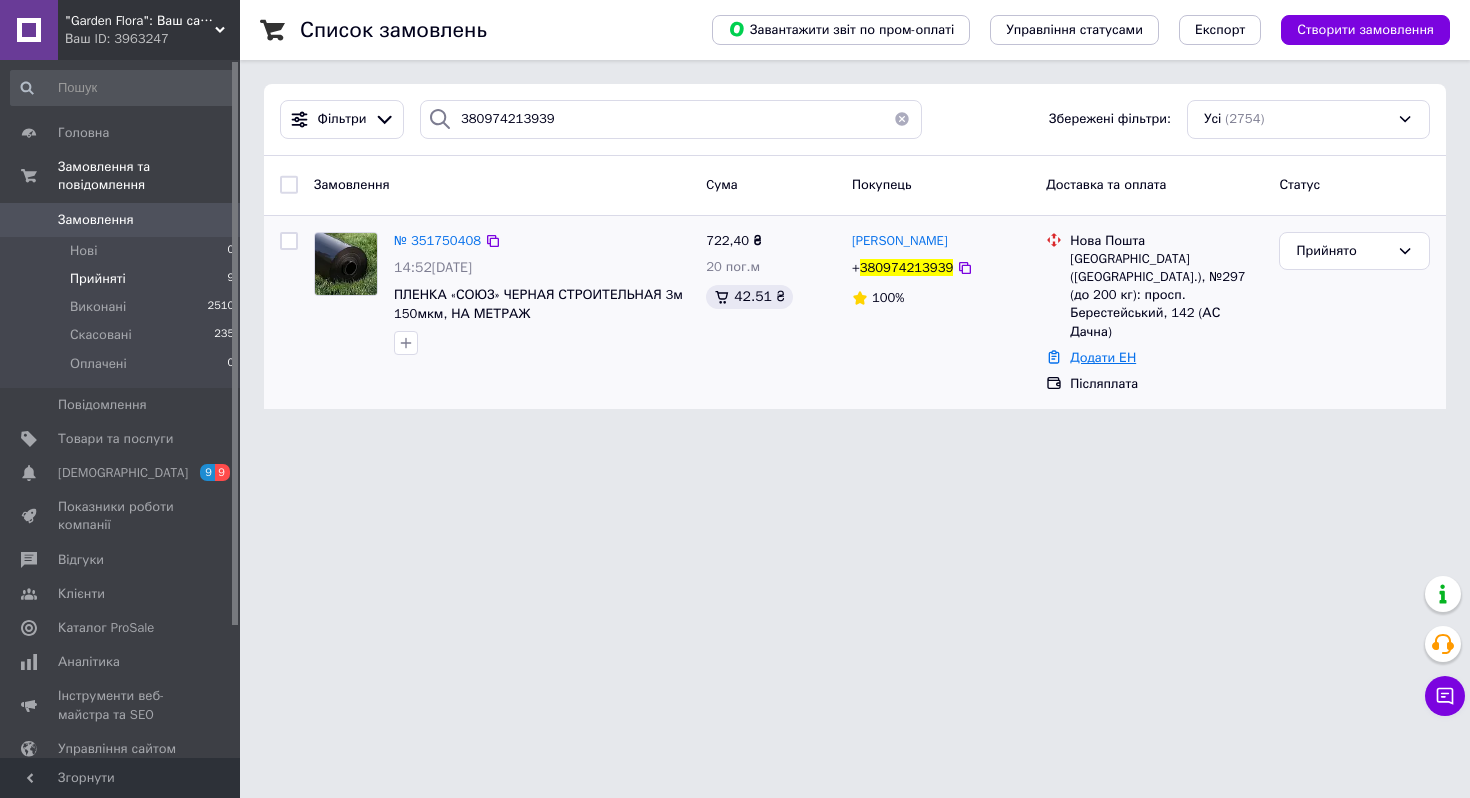 click on "Додати ЕН" at bounding box center [1103, 357] 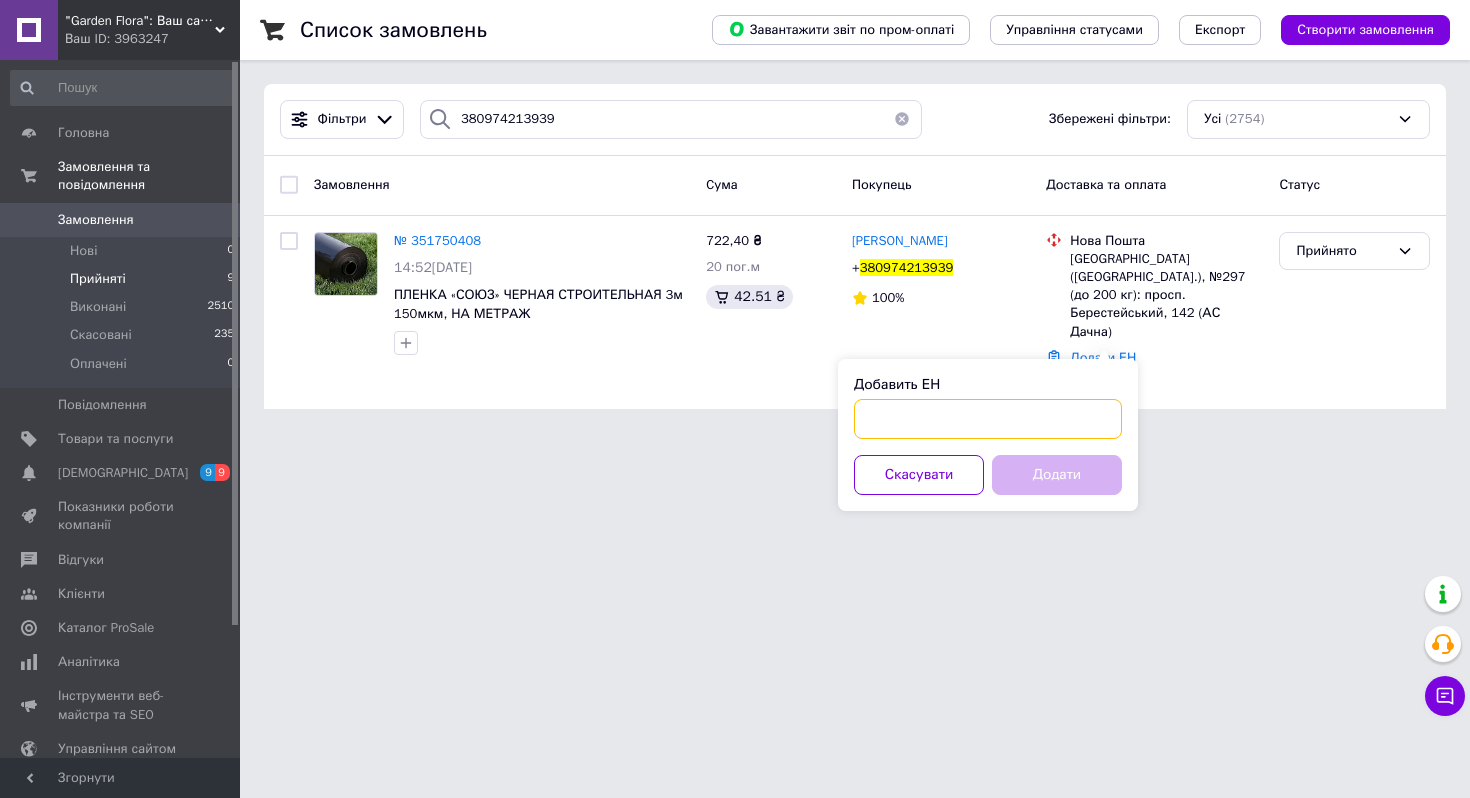 click on "Добавить ЕН" at bounding box center (988, 419) 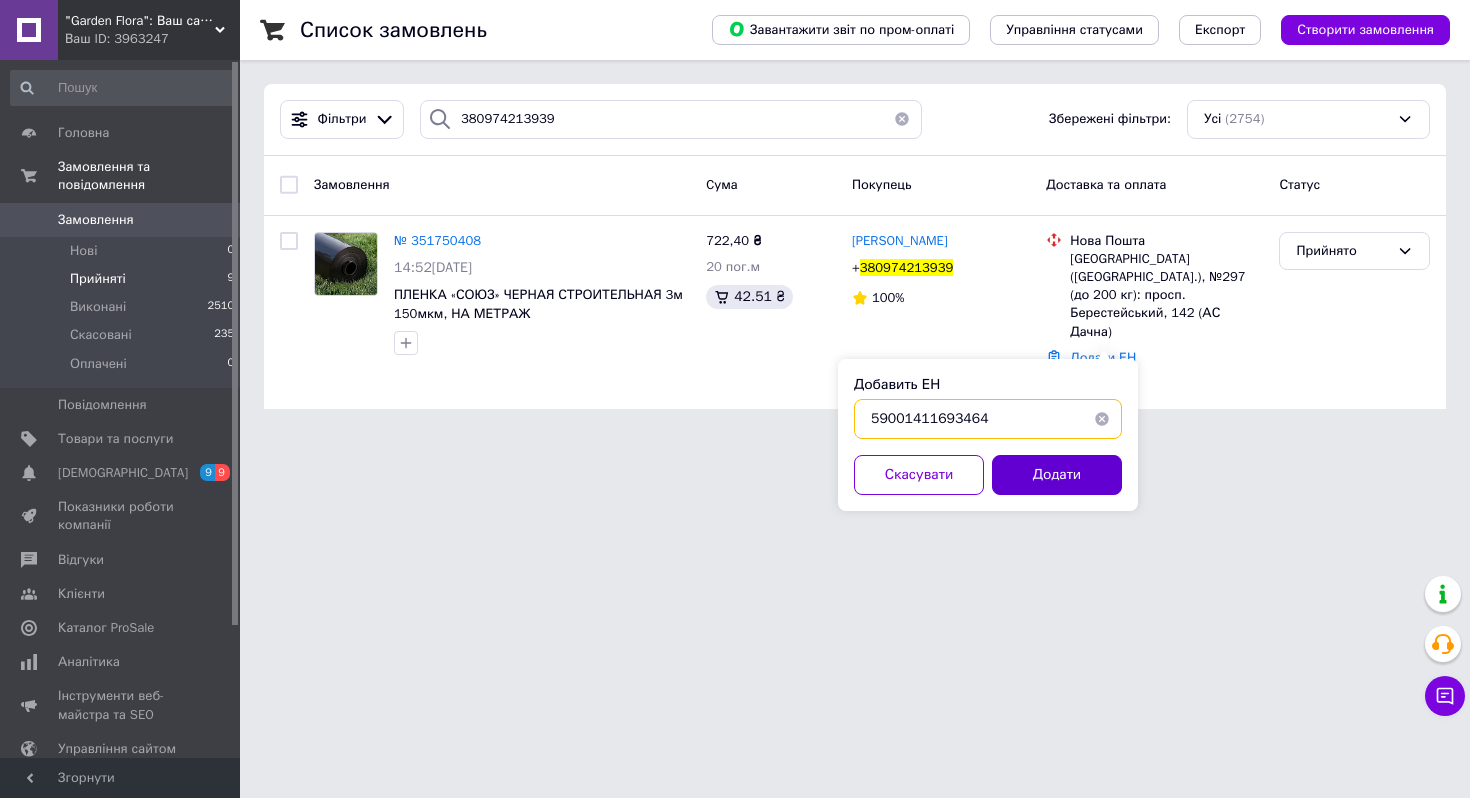 type on "59001411693464" 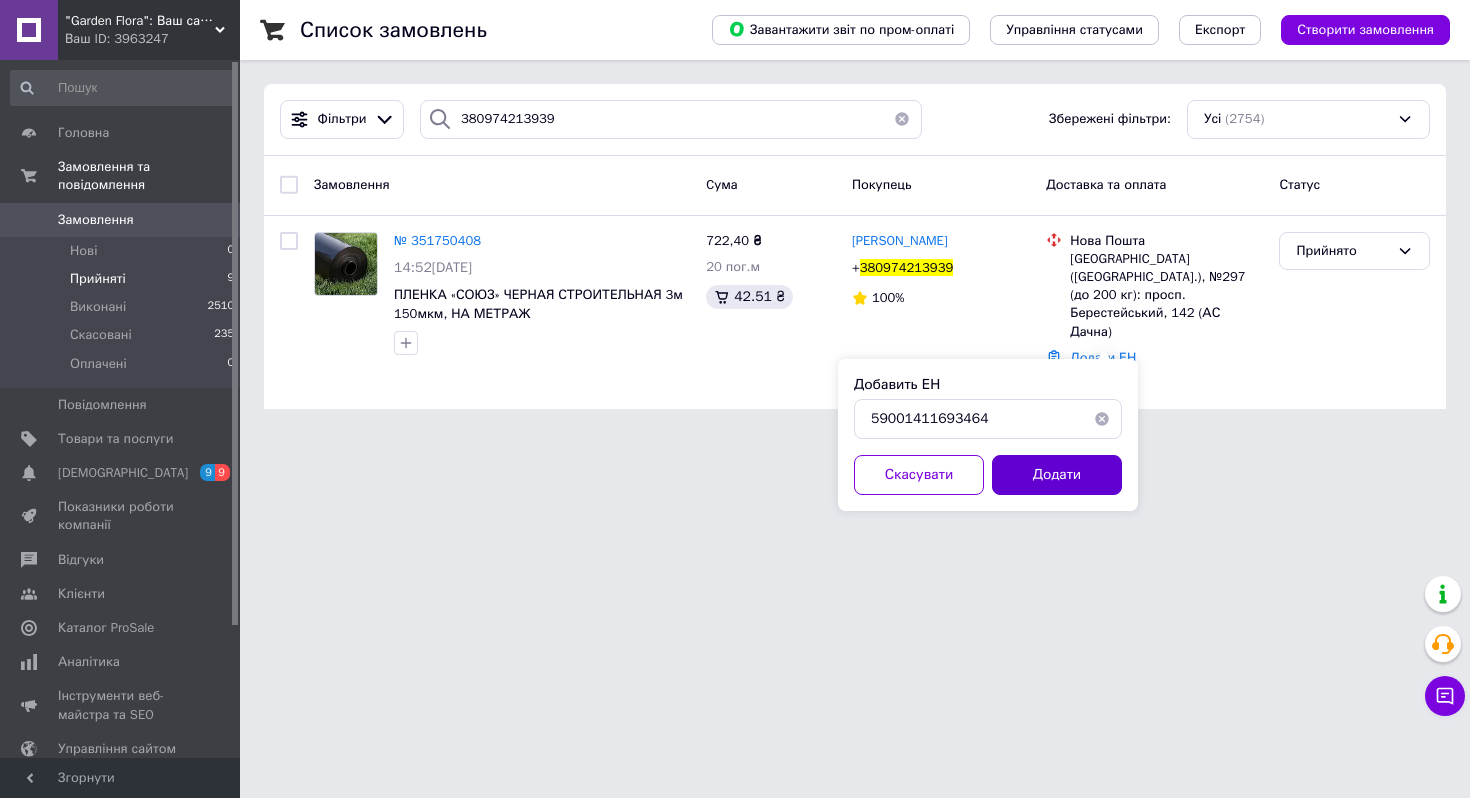 click on "Додати" at bounding box center (1057, 475) 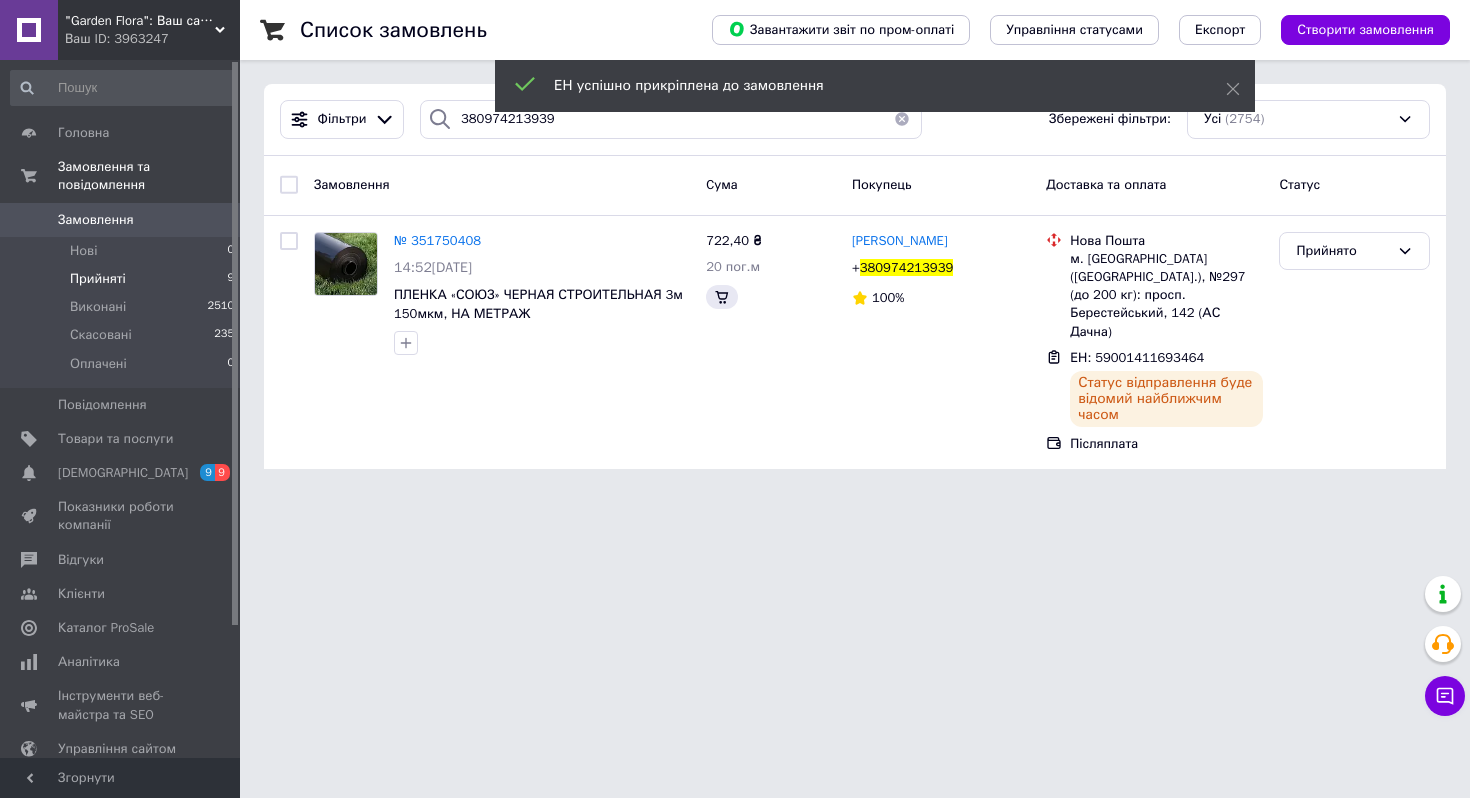 click on "Прийнято" at bounding box center [1342, 251] 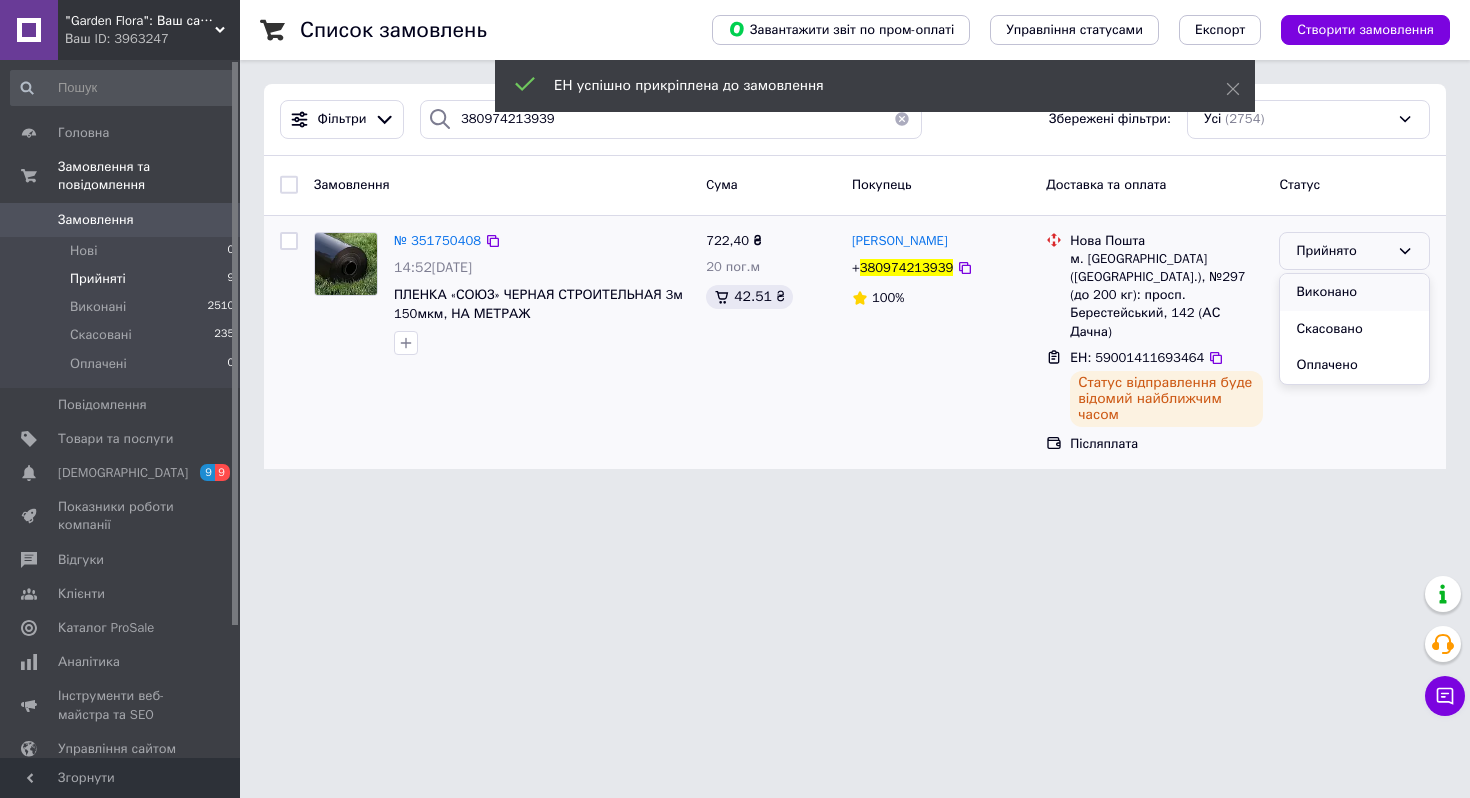 click on "Виконано" at bounding box center (1354, 292) 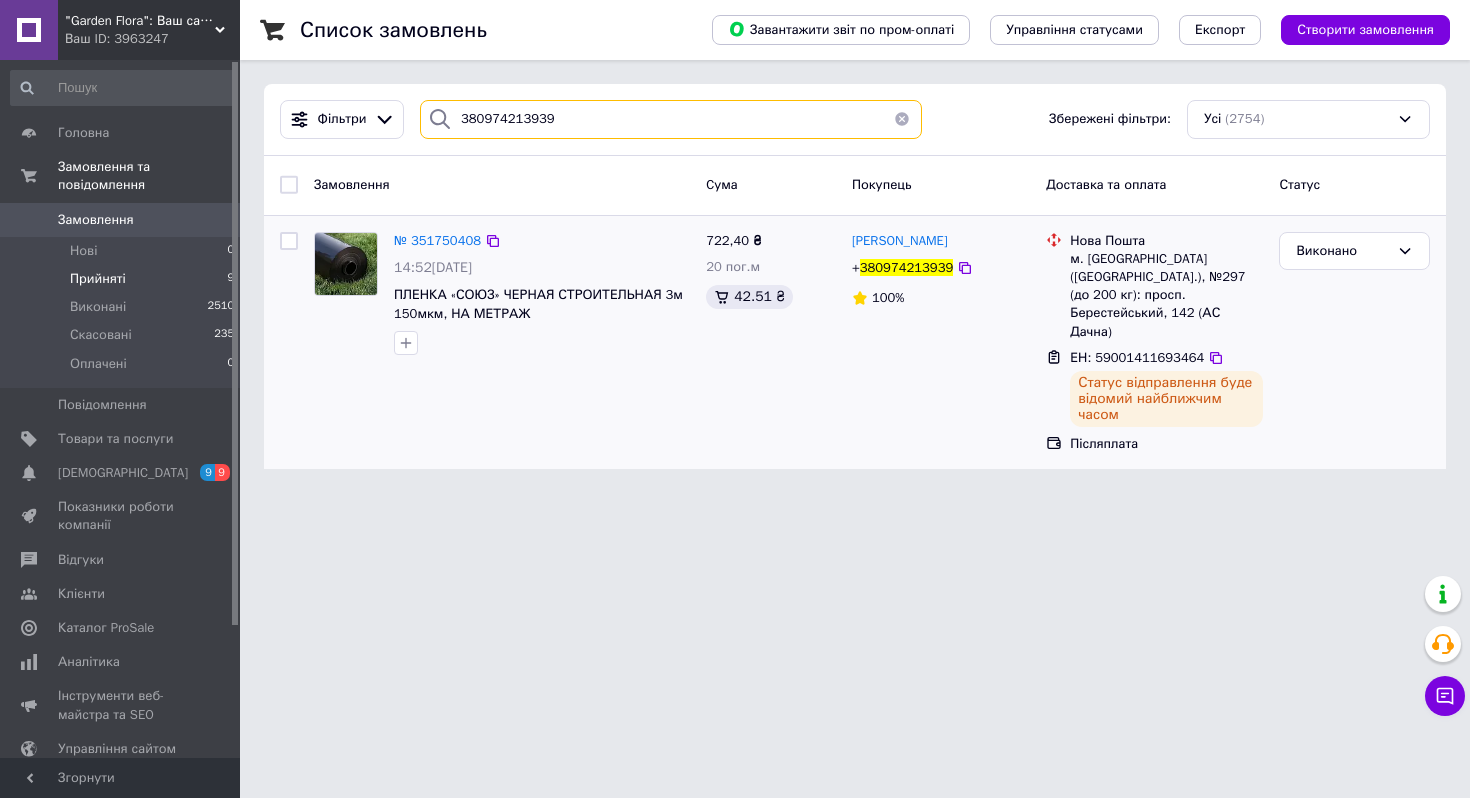 click on "380974213939" at bounding box center (671, 119) 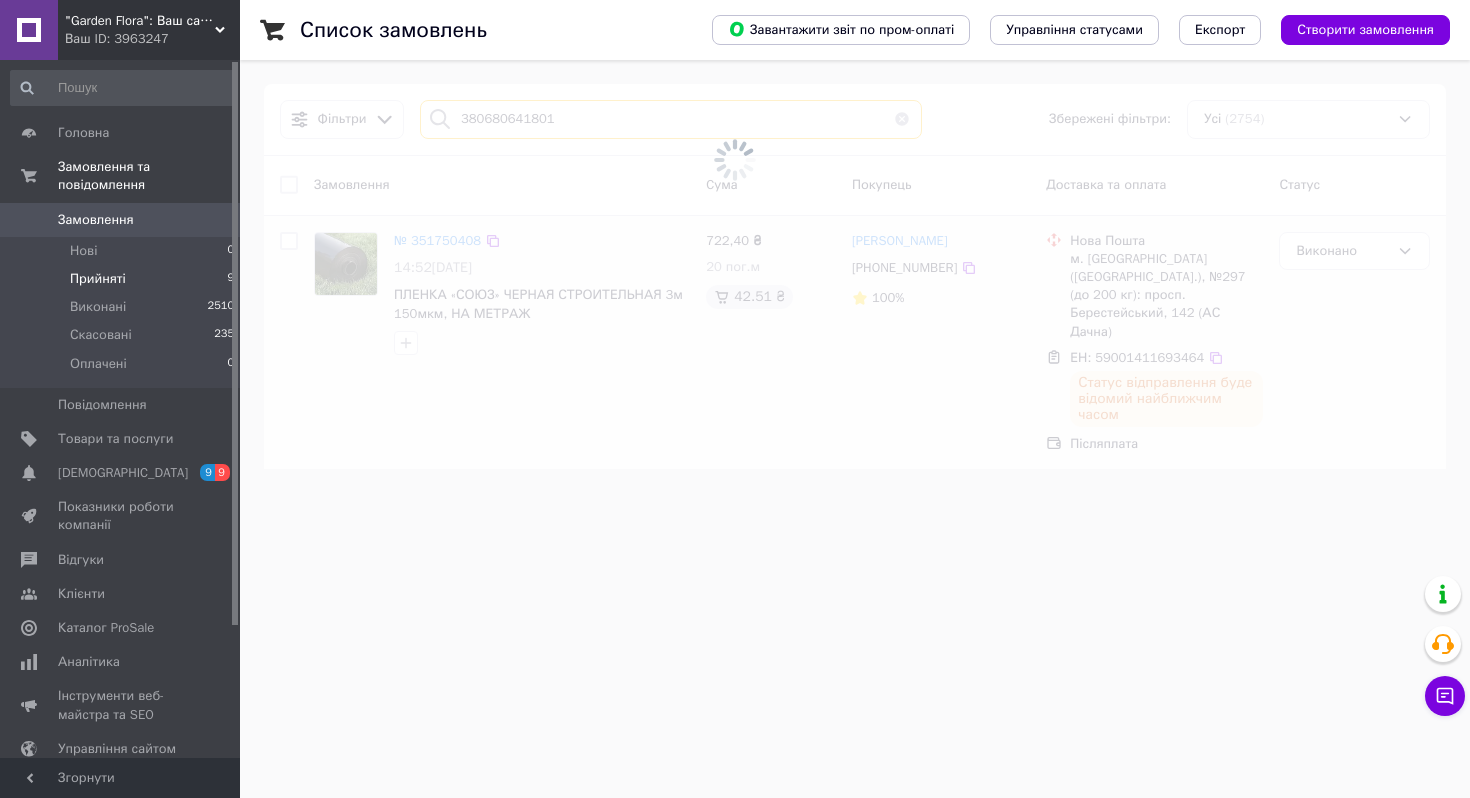 type on "380680641801" 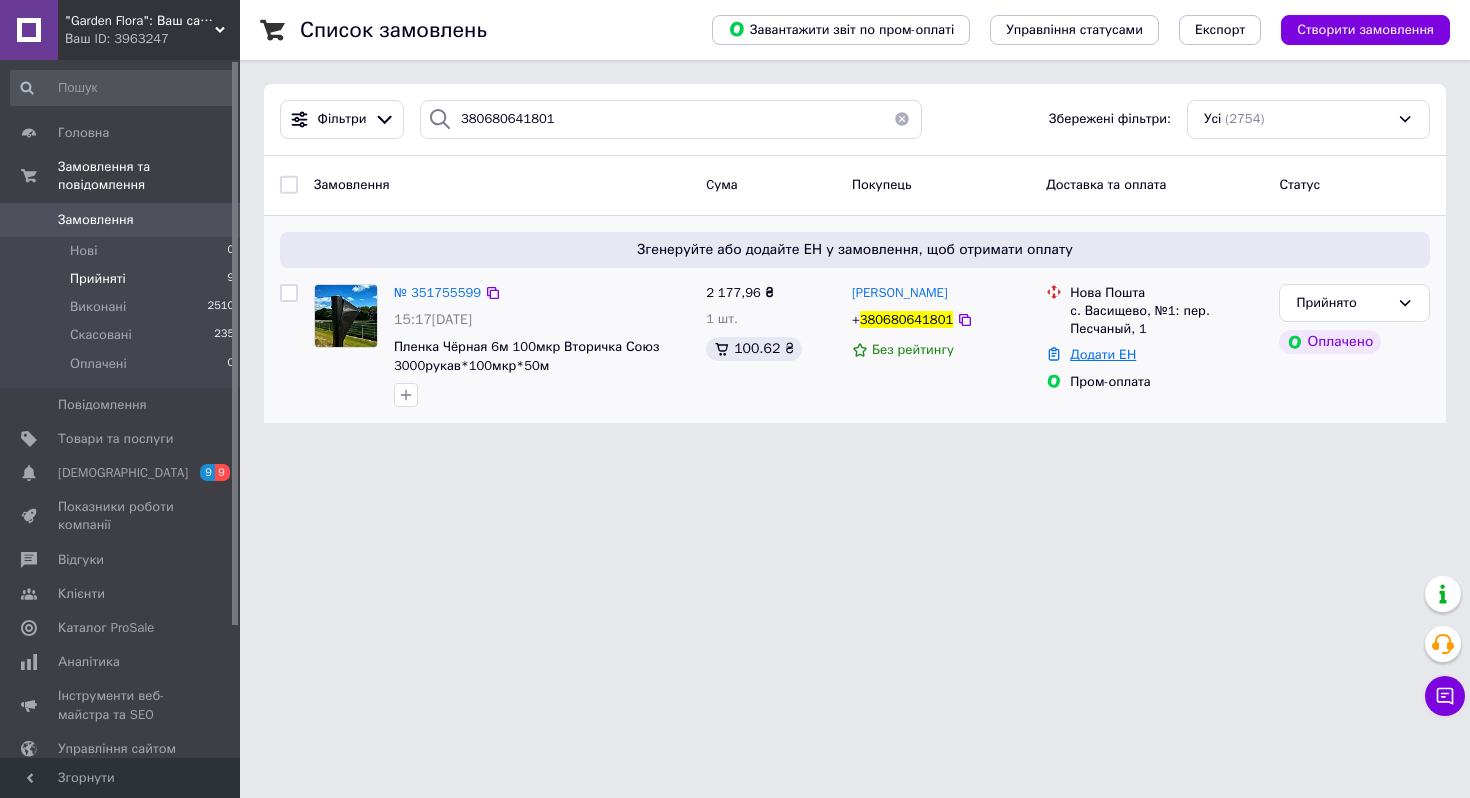 click on "Додати ЕН" at bounding box center (1103, 354) 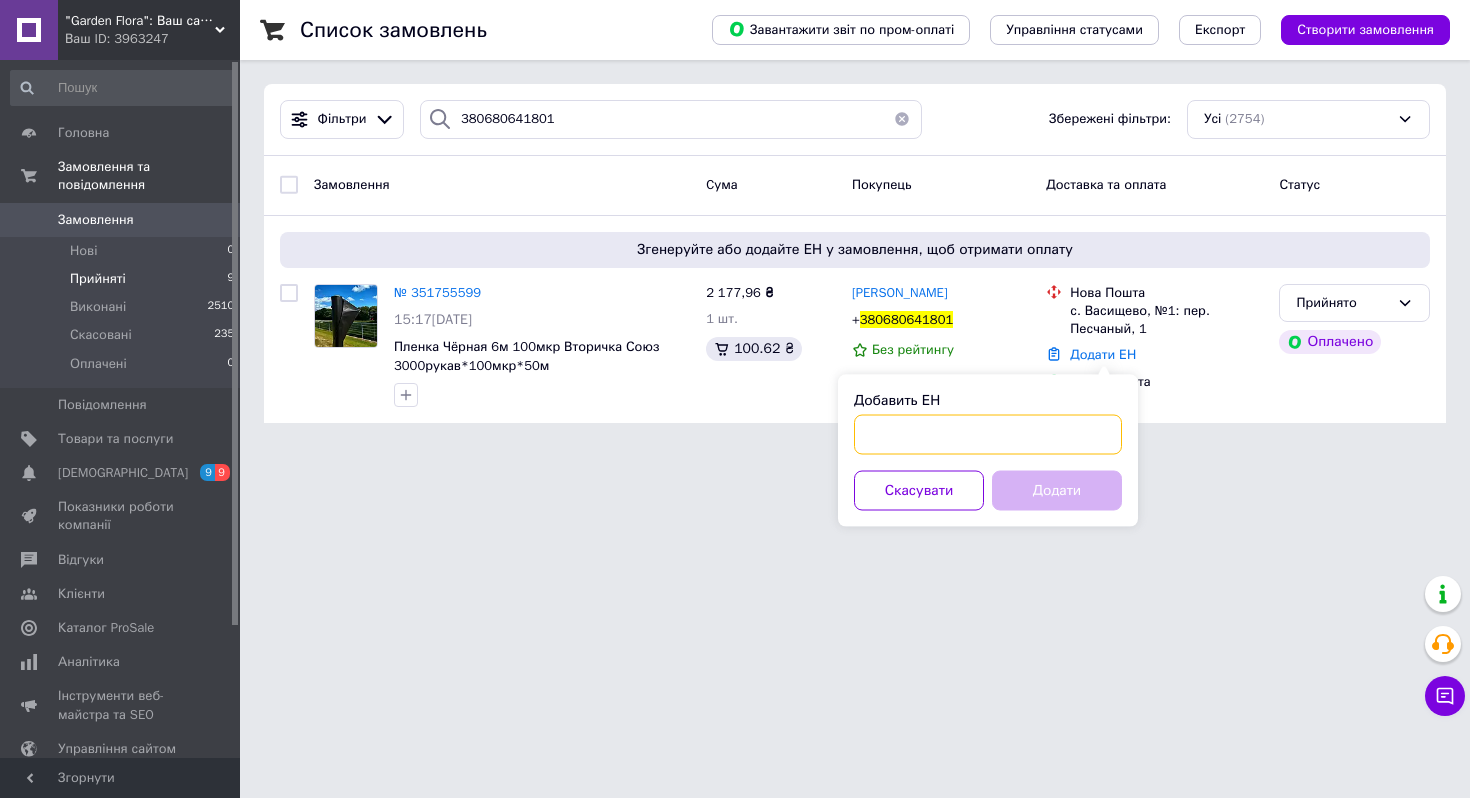 click on "Добавить ЕН" at bounding box center (988, 435) 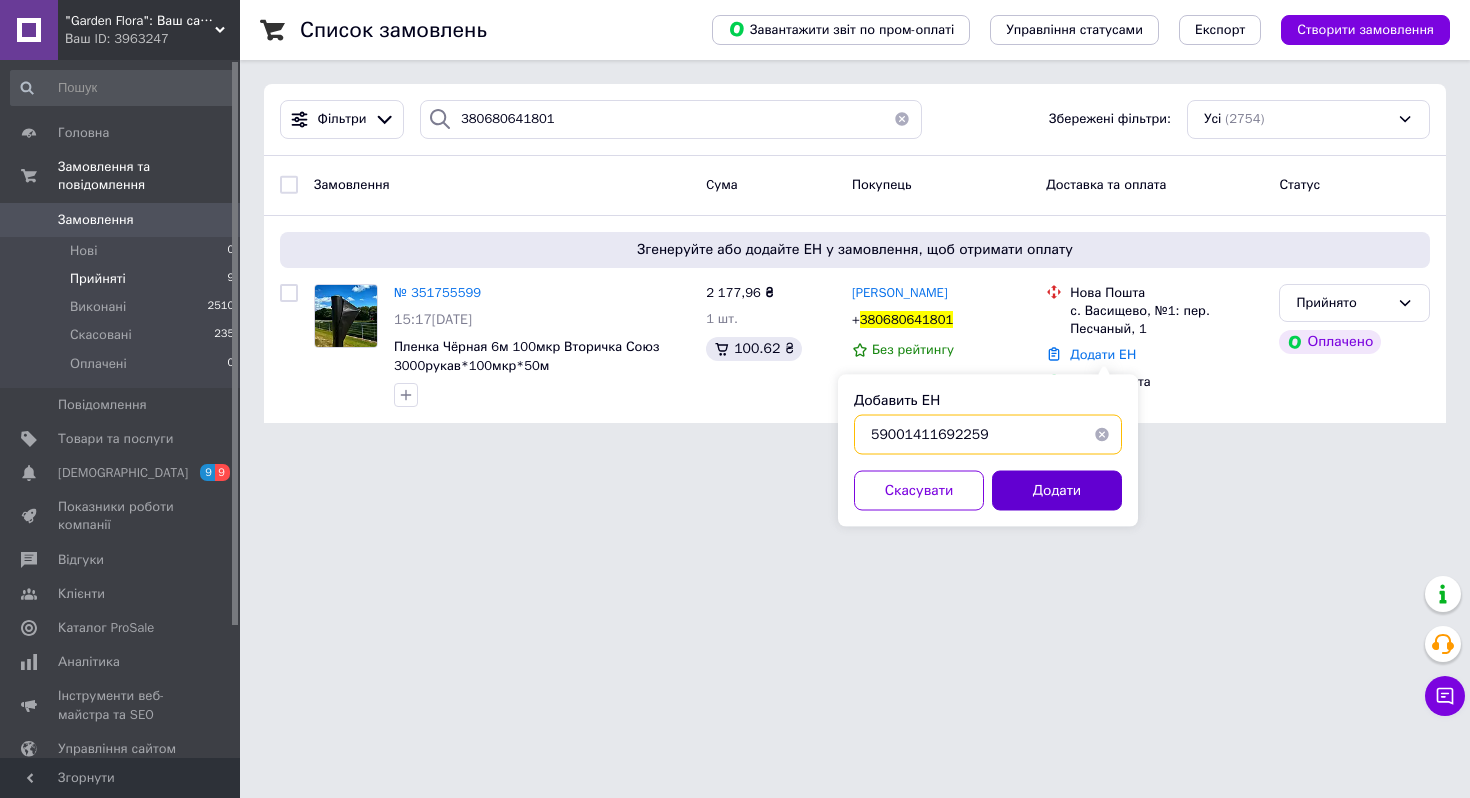 type on "59001411692259" 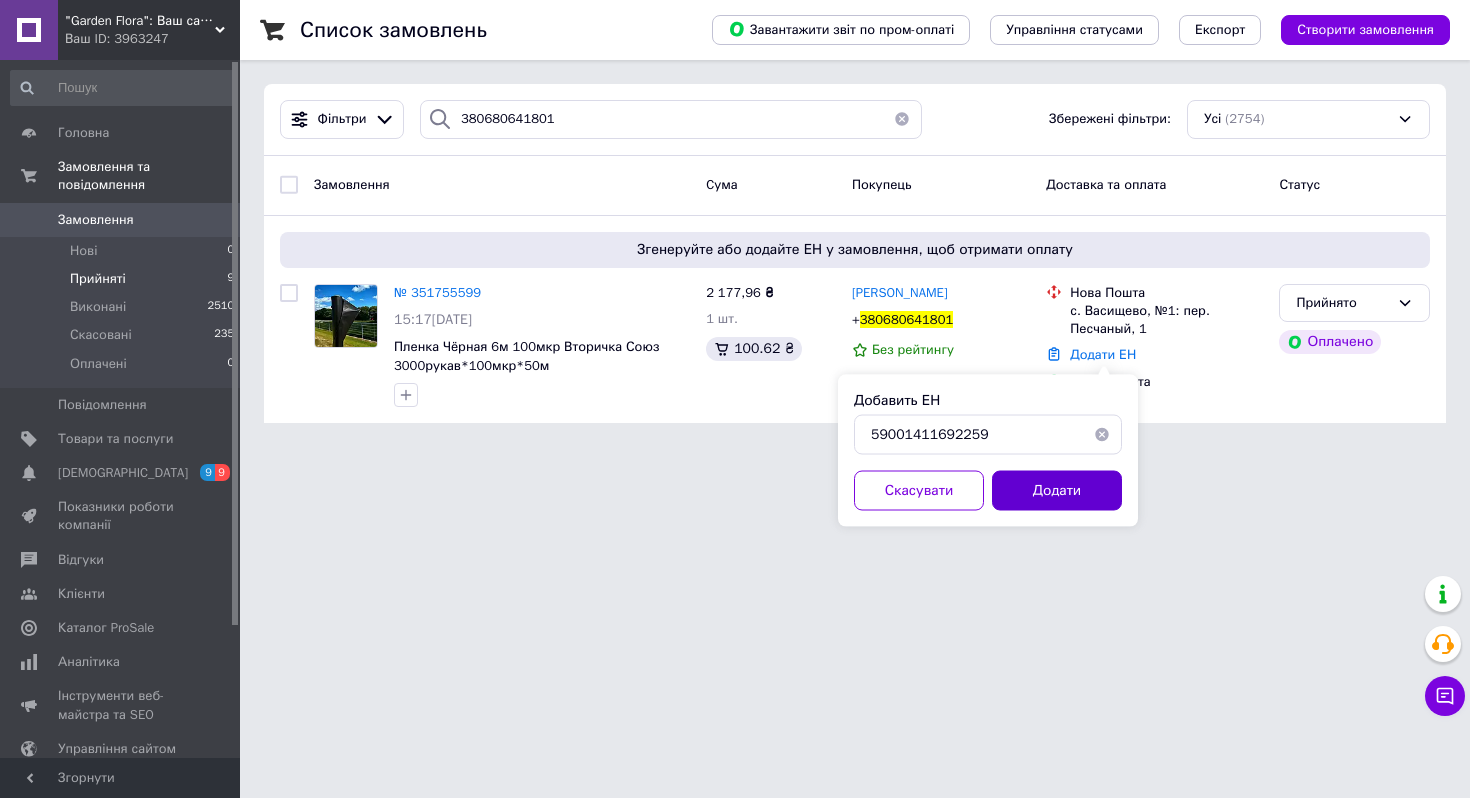 click on "Додати" at bounding box center (1057, 491) 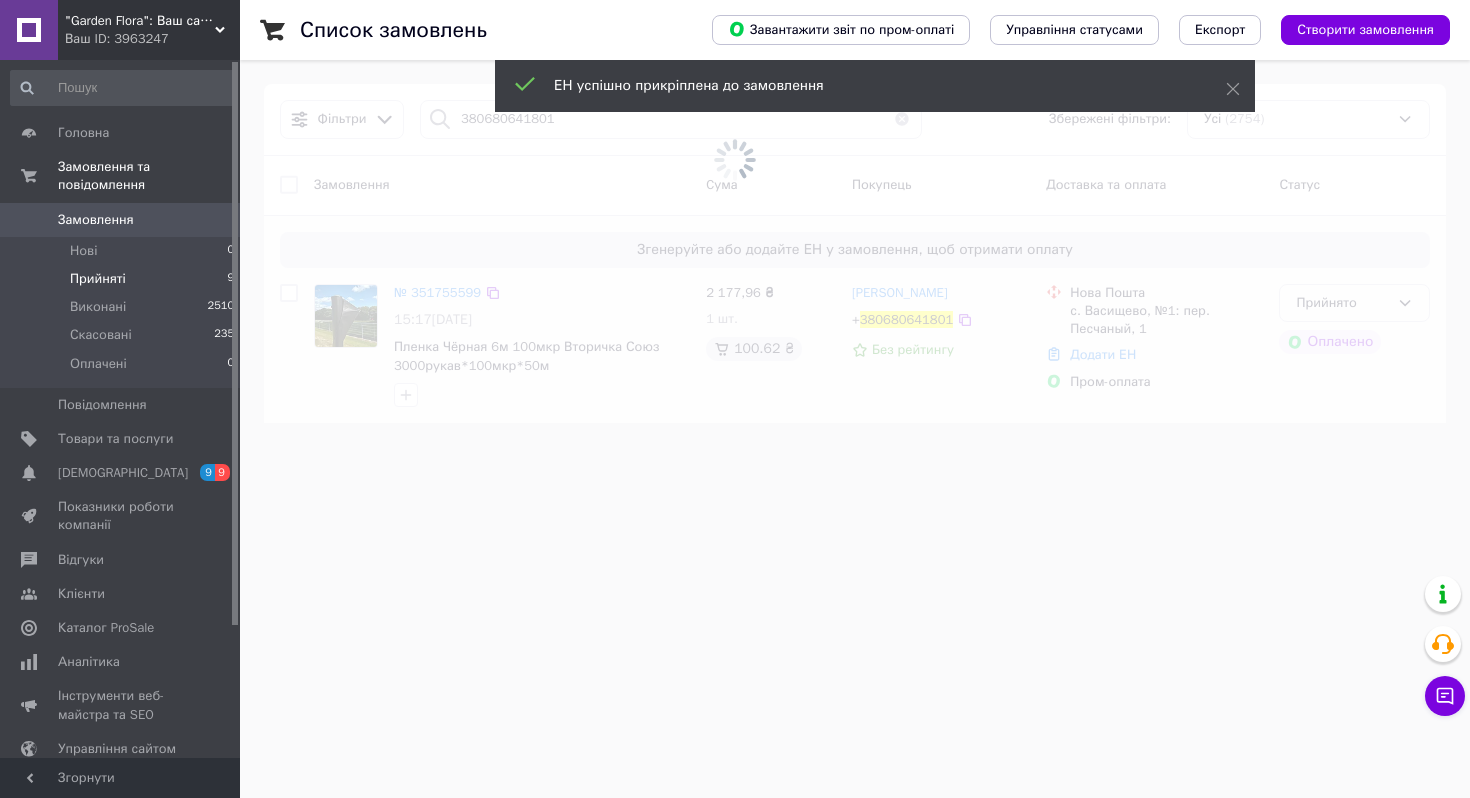 click at bounding box center [735, 159] 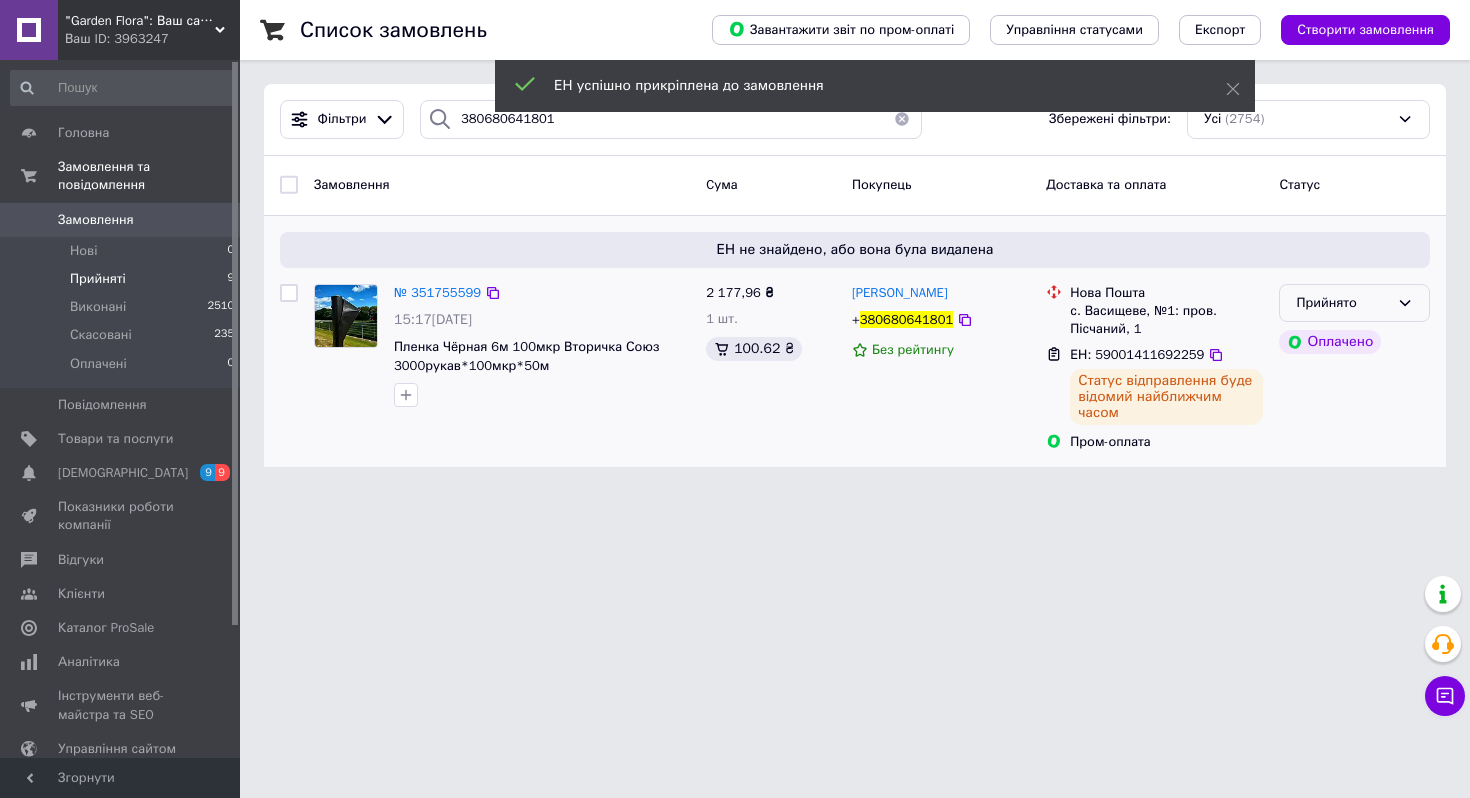 click on "Прийнято" at bounding box center (1342, 303) 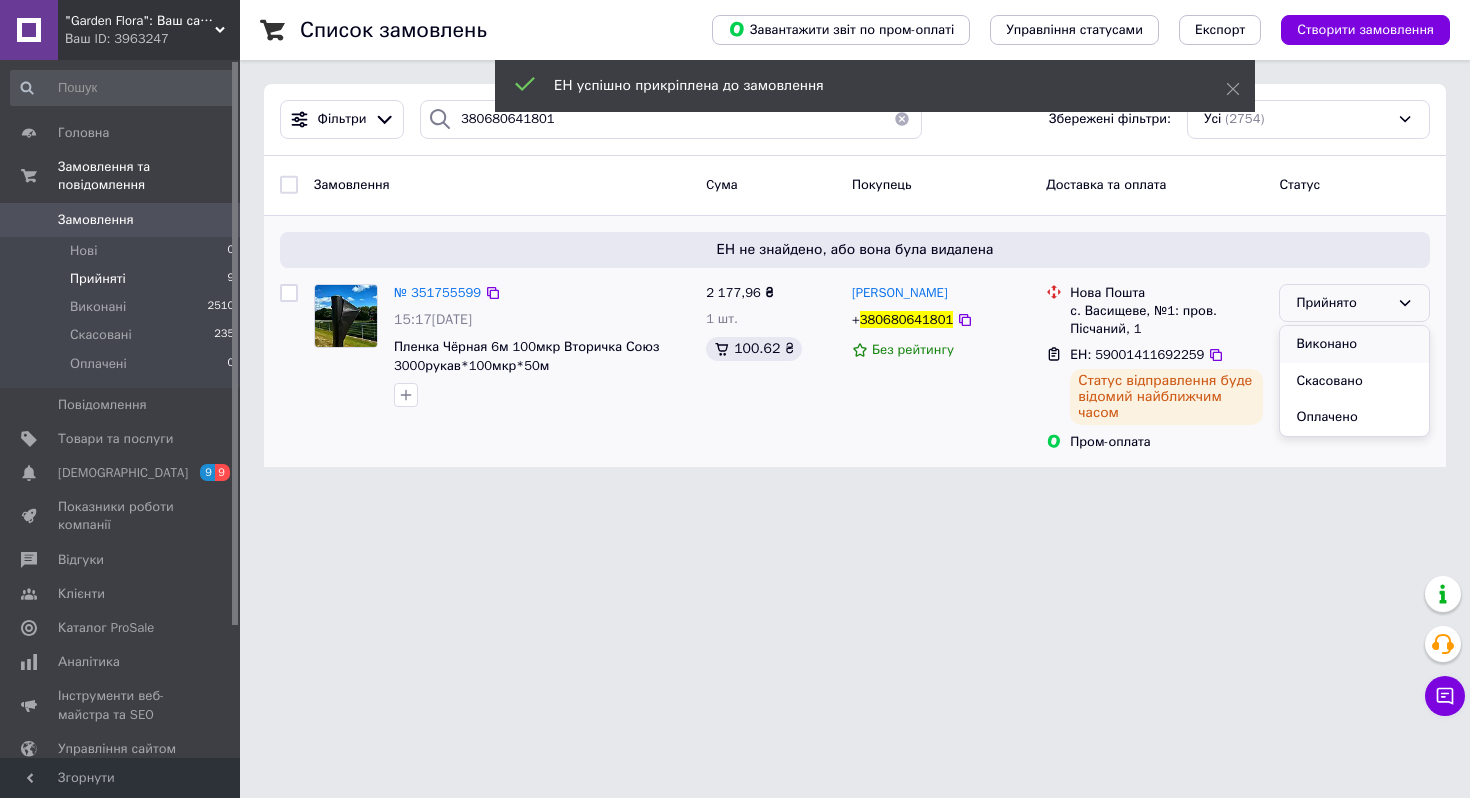 click on "Виконано" at bounding box center (1354, 344) 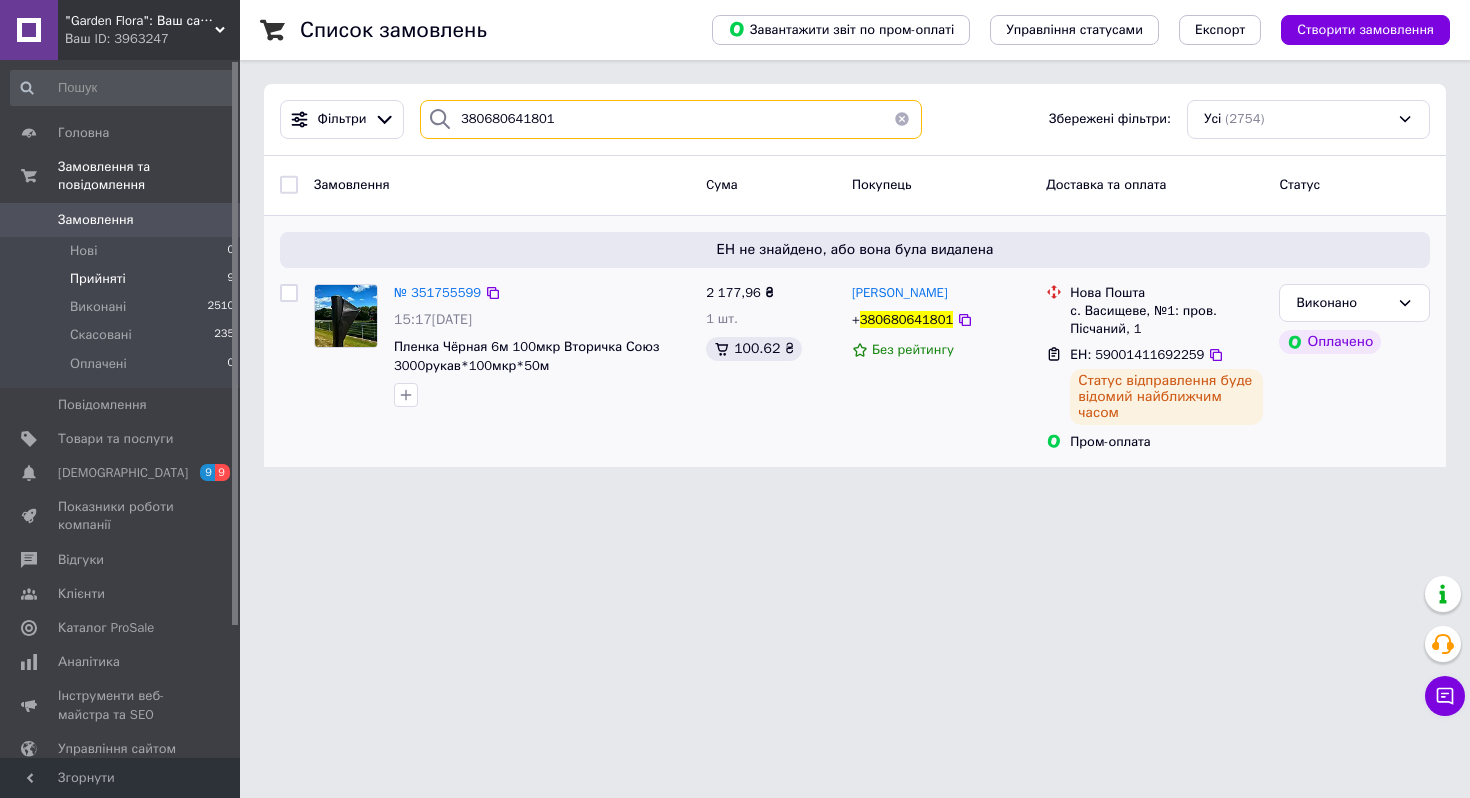 click on "380680641801" at bounding box center [671, 119] 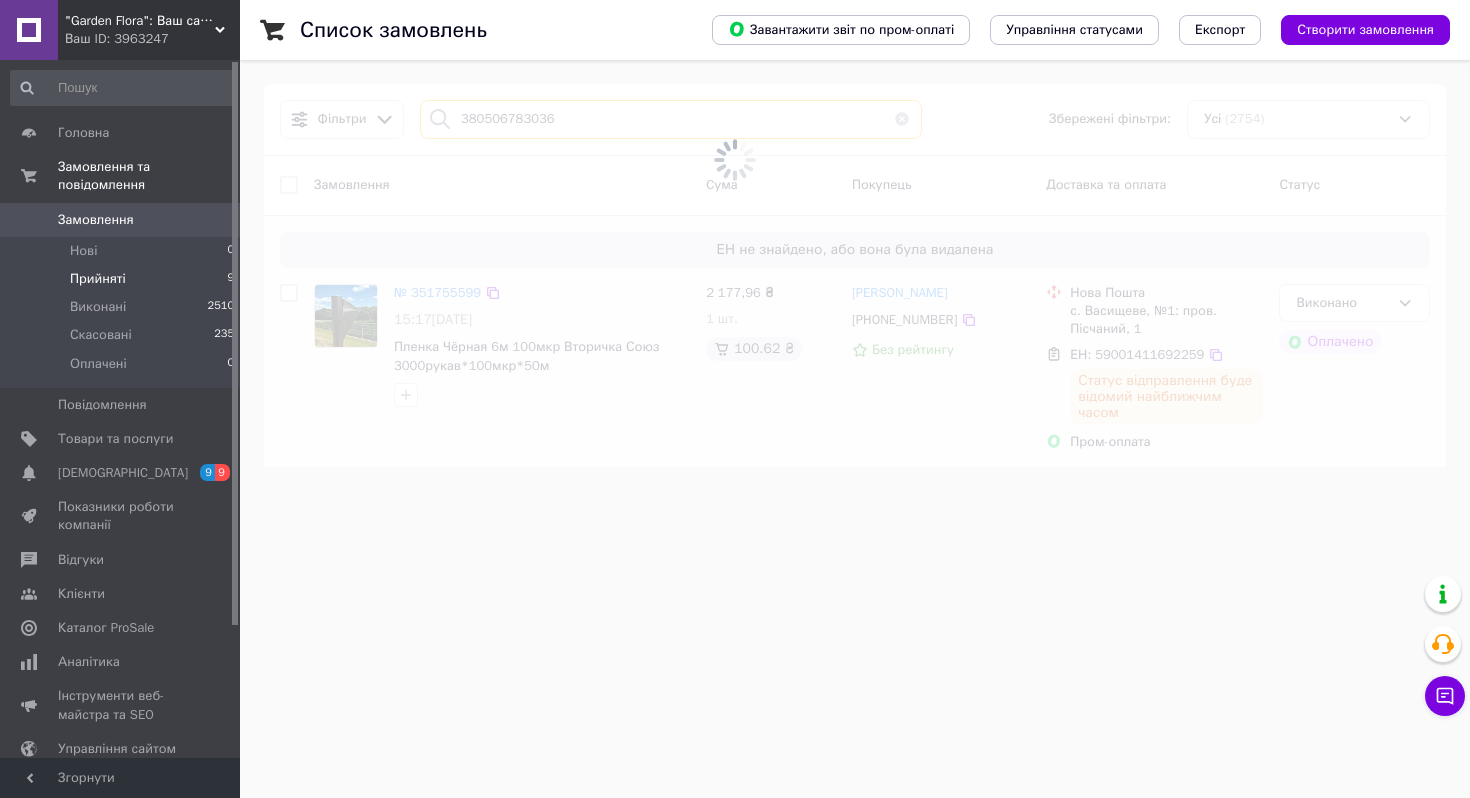 type on "380506783036" 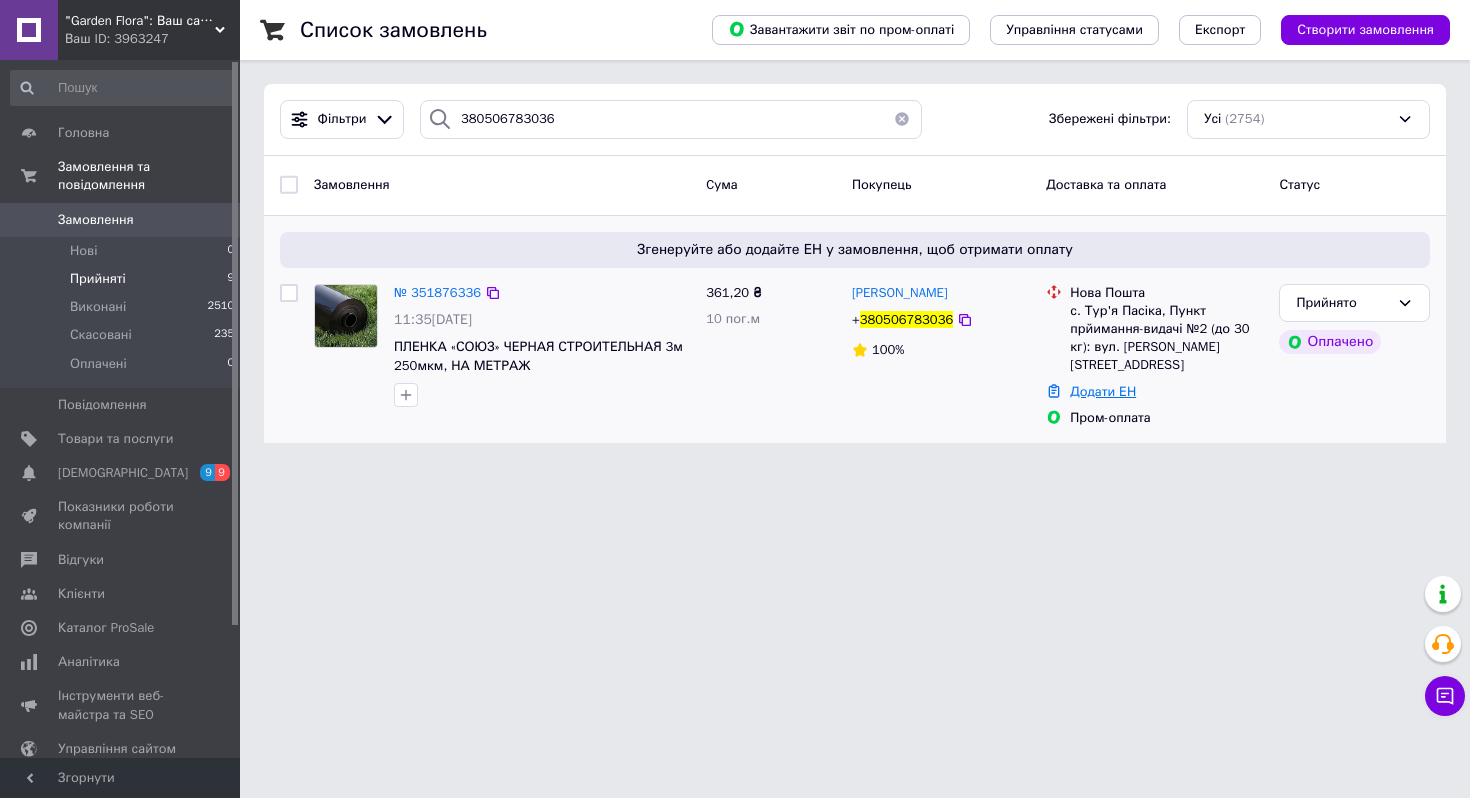 click on "Додати ЕН" at bounding box center (1103, 391) 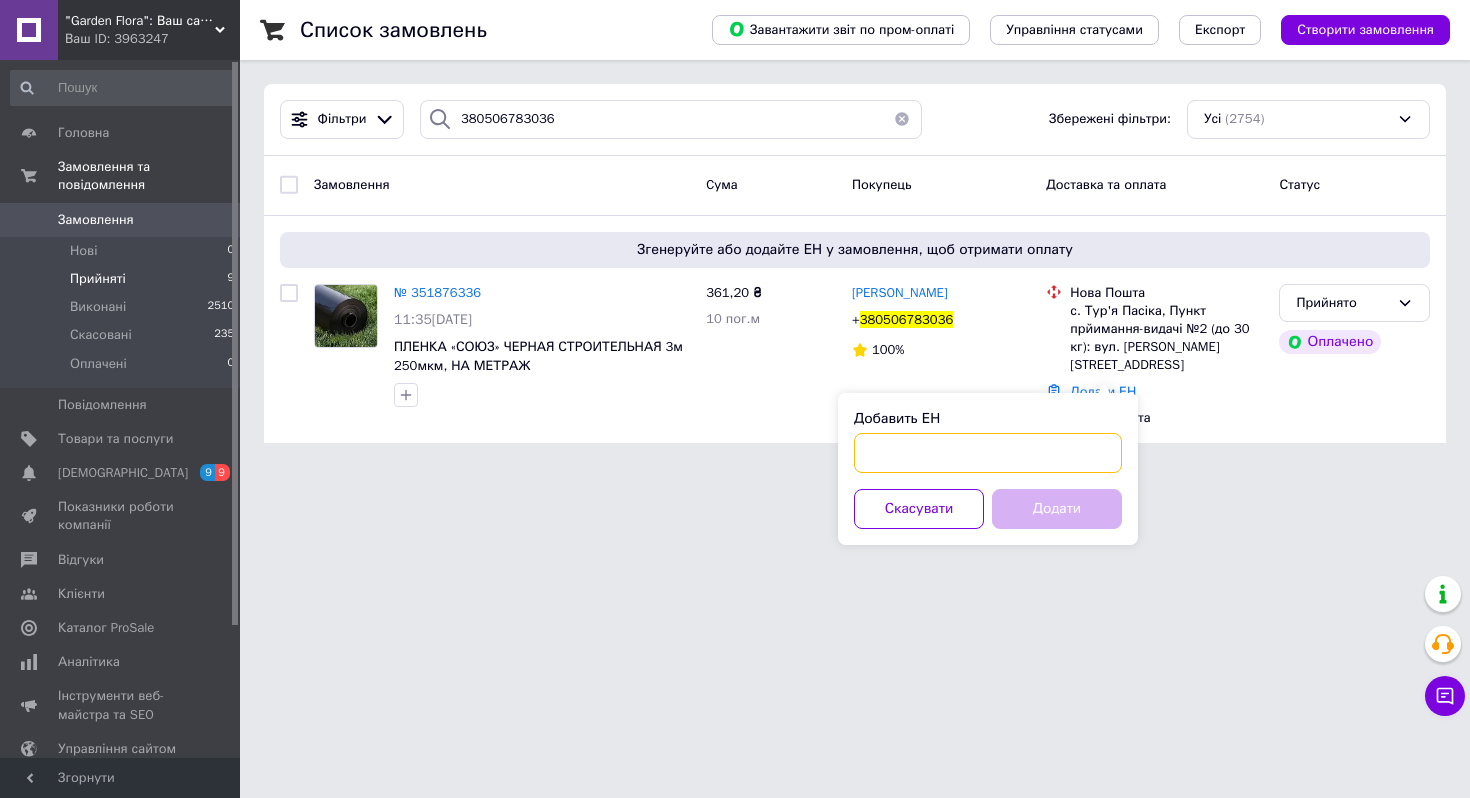 click on "Добавить ЕН" at bounding box center (988, 453) 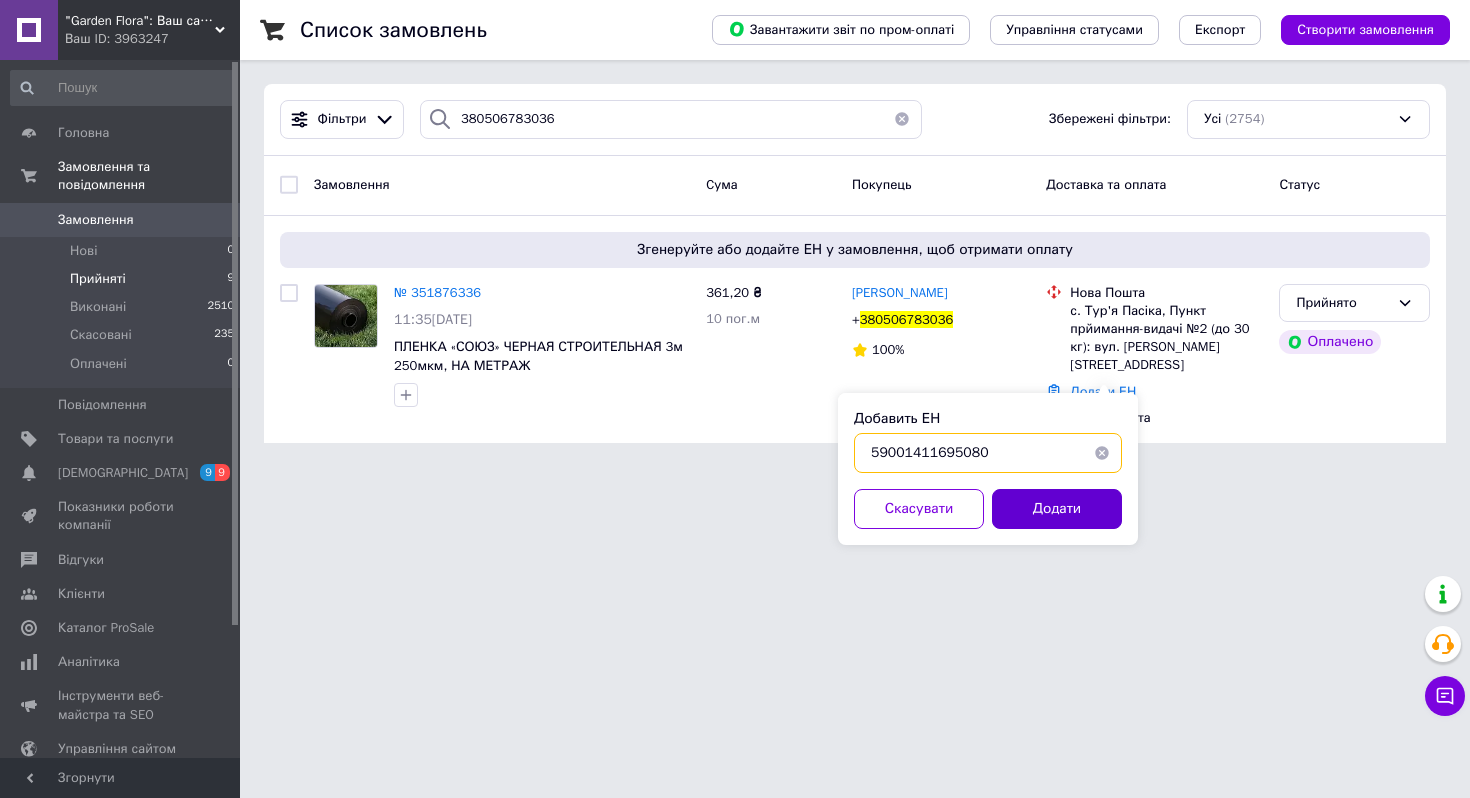 type on "59001411695080" 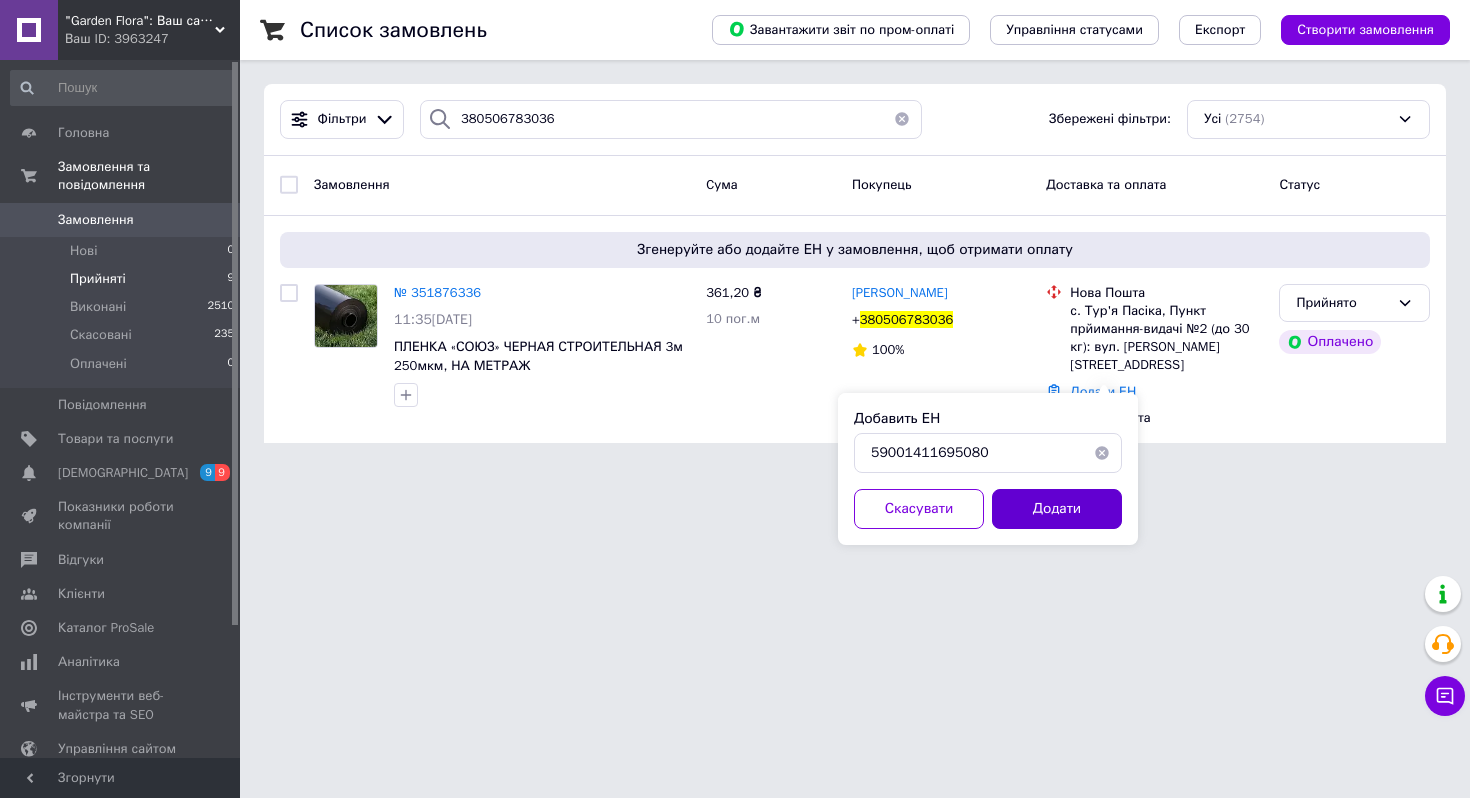 click on "Додати" at bounding box center (1057, 509) 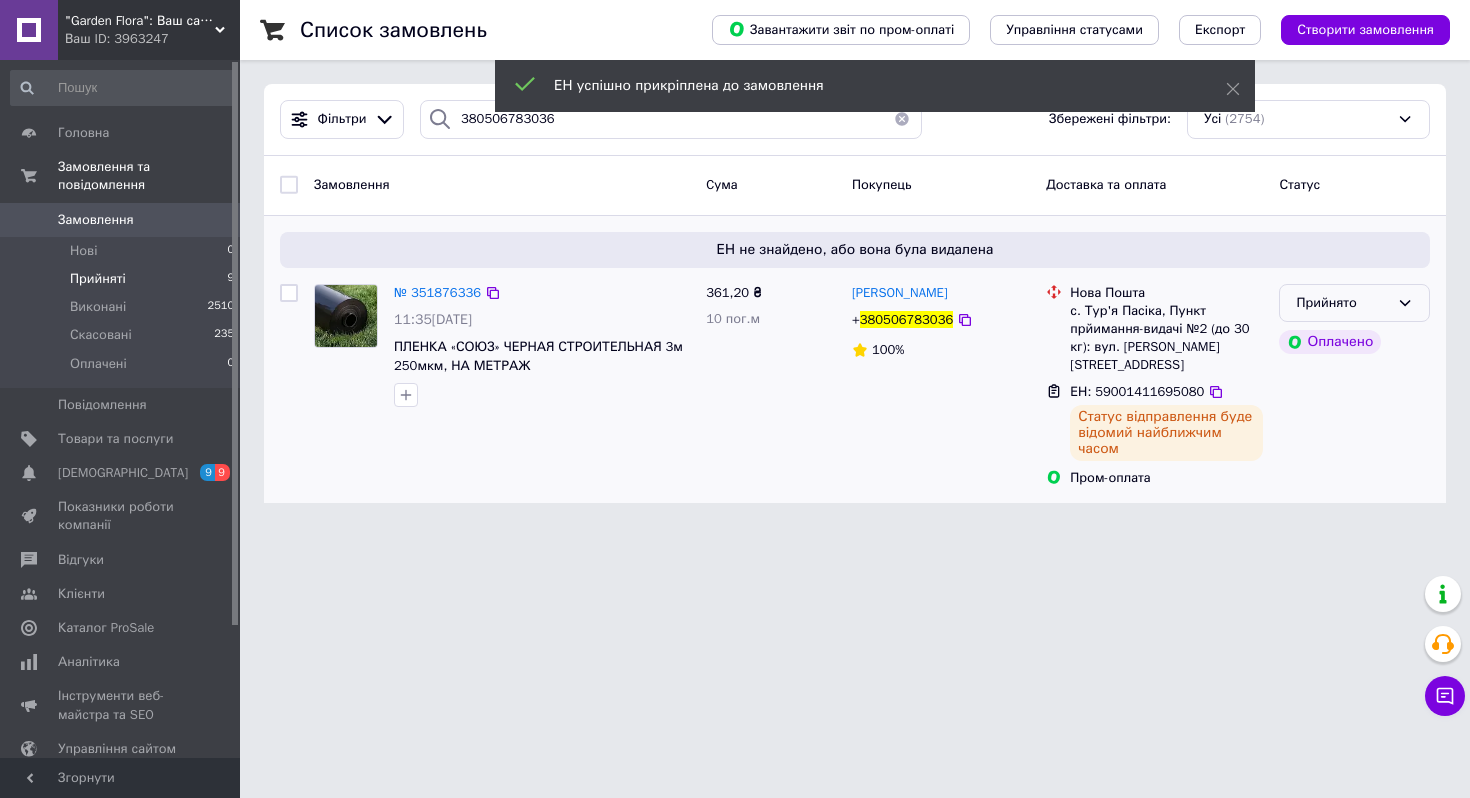 click on "Прийнято" at bounding box center (1342, 303) 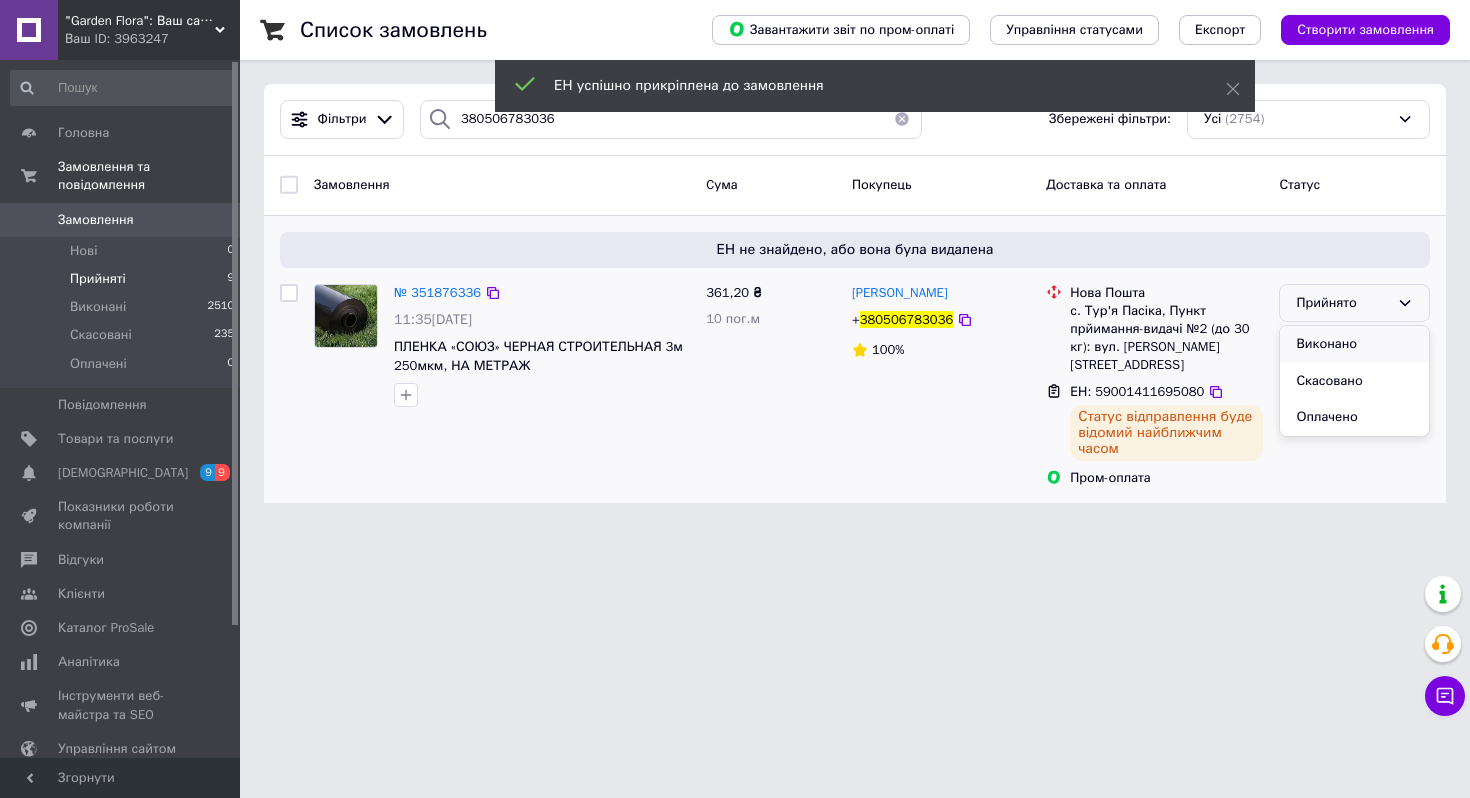 click on "Виконано" at bounding box center [1354, 344] 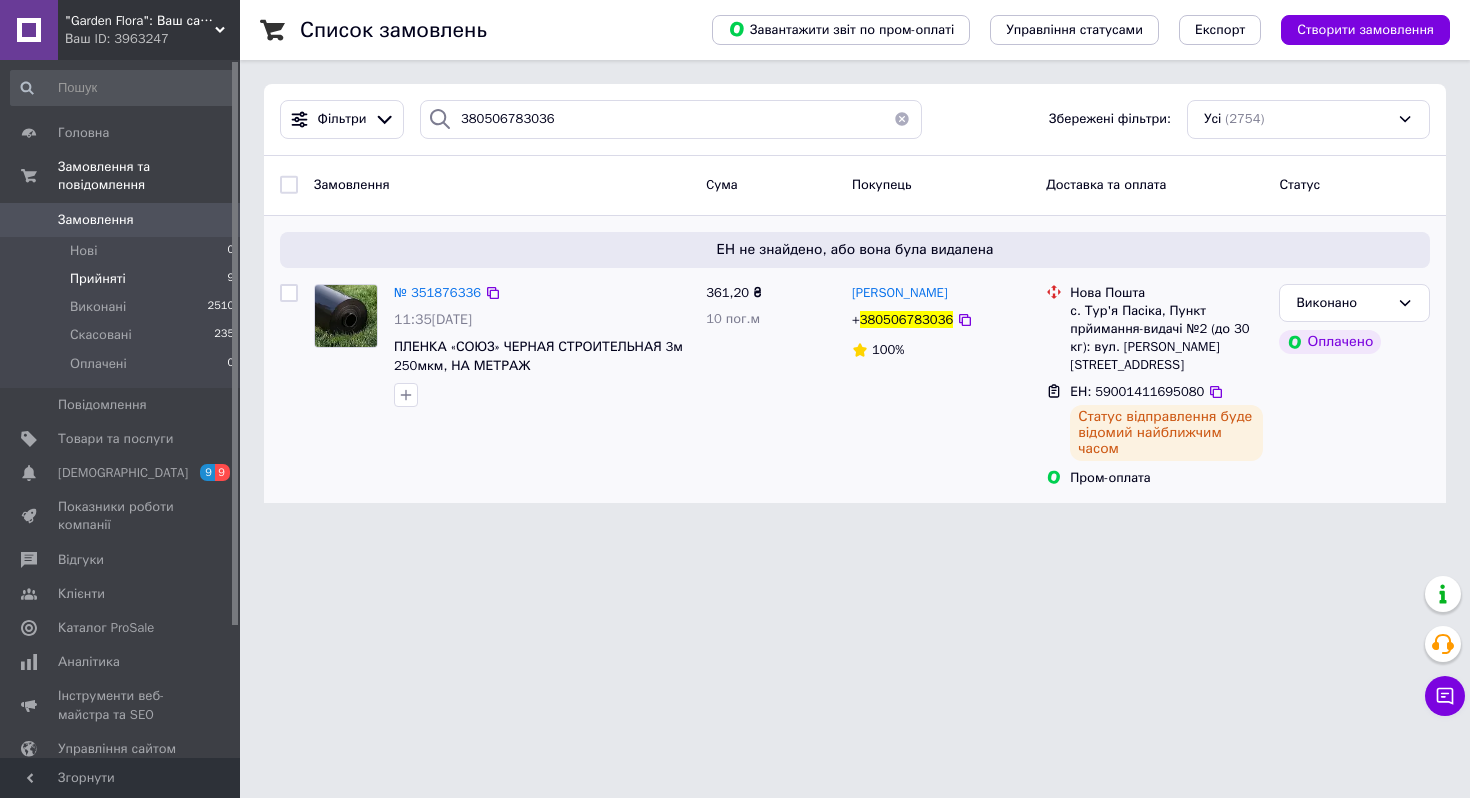 click on "Прийняті 9" at bounding box center [123, 279] 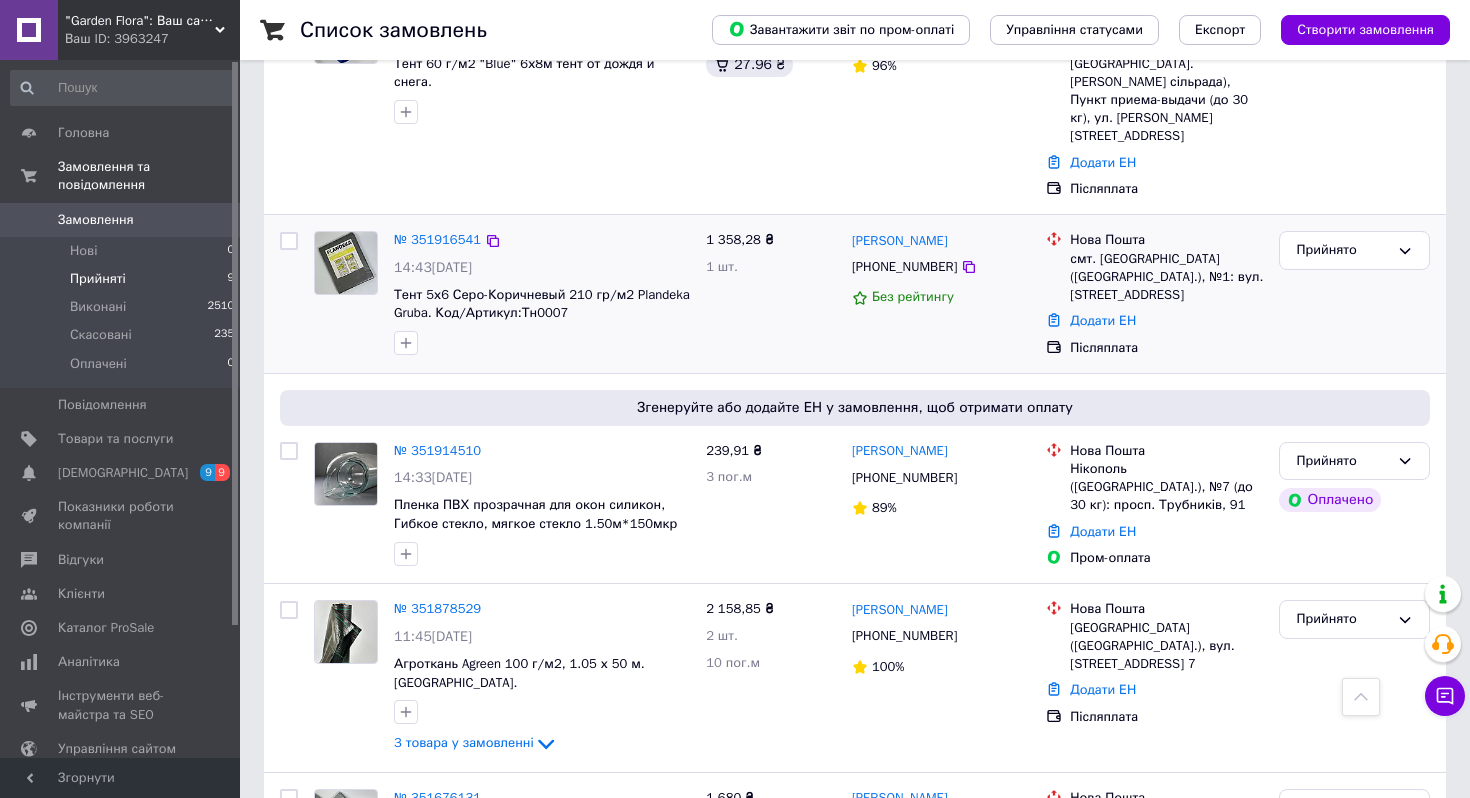 scroll, scrollTop: 551, scrollLeft: 0, axis: vertical 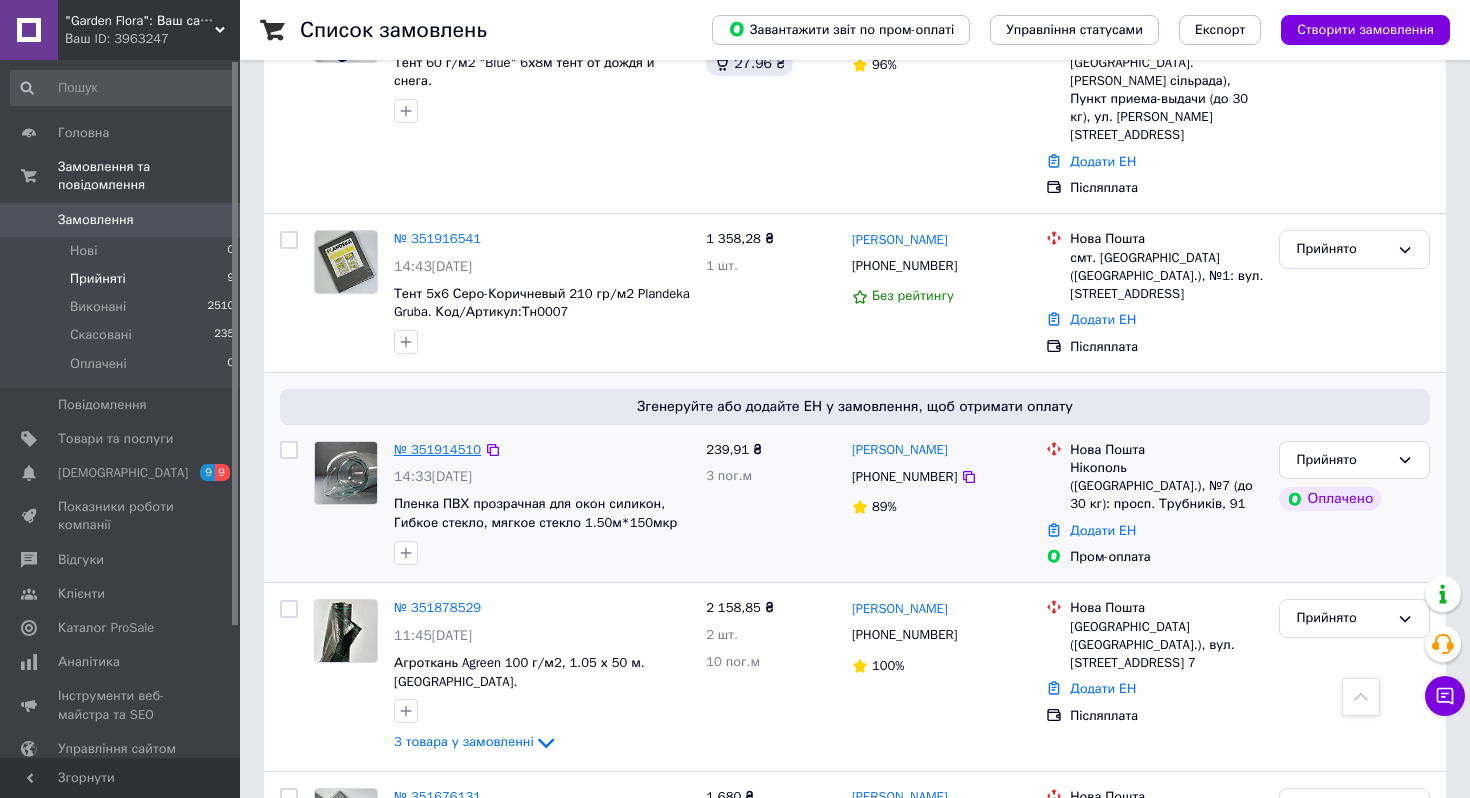 click on "№ 351914510" at bounding box center [437, 449] 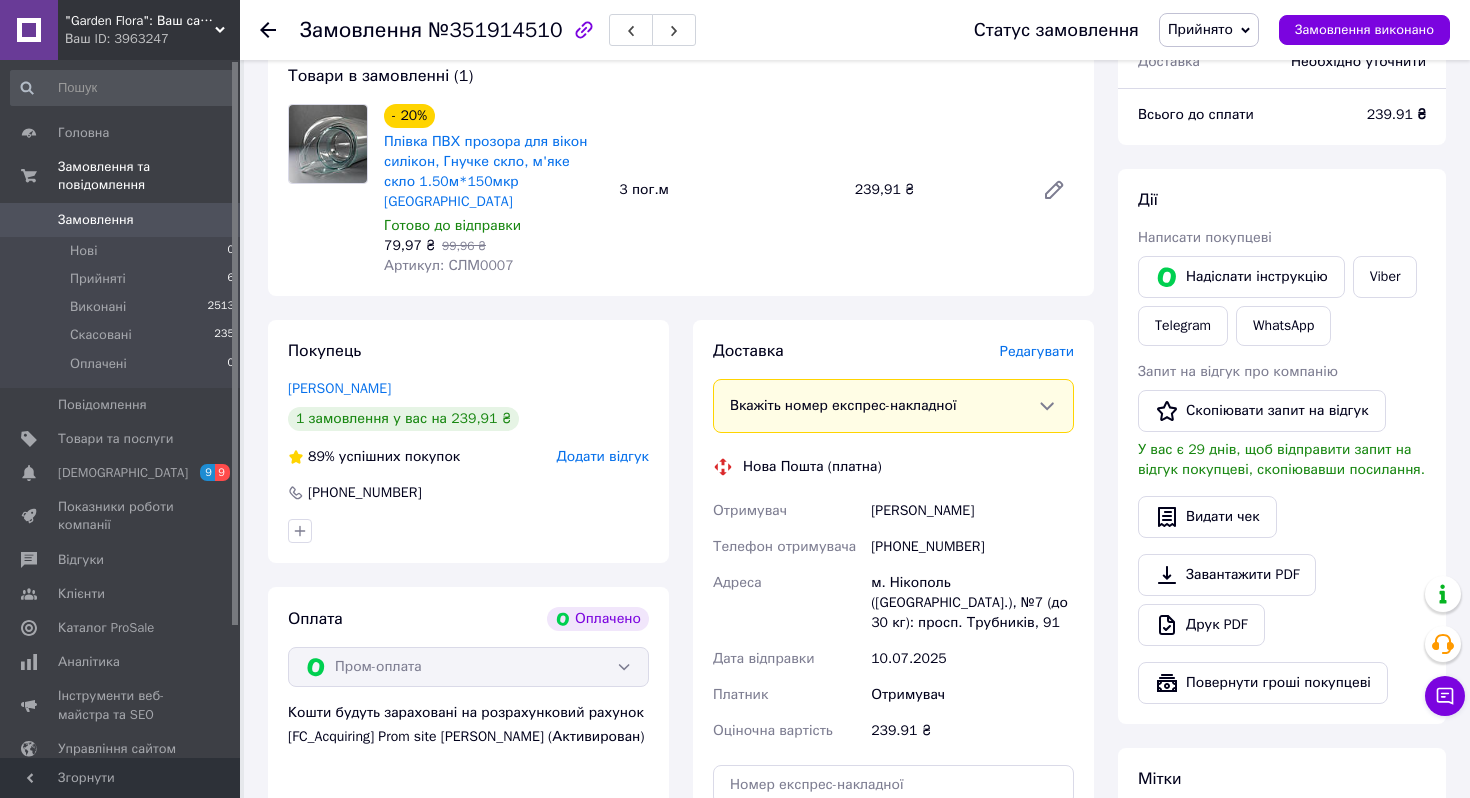 scroll, scrollTop: 253, scrollLeft: 0, axis: vertical 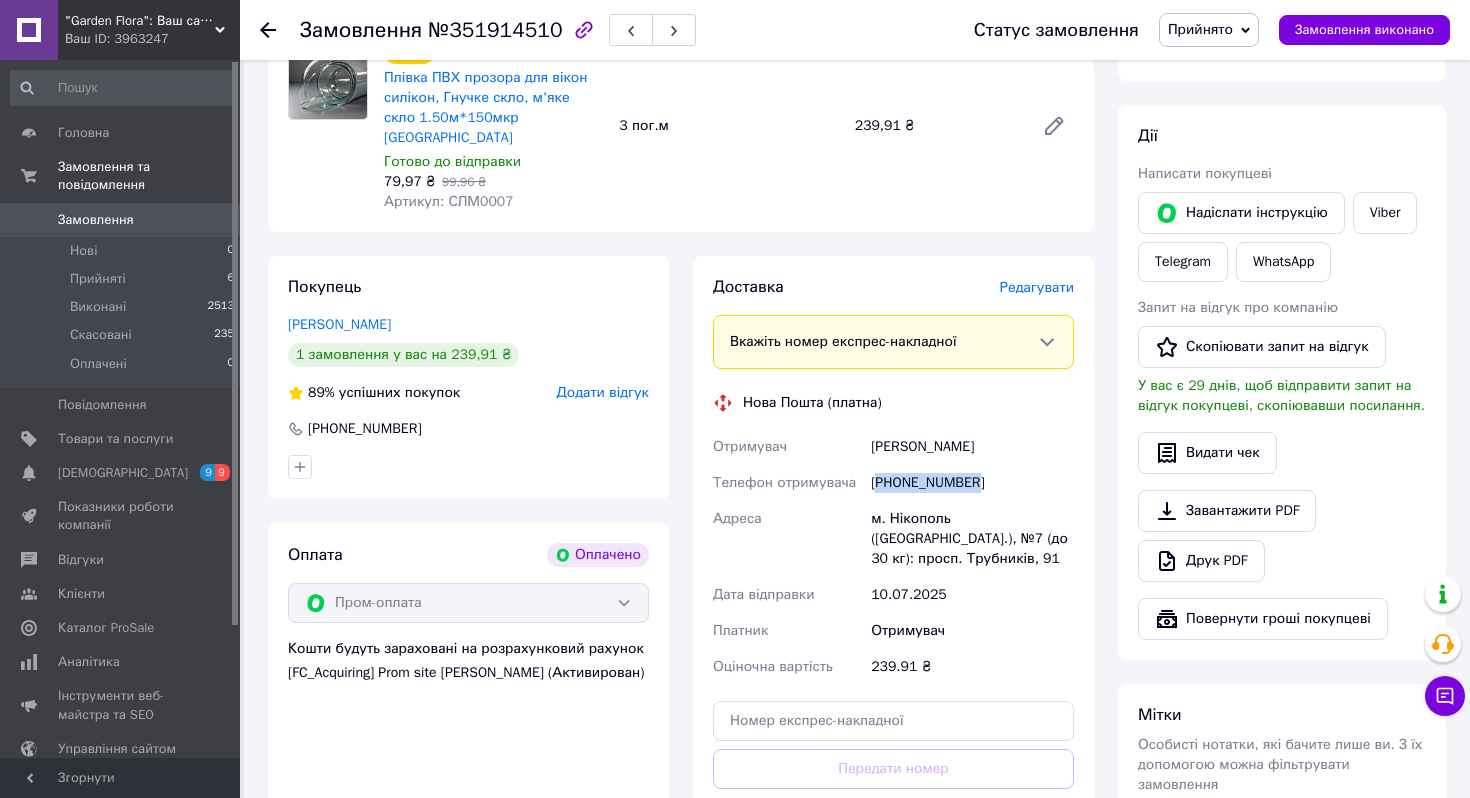 drag, startPoint x: 882, startPoint y: 461, endPoint x: 978, endPoint y: 460, distance: 96.00521 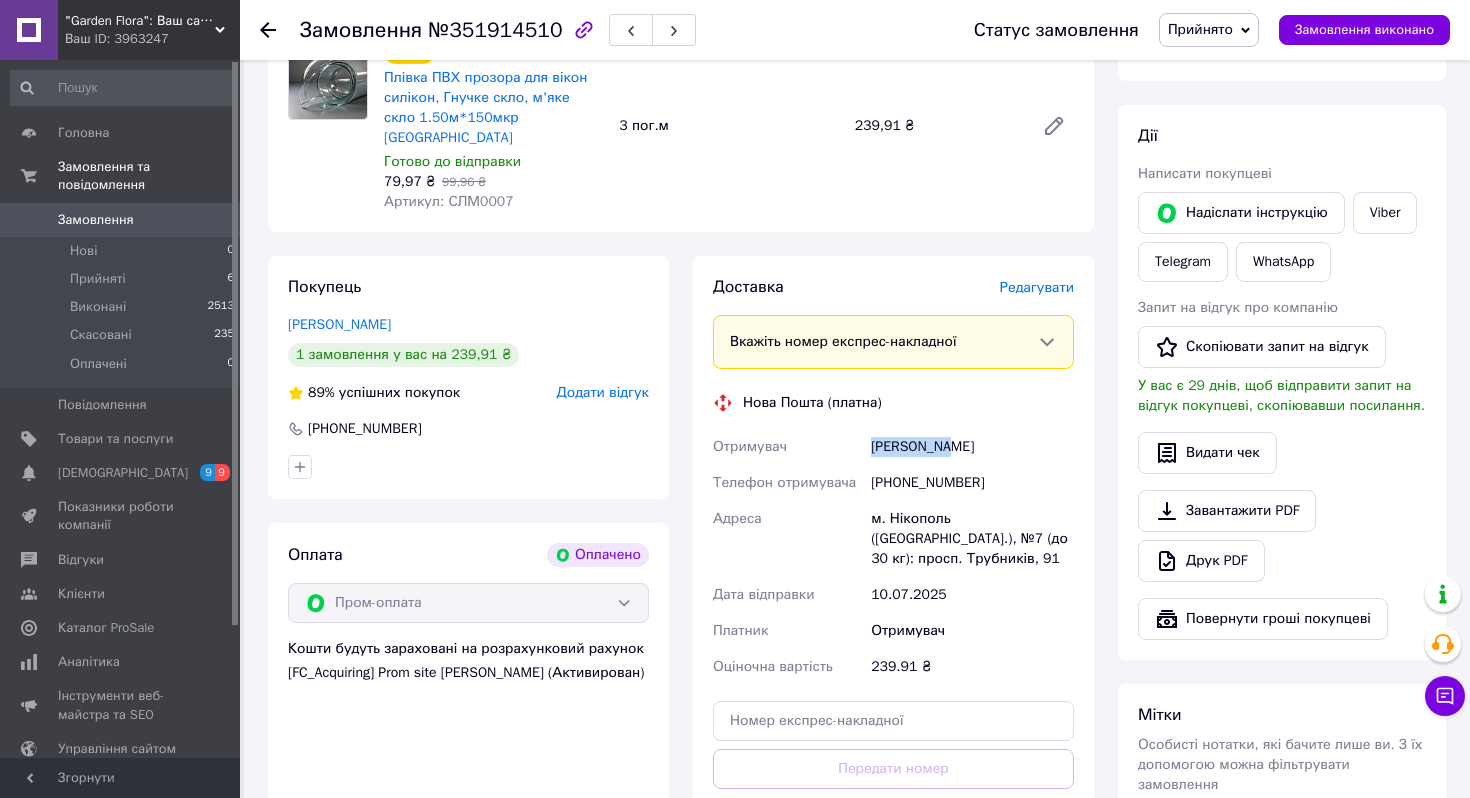 drag, startPoint x: 870, startPoint y: 428, endPoint x: 974, endPoint y: 431, distance: 104.04326 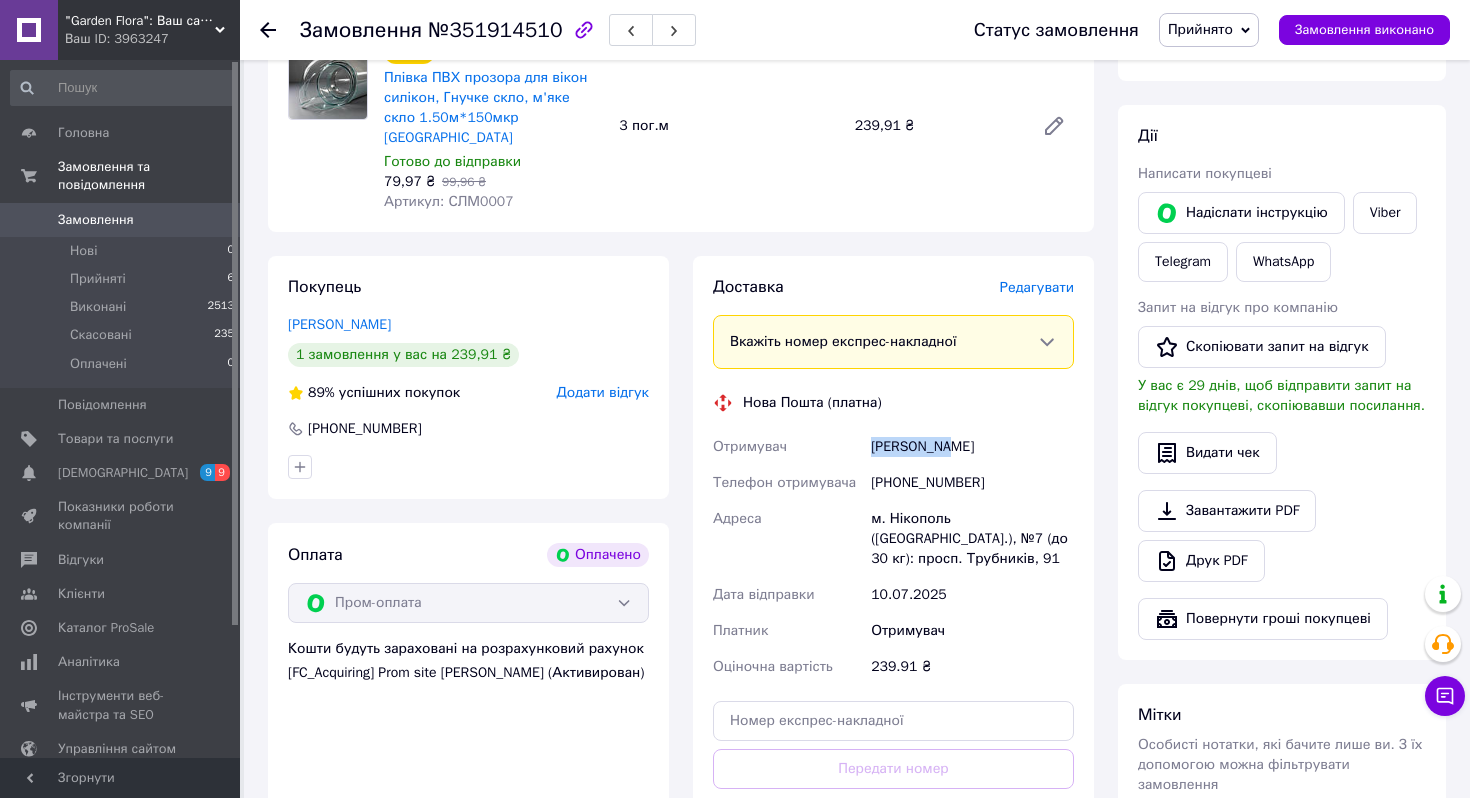 drag, startPoint x: 872, startPoint y: 501, endPoint x: 912, endPoint y: 553, distance: 65.60488 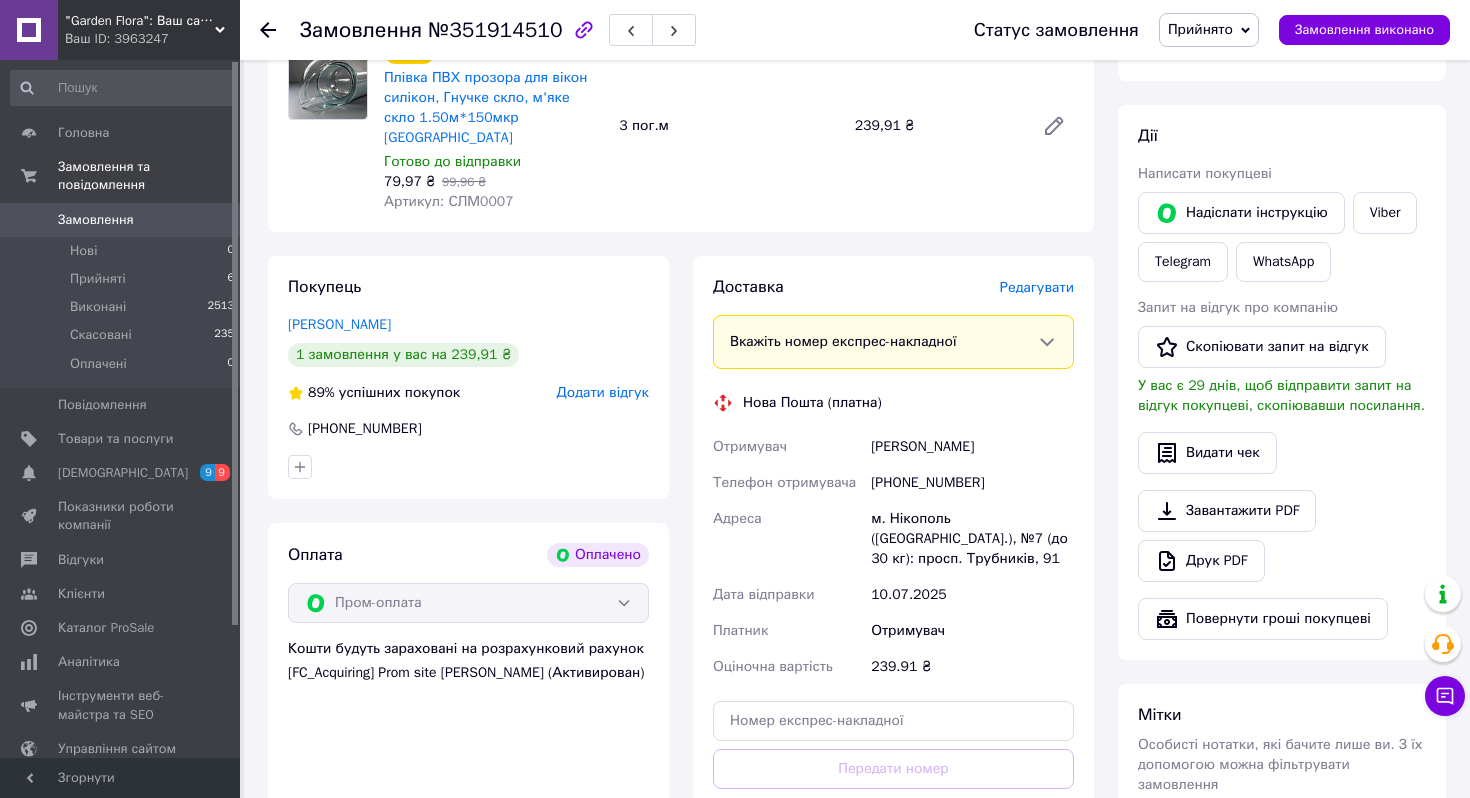 click on "Доставка [PERSON_NAME] Вкажіть номер експрес-накладної Обов'язково введіть номер експрес-накладної,
якщо створювали її не на цій сторінці. У разі,
якщо номер ЕН не буде доданий, ми не зможемо
виплатити гроші за замовлення Мобільний номер покупця (із замовлення) повинен відповідати номеру отримувача за накладною Нова Пошта (платна) Отримувач [PERSON_NAME] Телефон отримувача [PHONE_NUMBER] Адреса м. Нікополь ([GEOGRAPHIC_DATA].), №7 (до 30 кг): просп. Трубників, 91 Дата відправки [DATE] Платник Отримувач Оціночна вартість 239.91 ₴ Передати номер або Згенерувати ЕН" at bounding box center (893, 577) 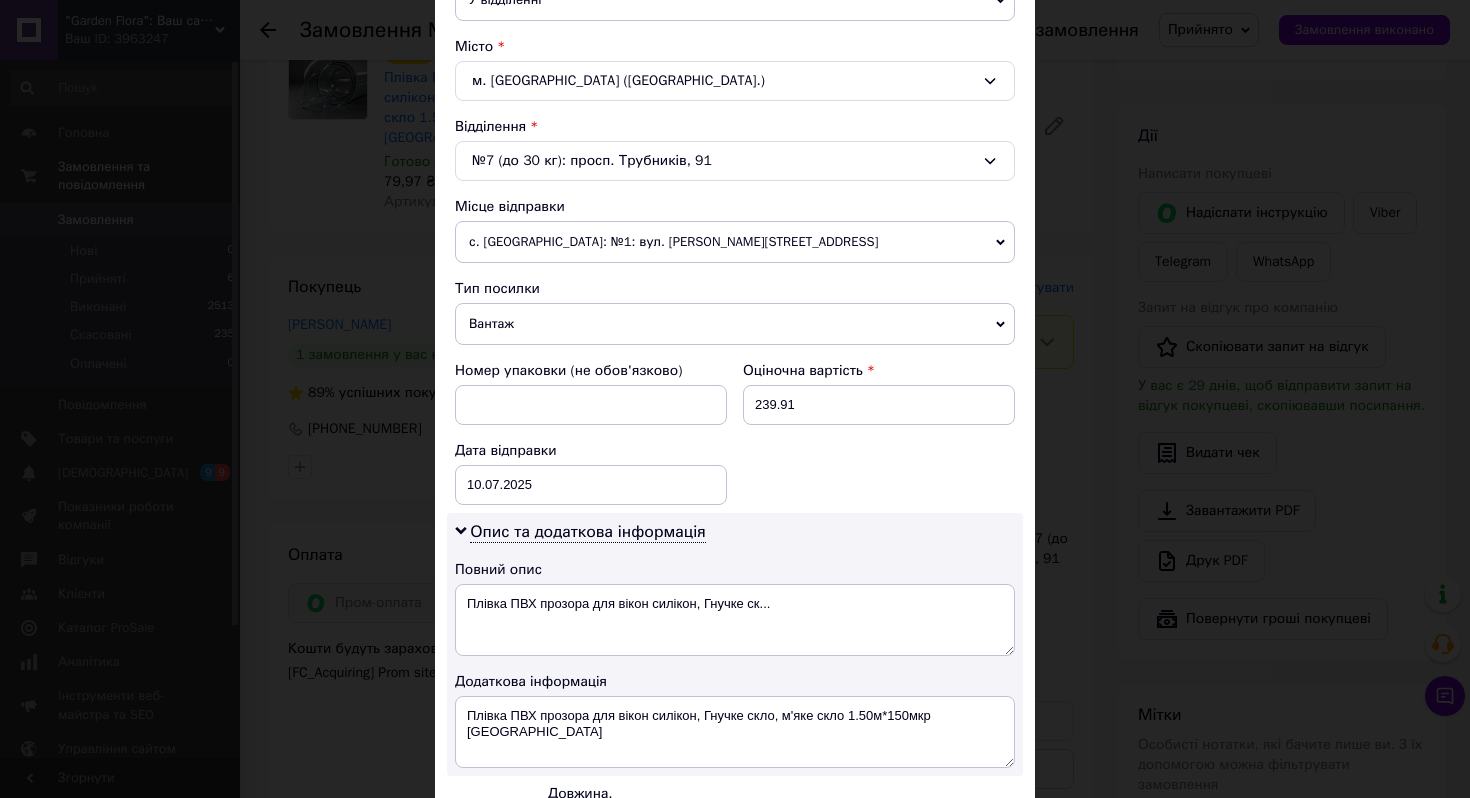 scroll, scrollTop: 774, scrollLeft: 0, axis: vertical 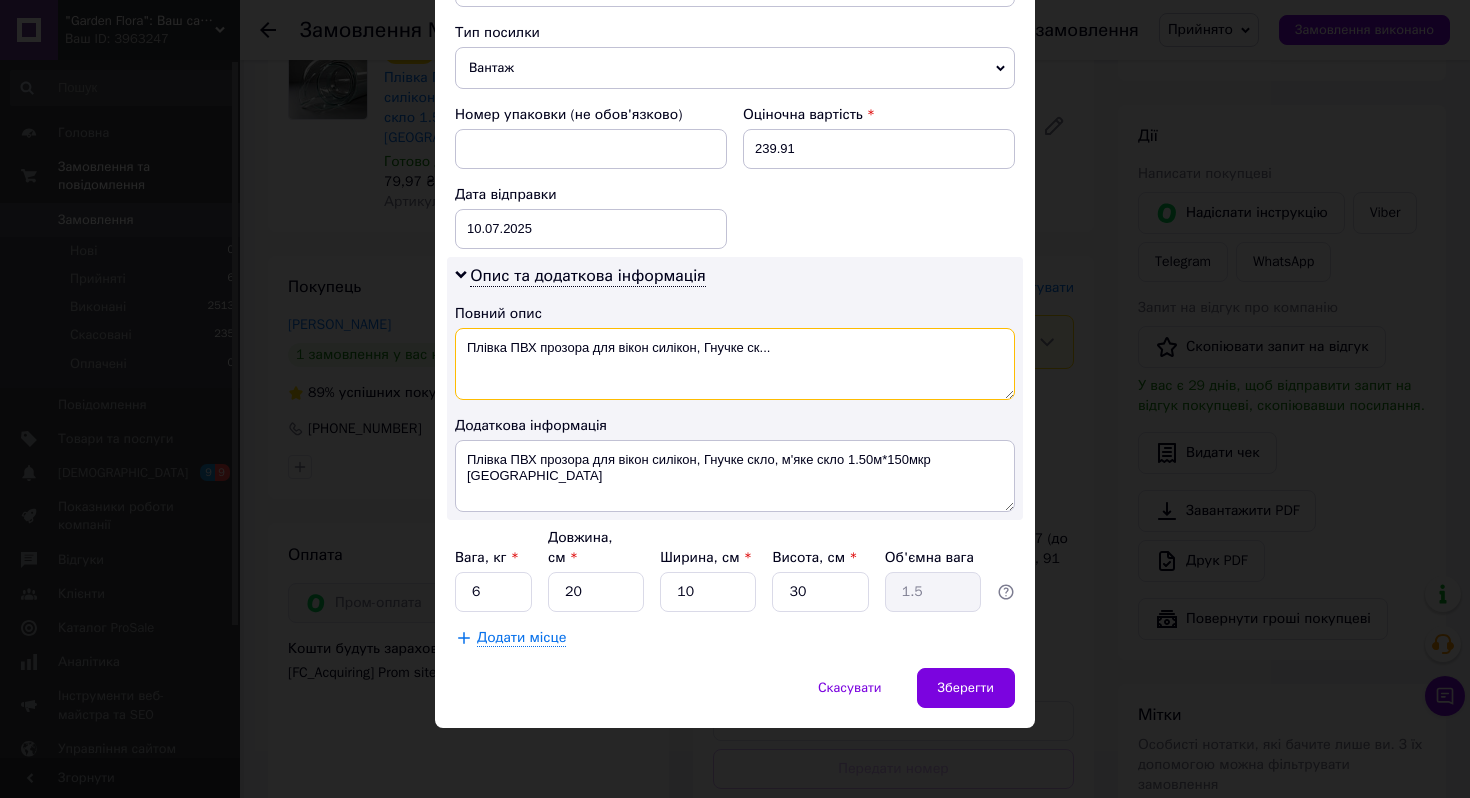 drag, startPoint x: 458, startPoint y: 342, endPoint x: 776, endPoint y: 342, distance: 318 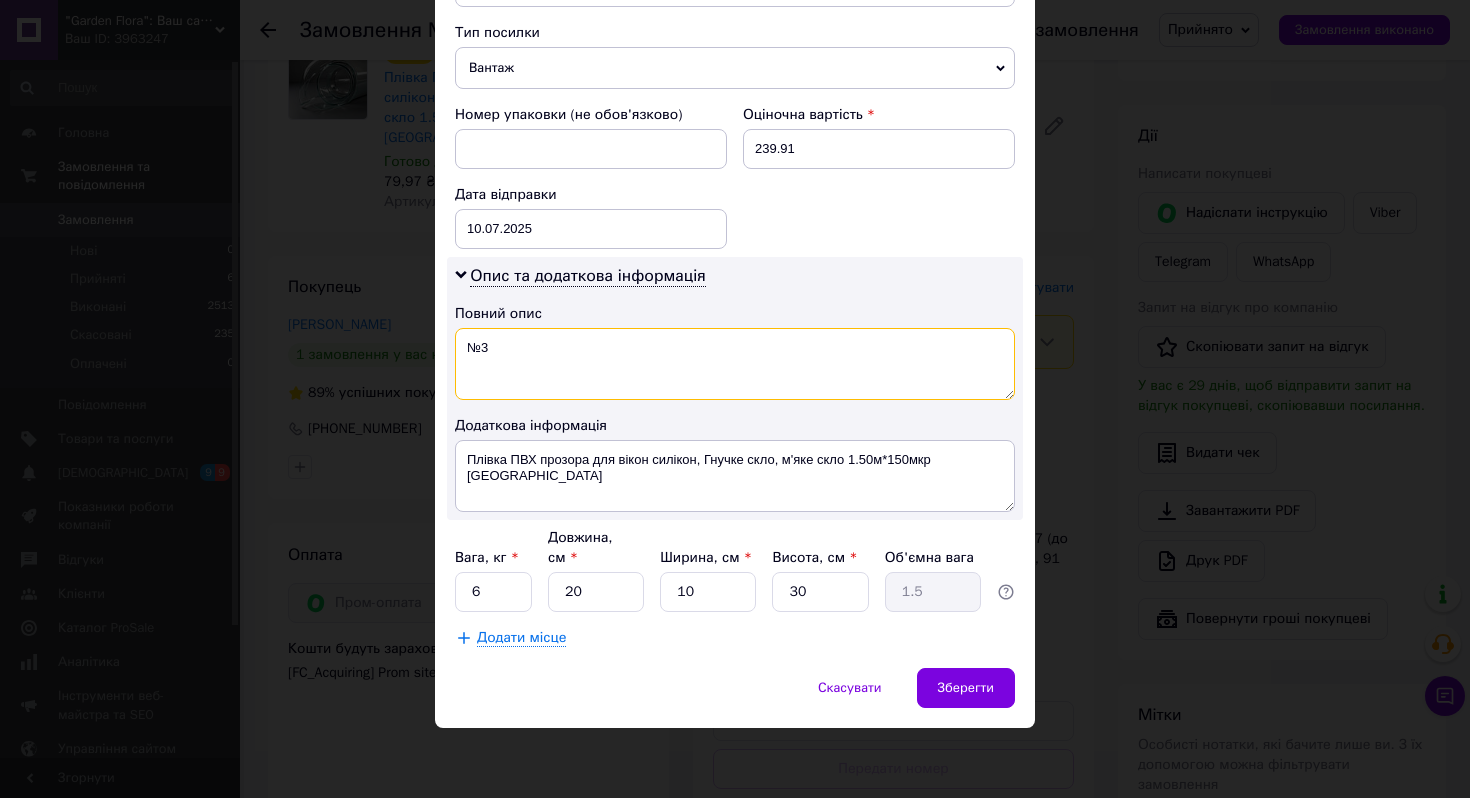 type on "№3" 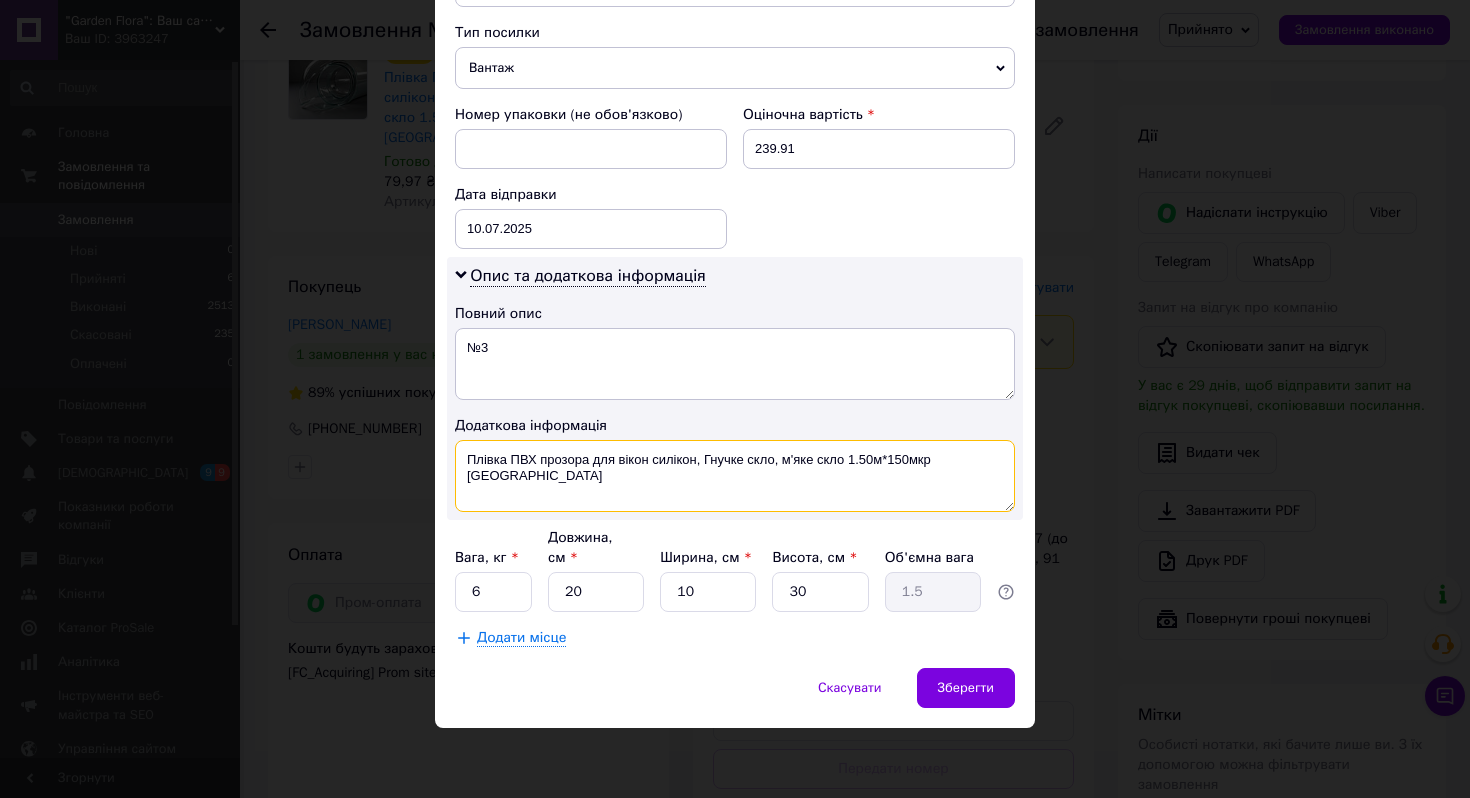 drag, startPoint x: 456, startPoint y: 445, endPoint x: 990, endPoint y: 460, distance: 534.21063 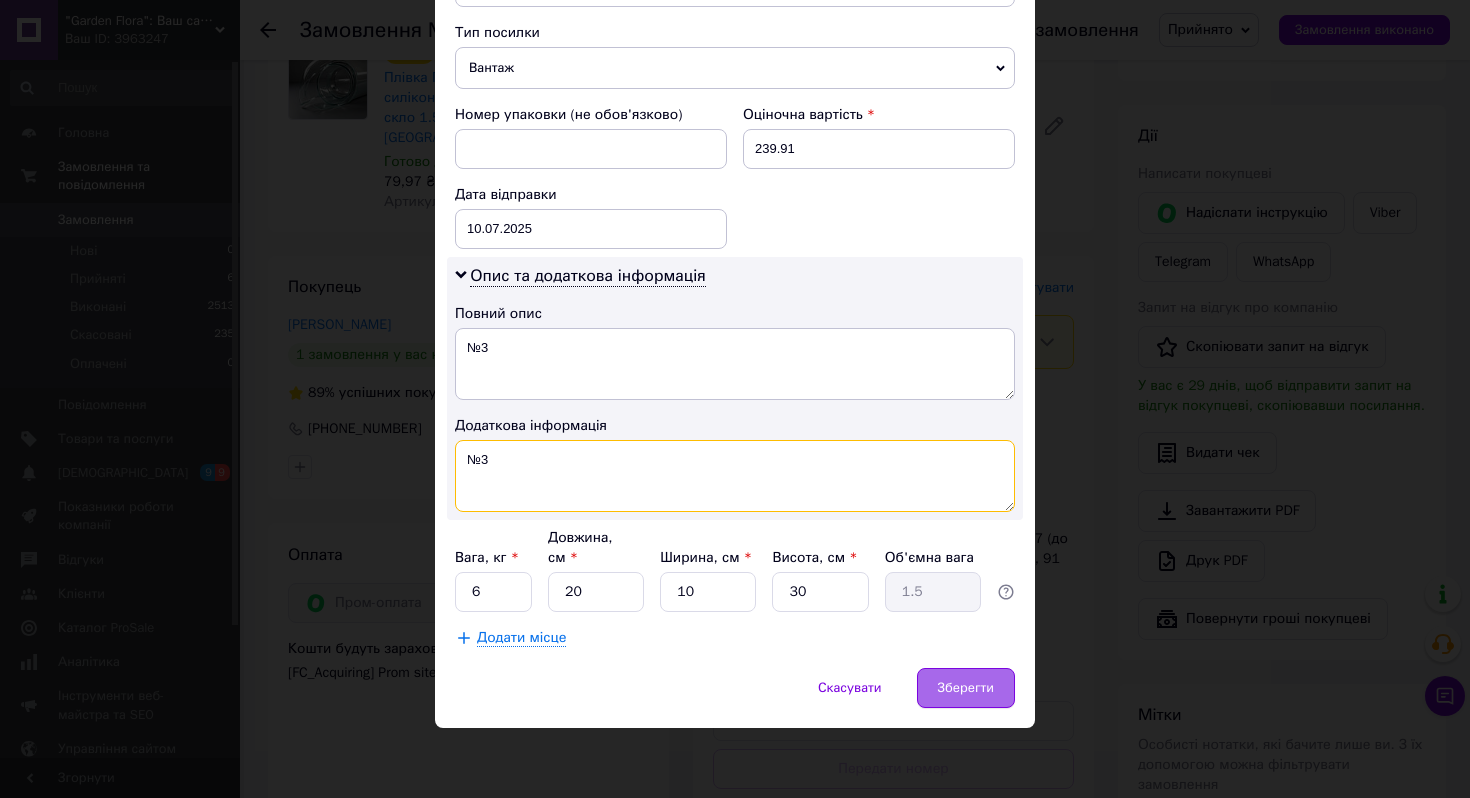 type on "№3" 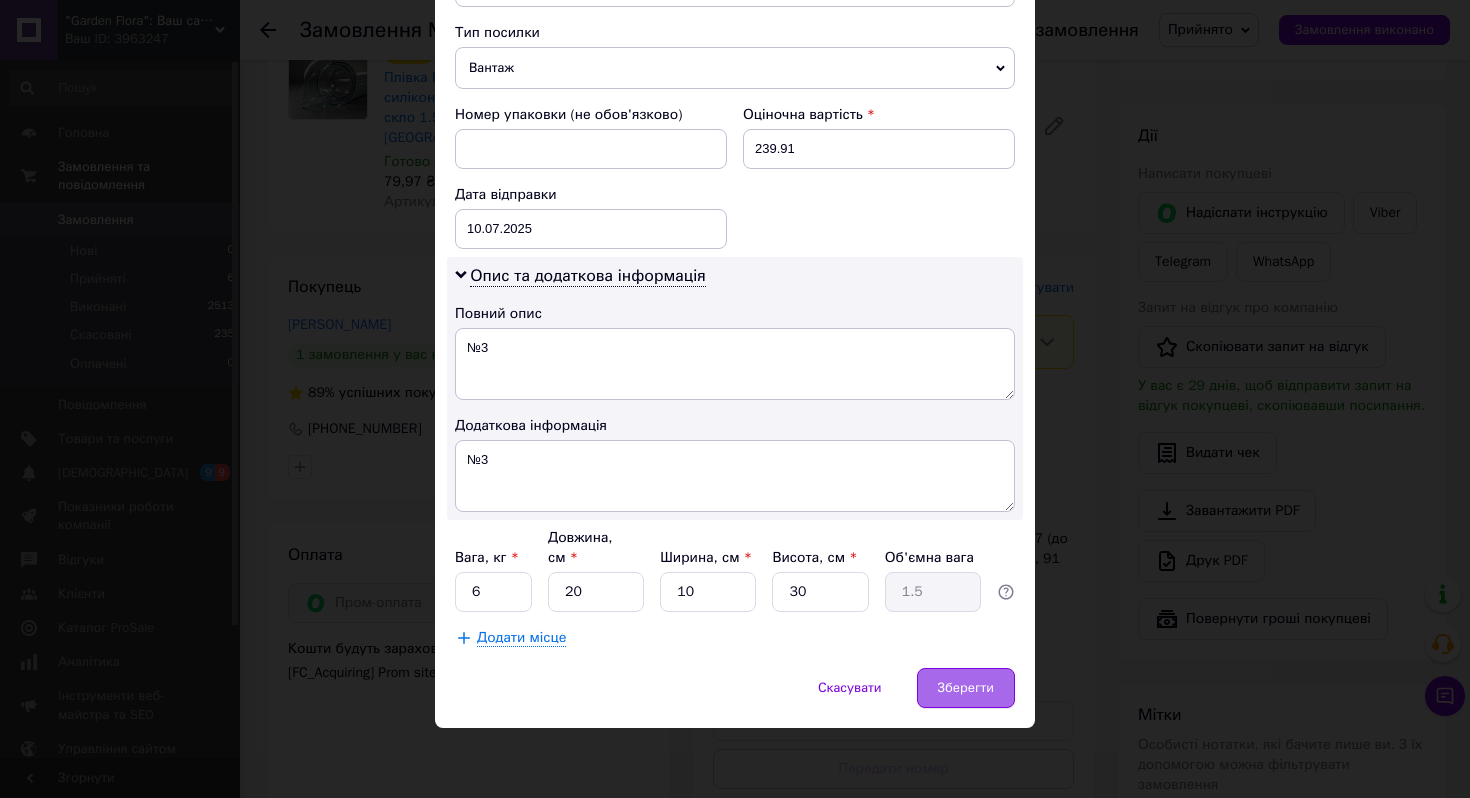 click on "Зберегти" at bounding box center [966, 688] 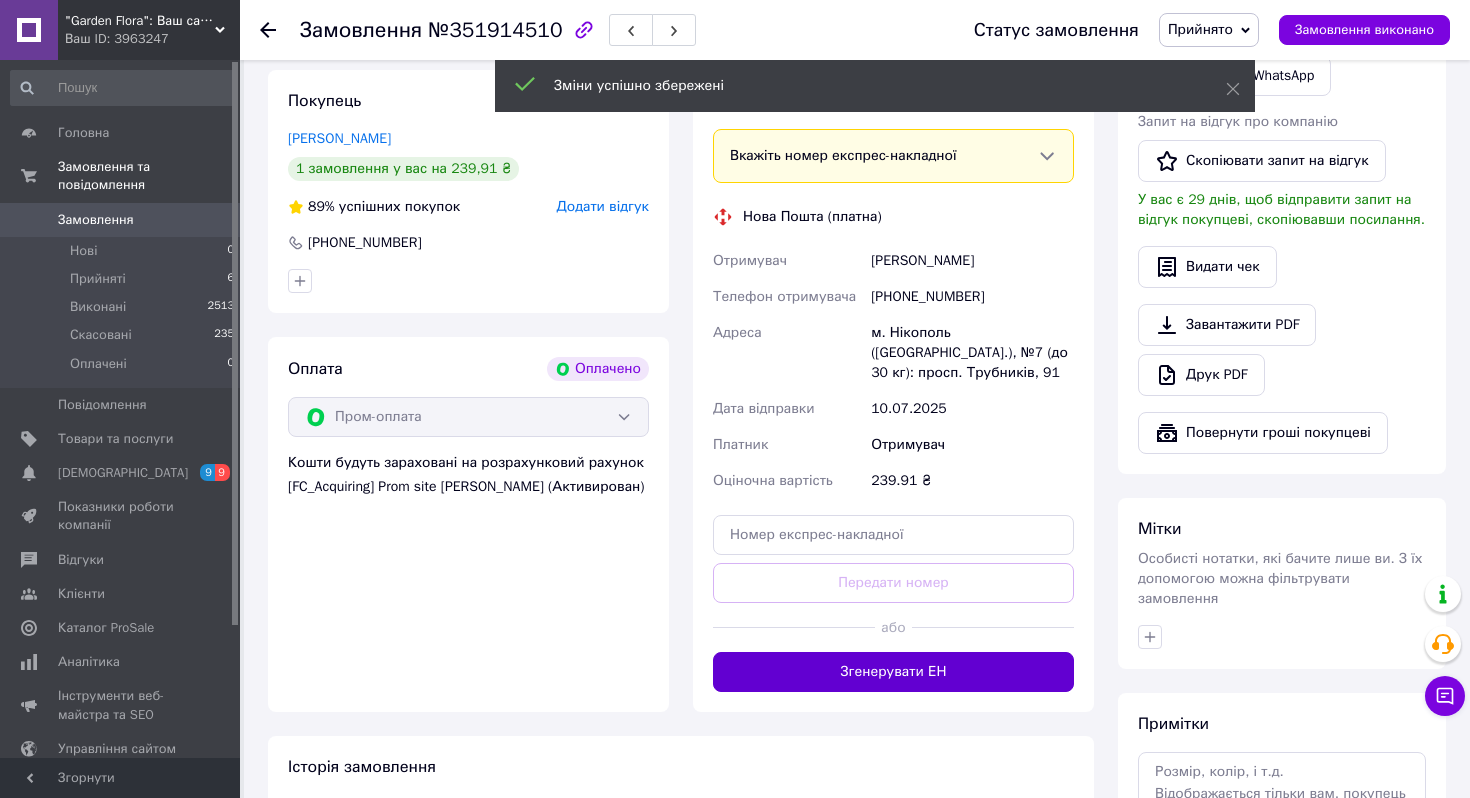 click on "Згенерувати ЕН" at bounding box center (893, 672) 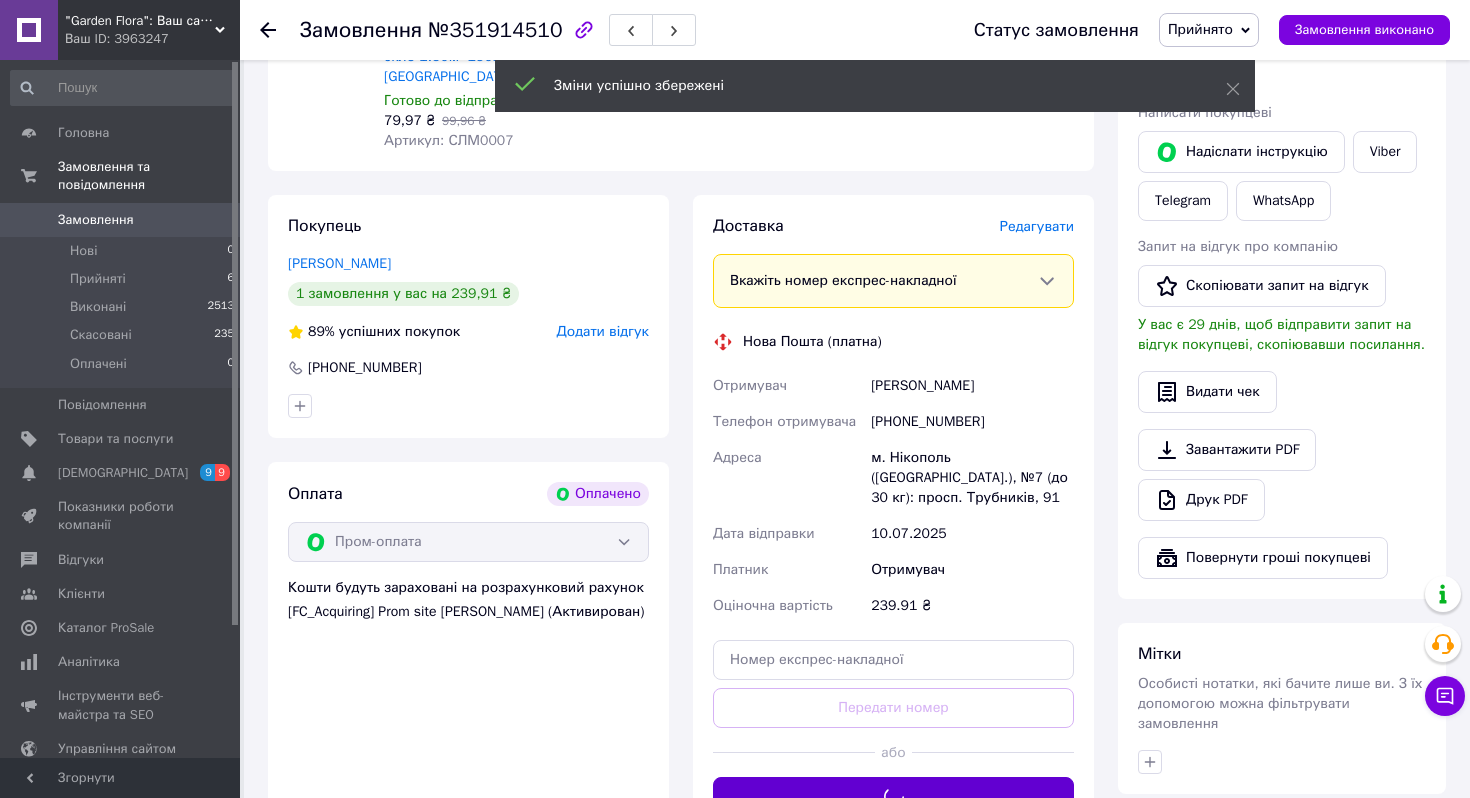 scroll, scrollTop: 313, scrollLeft: 0, axis: vertical 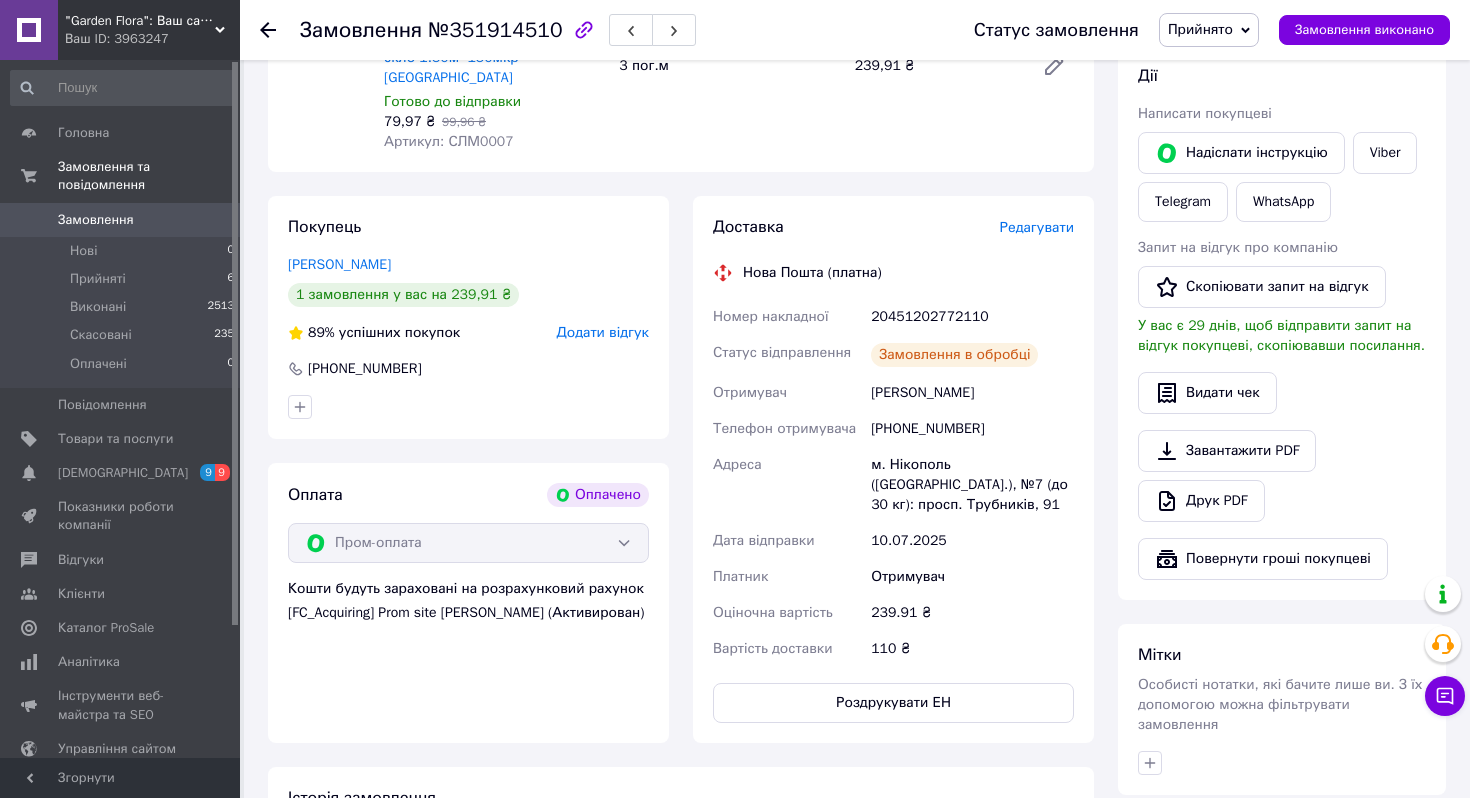click on "Прийнято" at bounding box center [1209, 30] 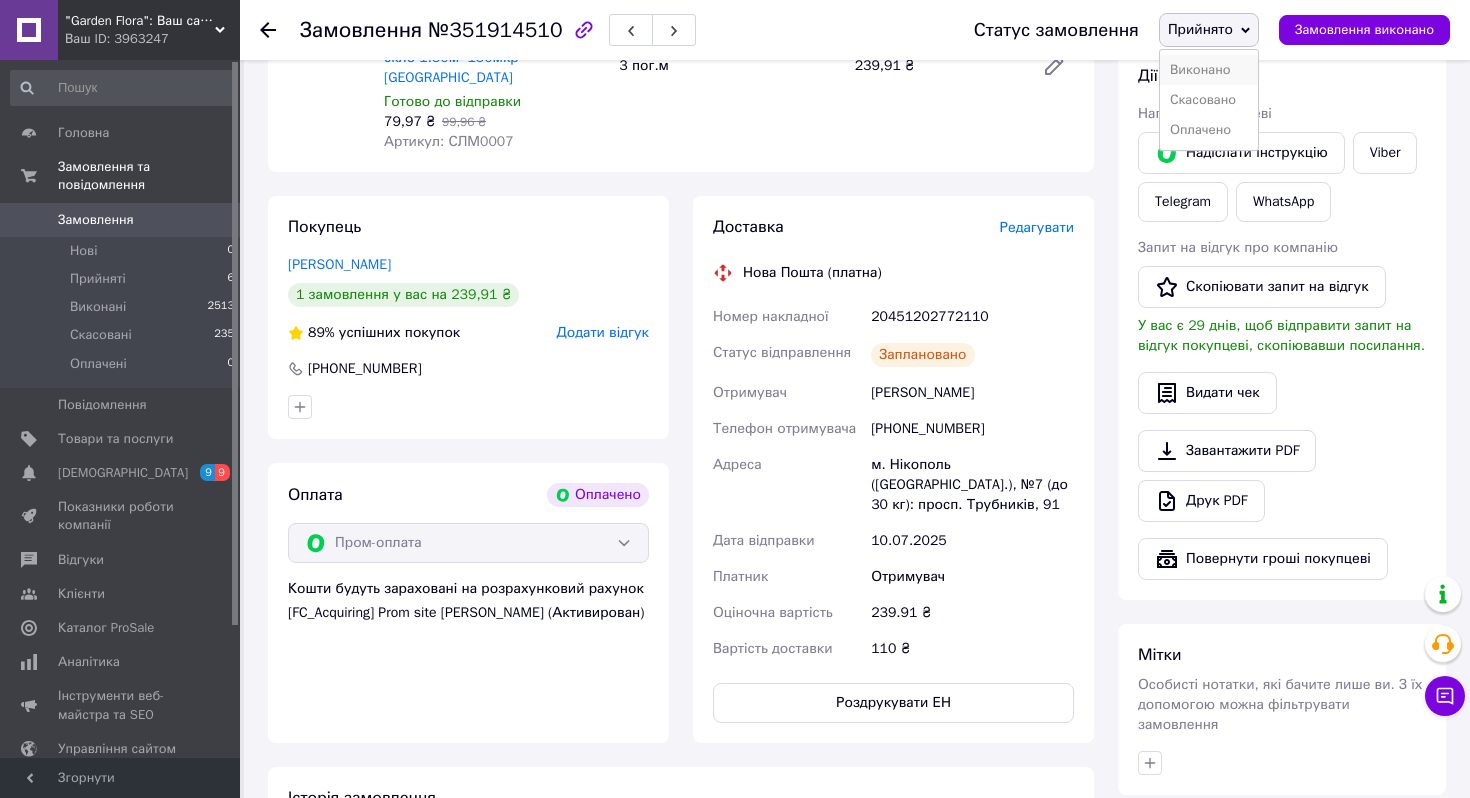 click on "Виконано" at bounding box center (1209, 70) 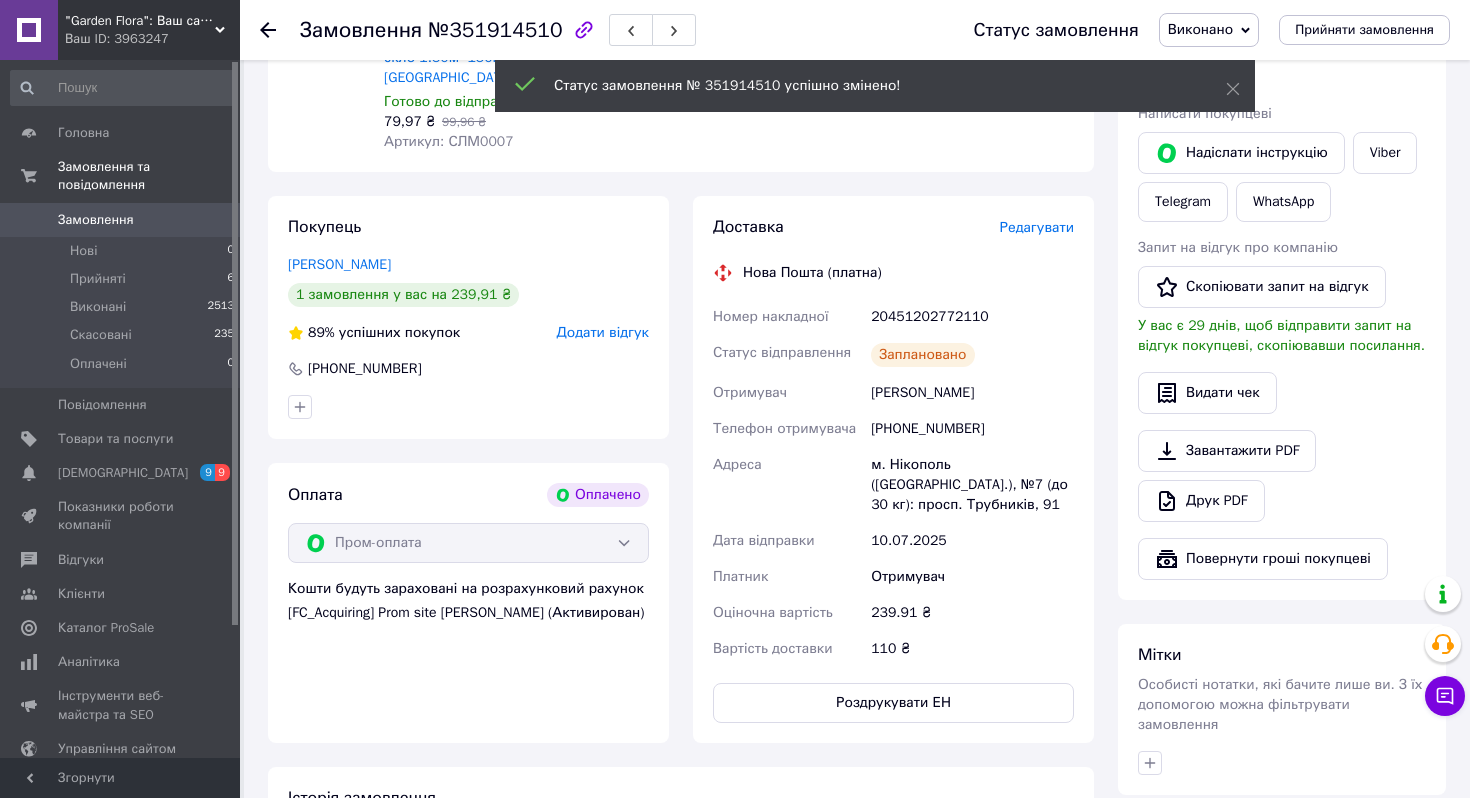click on "20451202772110" at bounding box center [972, 317] 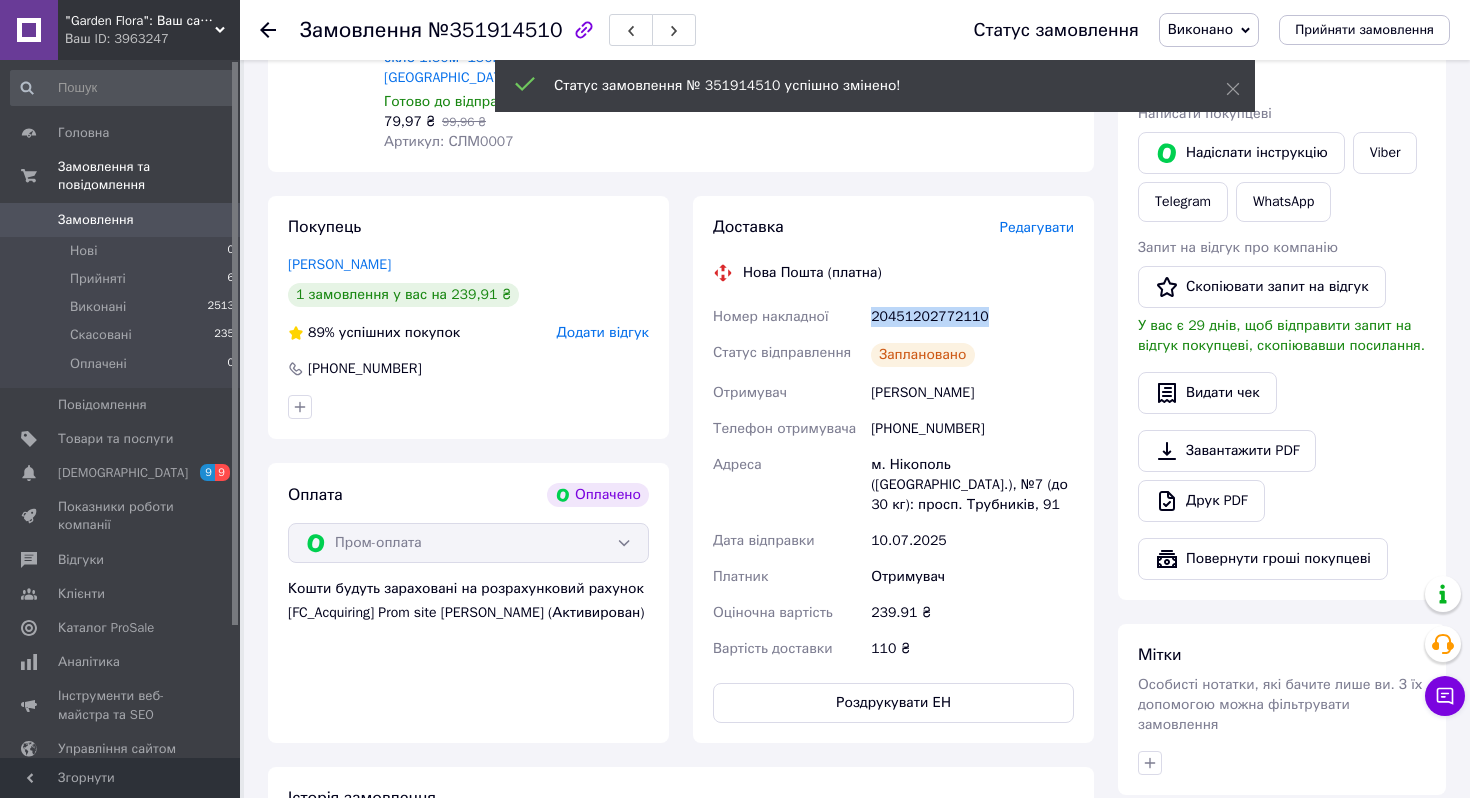 click on "20451202772110" at bounding box center [972, 317] 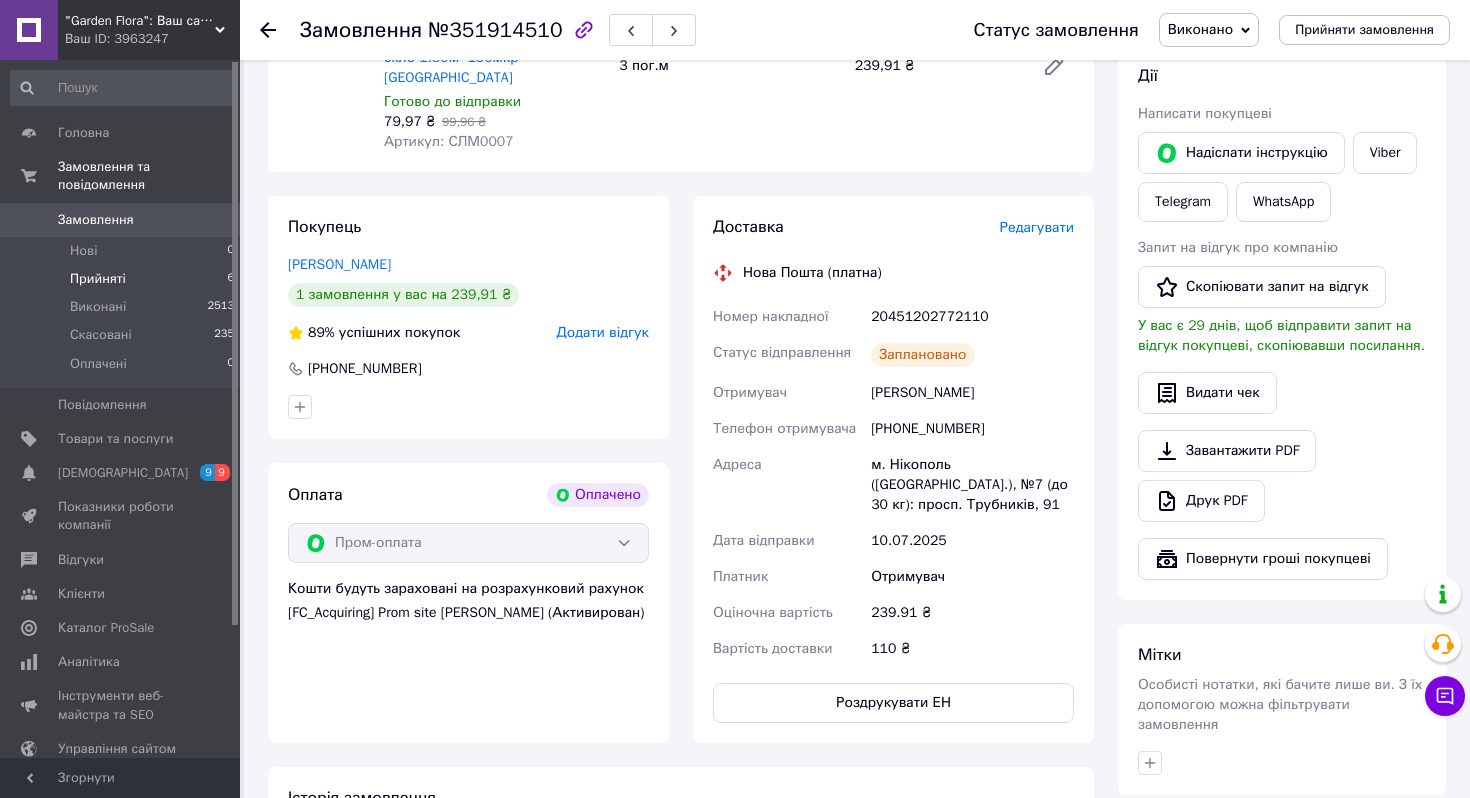 click on "Прийняті 6" at bounding box center [123, 279] 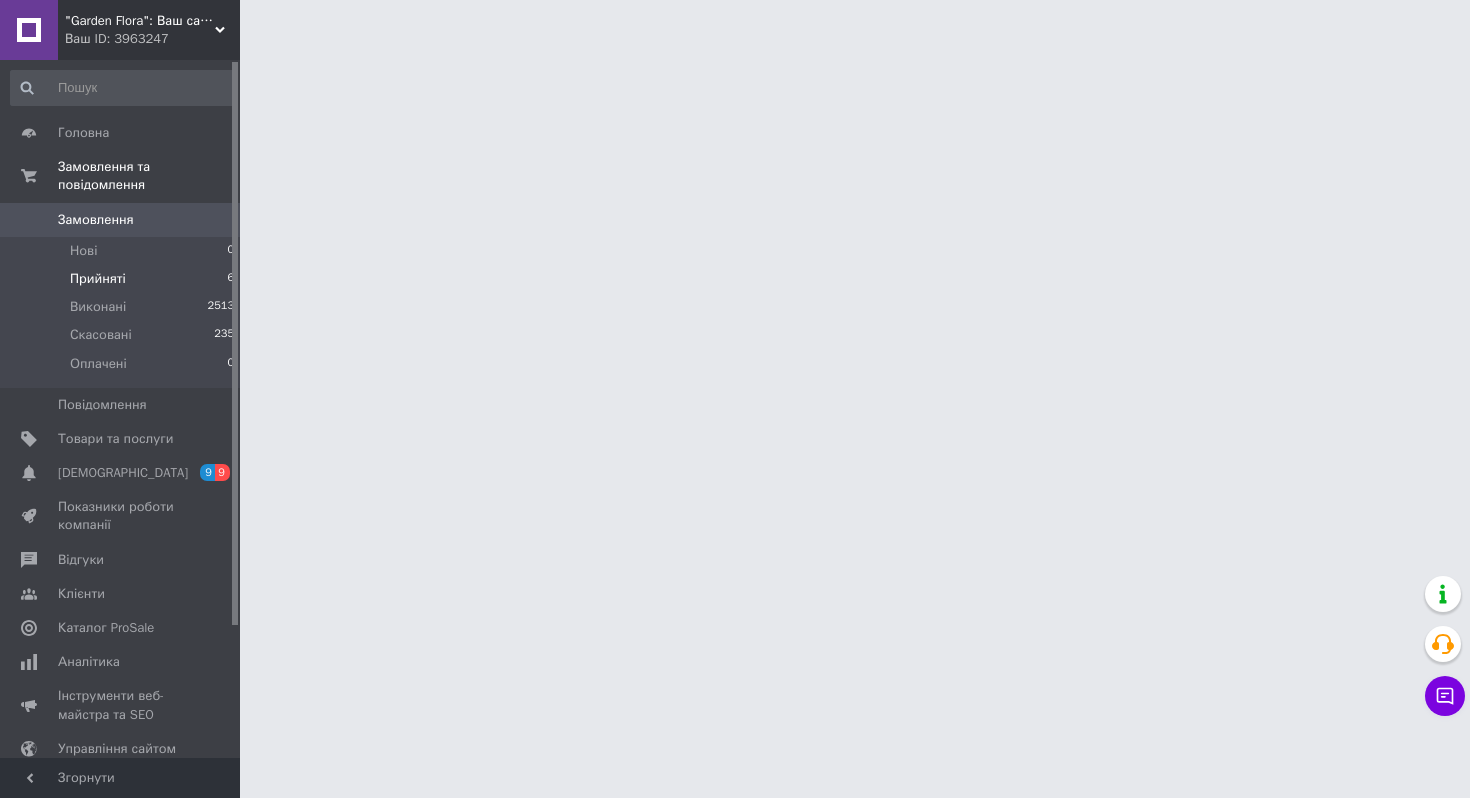 scroll, scrollTop: 0, scrollLeft: 0, axis: both 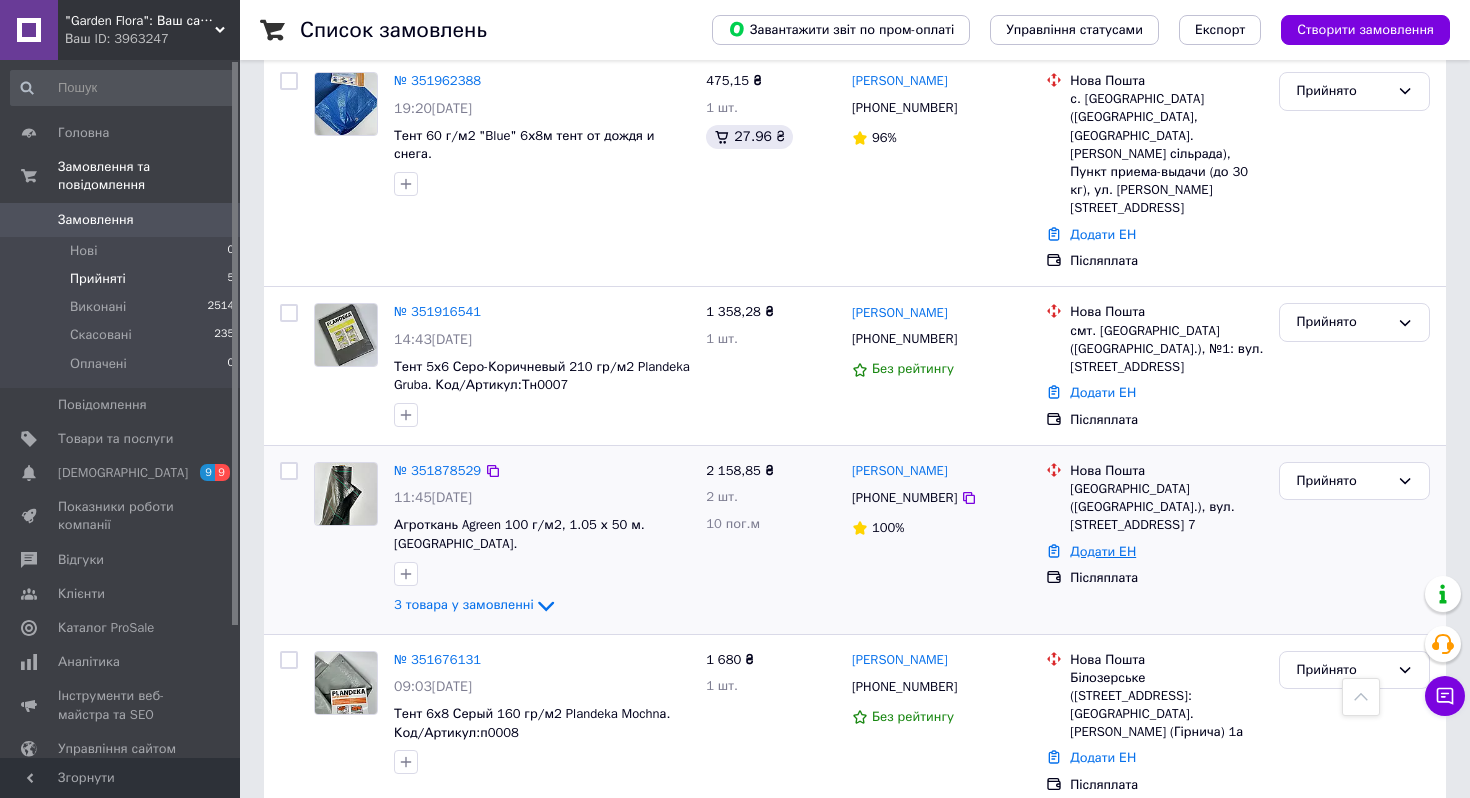 click on "Додати ЕН" at bounding box center (1103, 551) 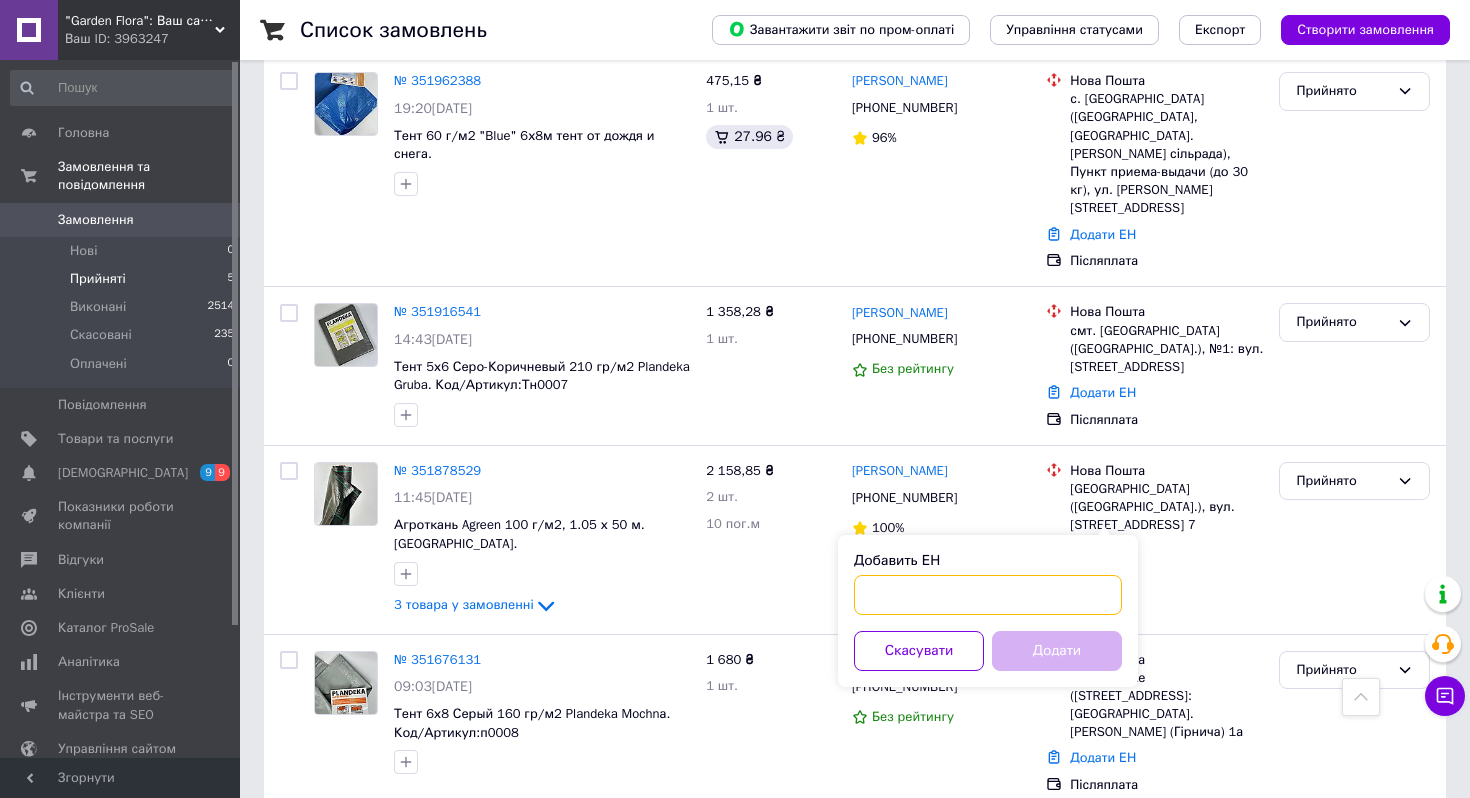 click on "Добавить ЕН" at bounding box center (988, 595) 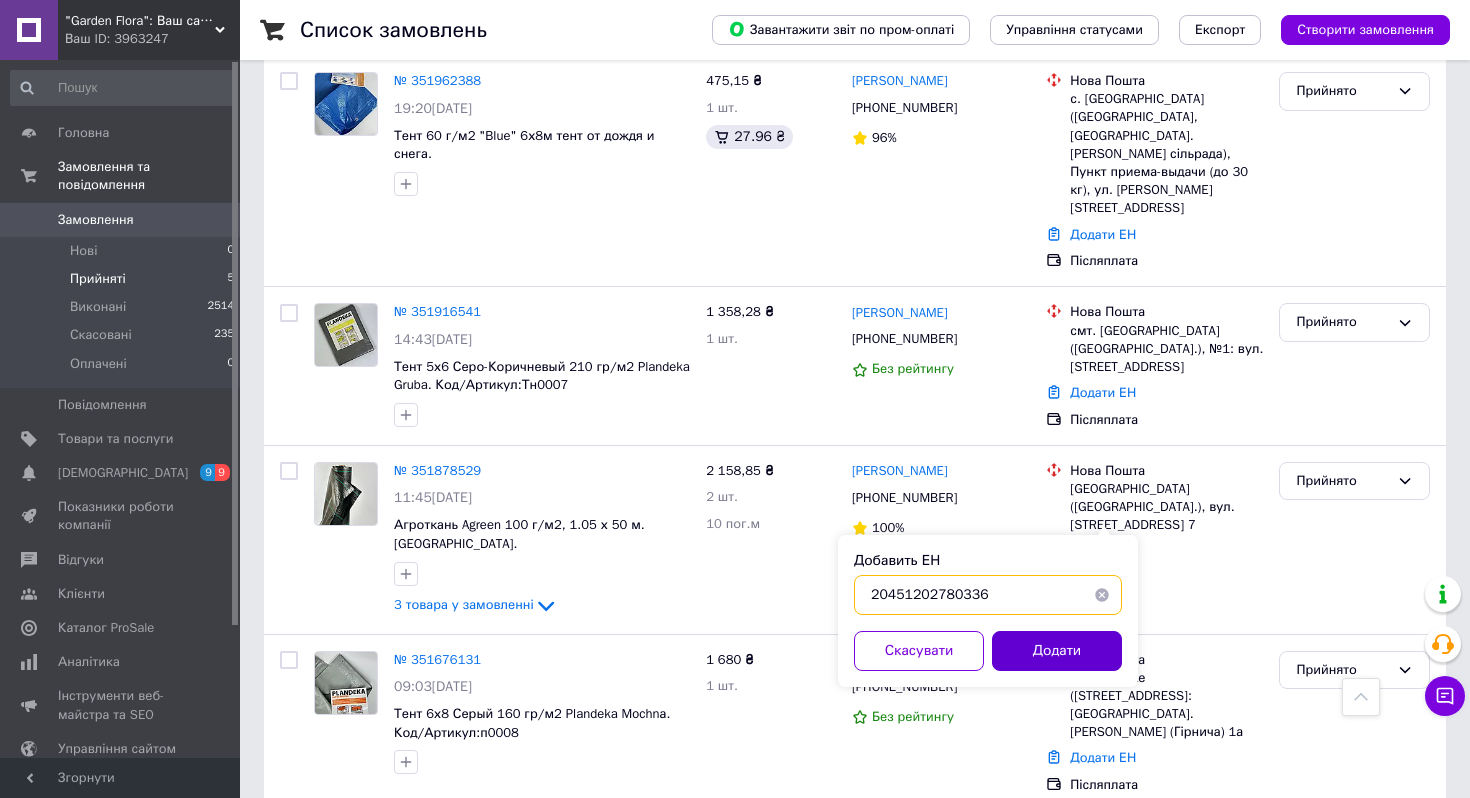 type on "20451202780336" 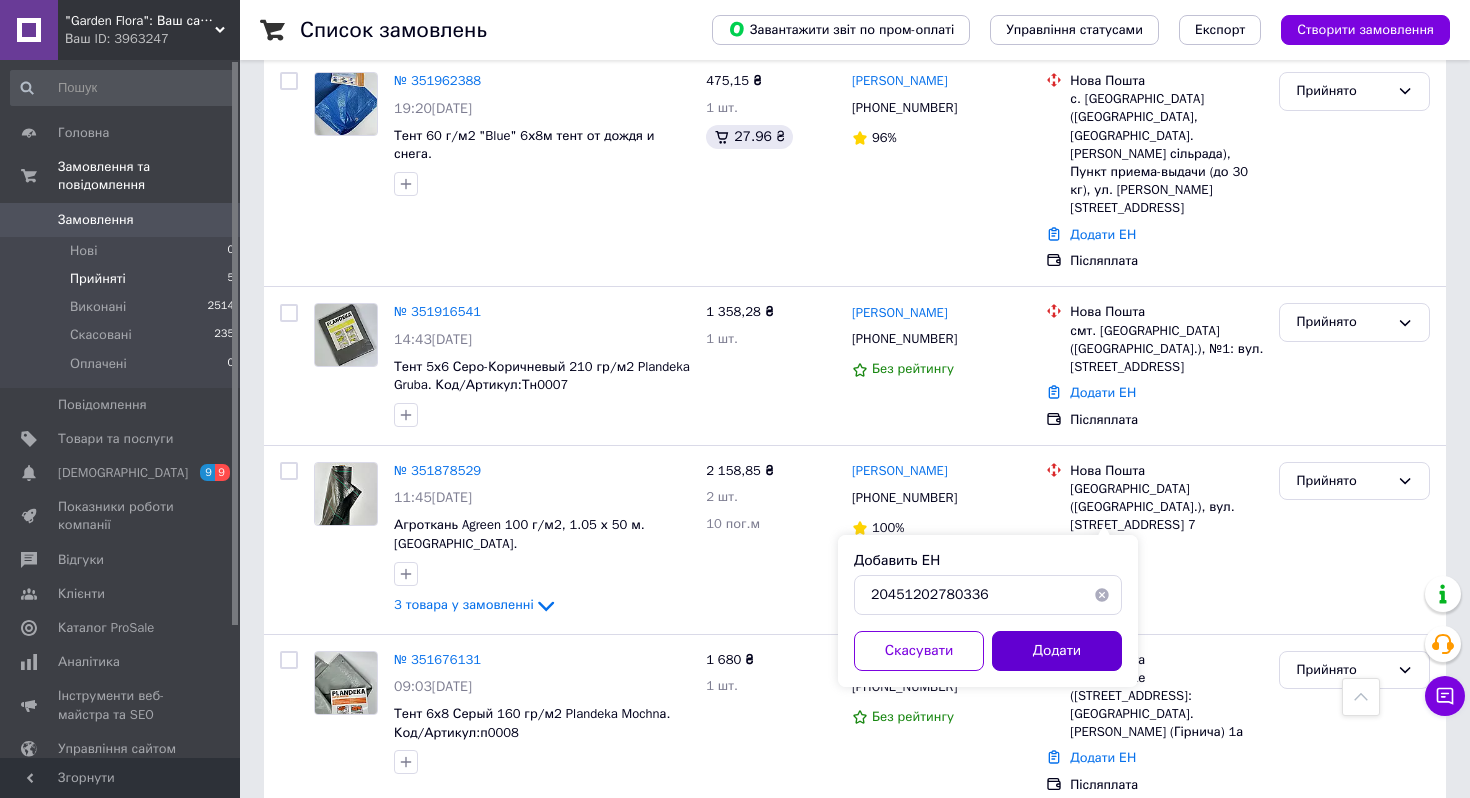 click on "Додати" at bounding box center (1057, 651) 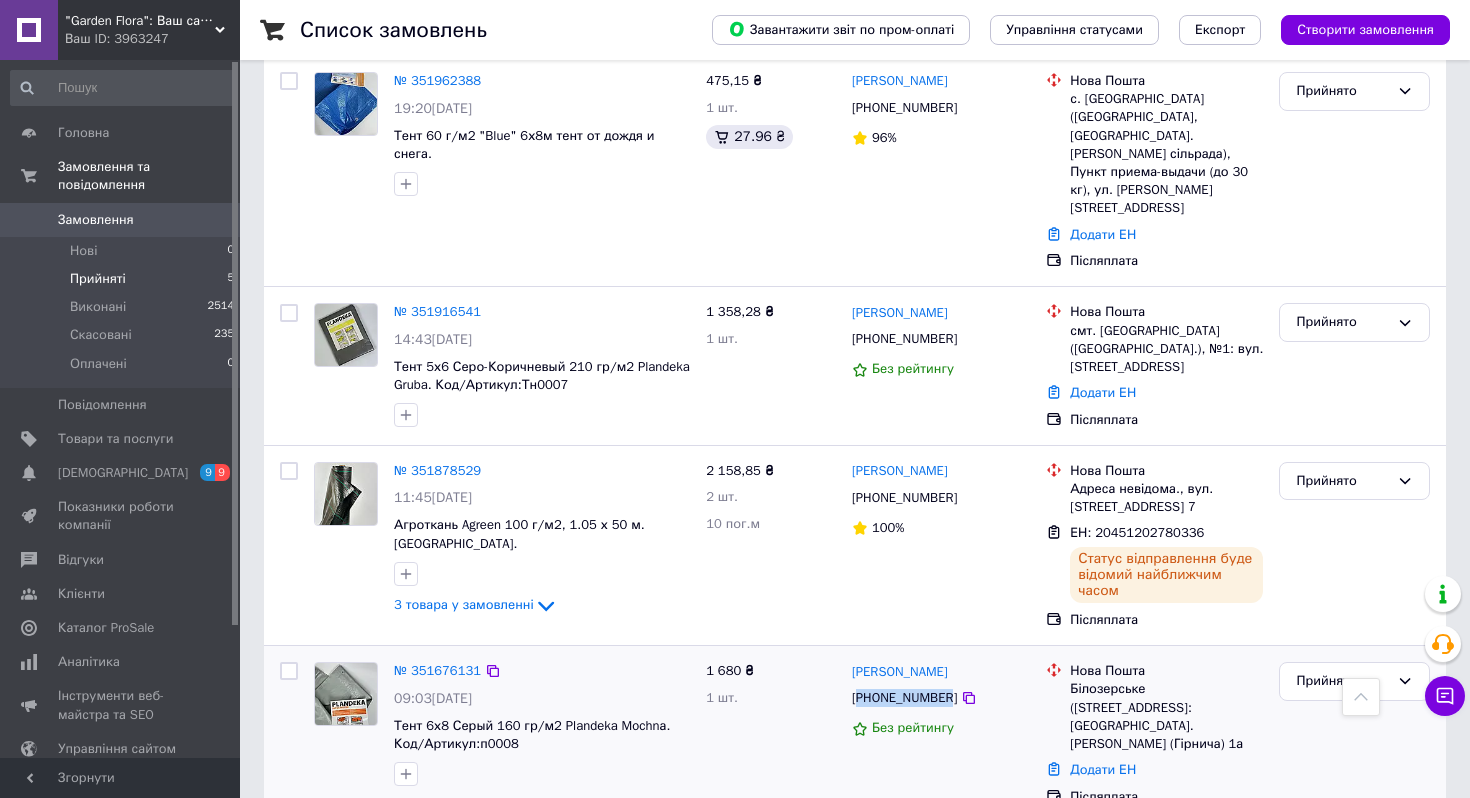 drag, startPoint x: 860, startPoint y: 663, endPoint x: 955, endPoint y: 660, distance: 95.047356 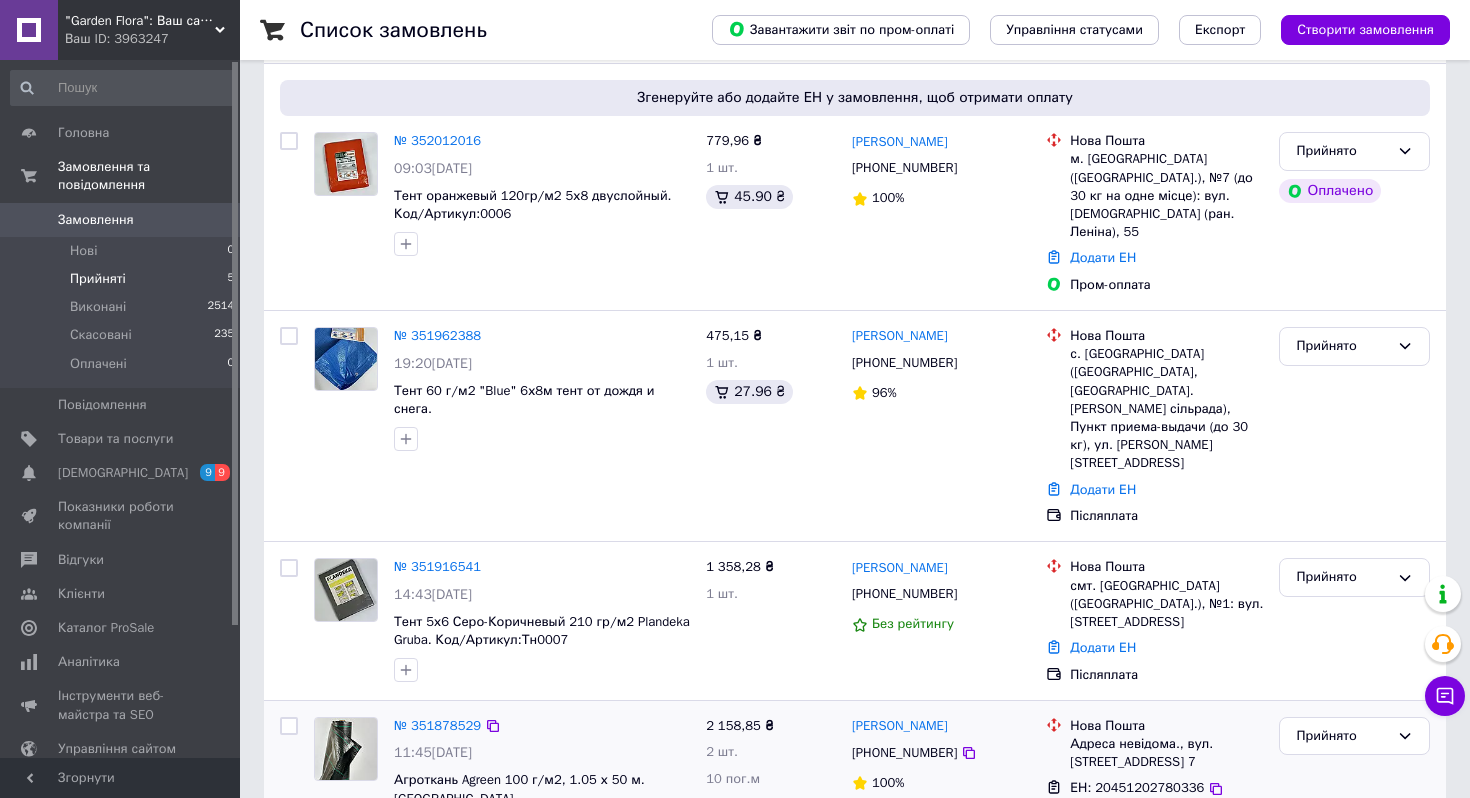 scroll, scrollTop: 219, scrollLeft: 0, axis: vertical 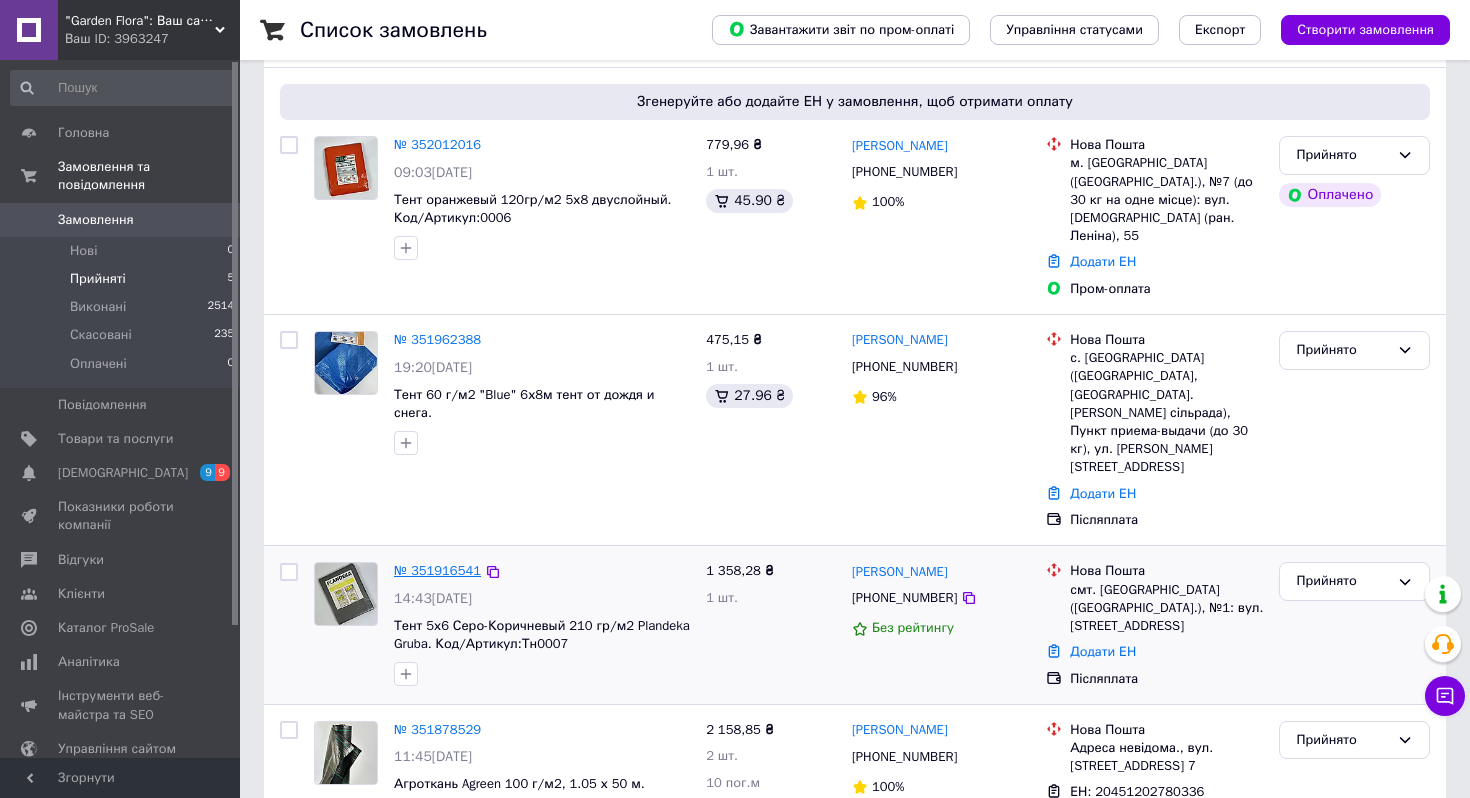 click on "№ 351916541" at bounding box center (437, 570) 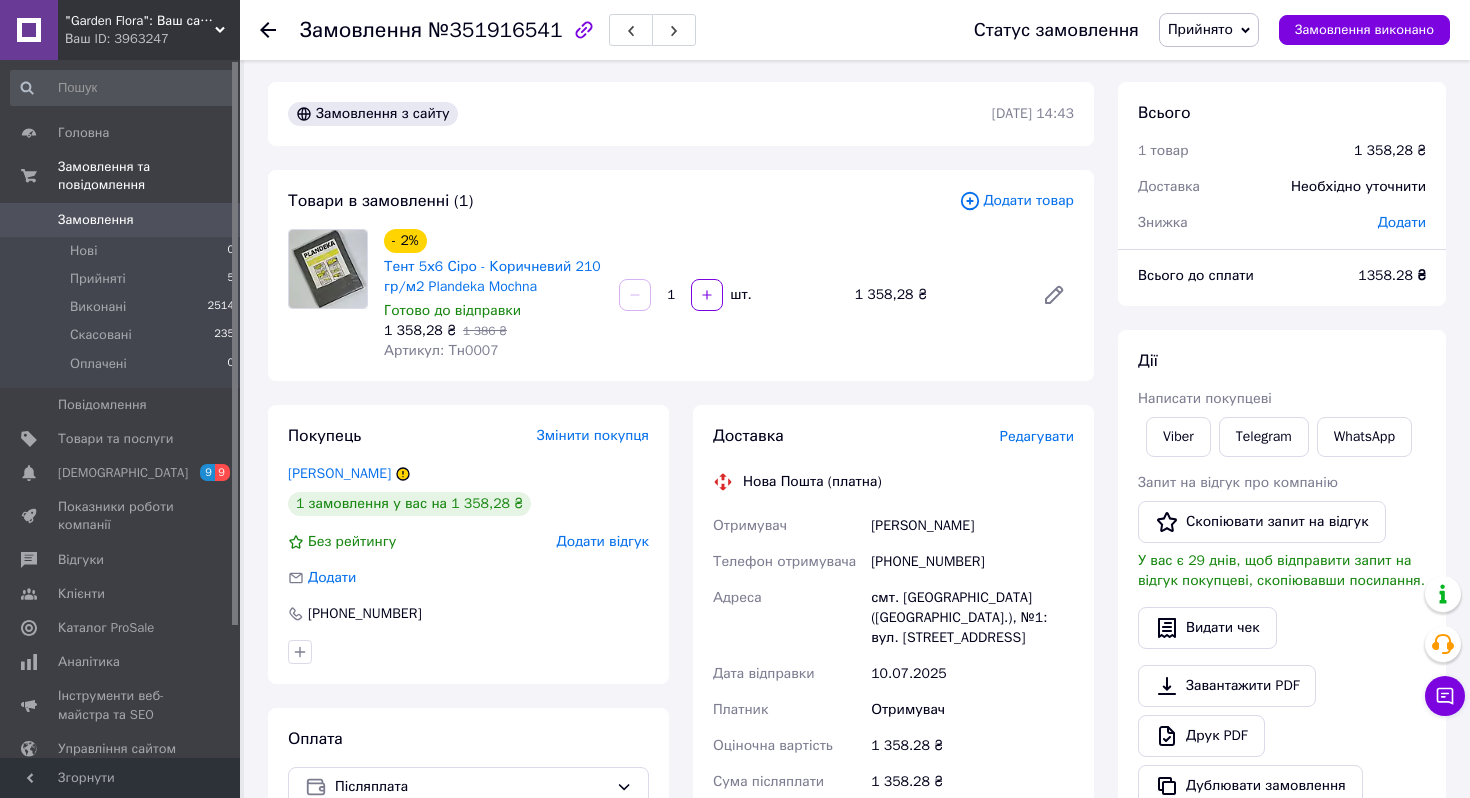 scroll, scrollTop: 0, scrollLeft: 0, axis: both 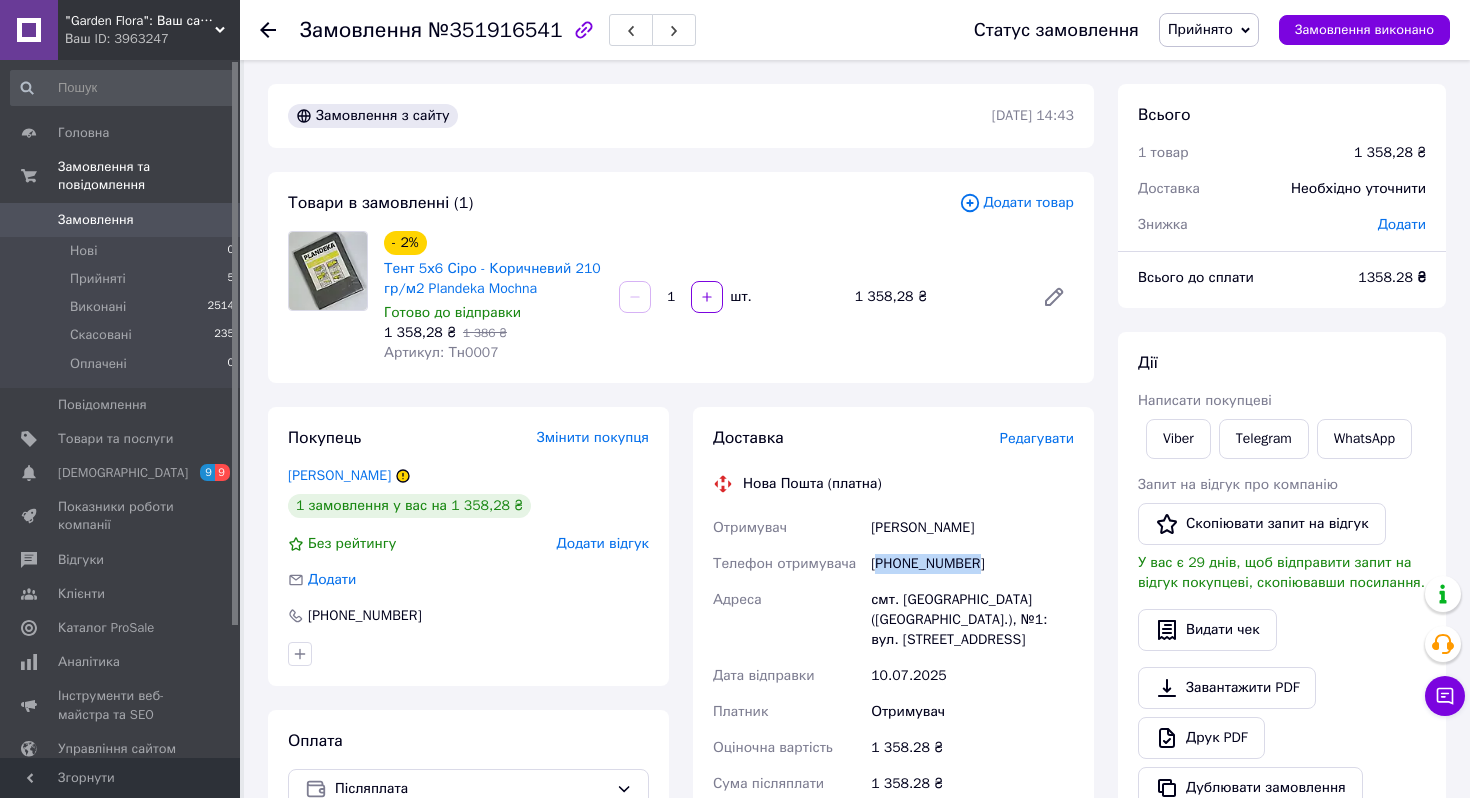 drag, startPoint x: 882, startPoint y: 566, endPoint x: 988, endPoint y: 561, distance: 106.11786 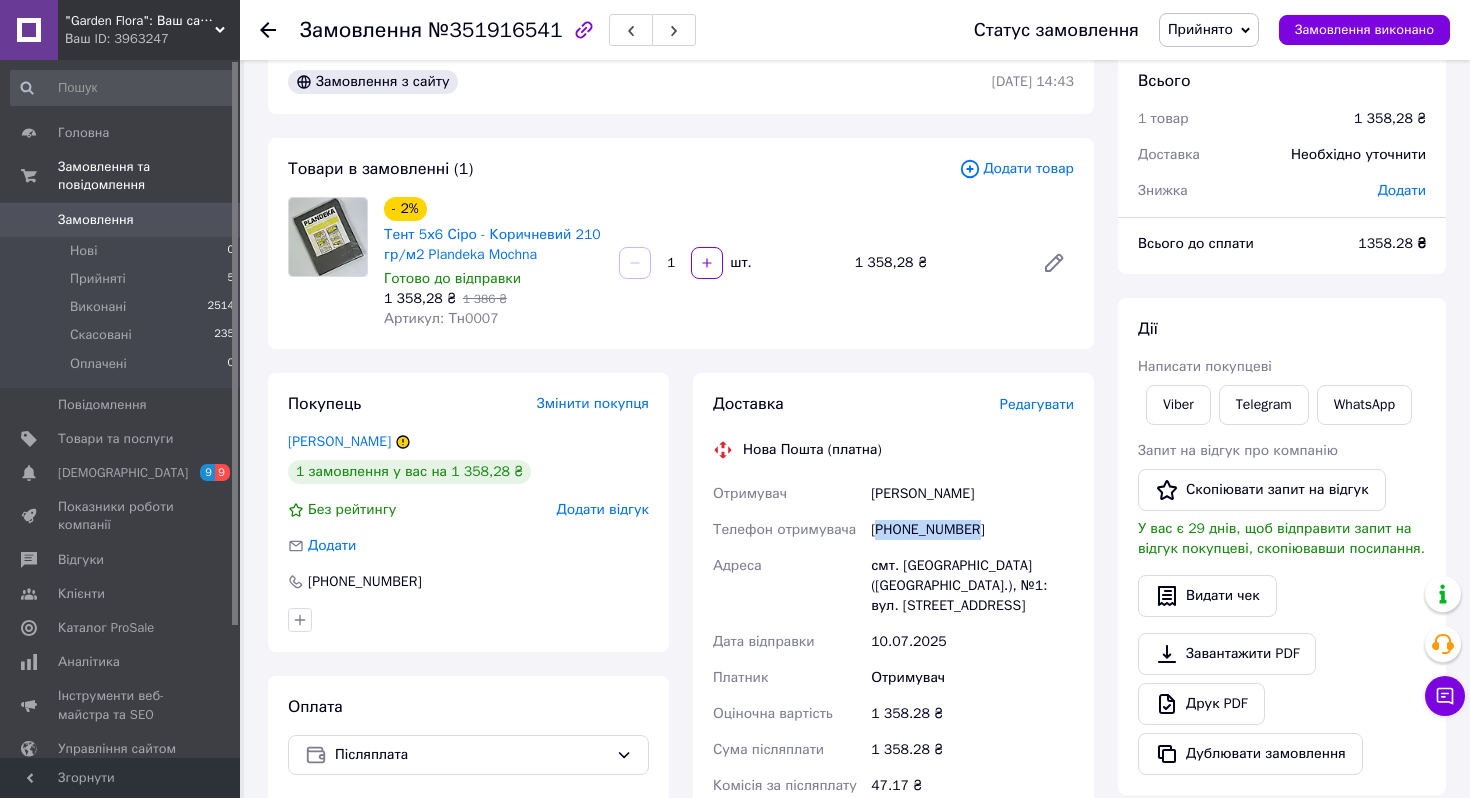 scroll, scrollTop: 0, scrollLeft: 0, axis: both 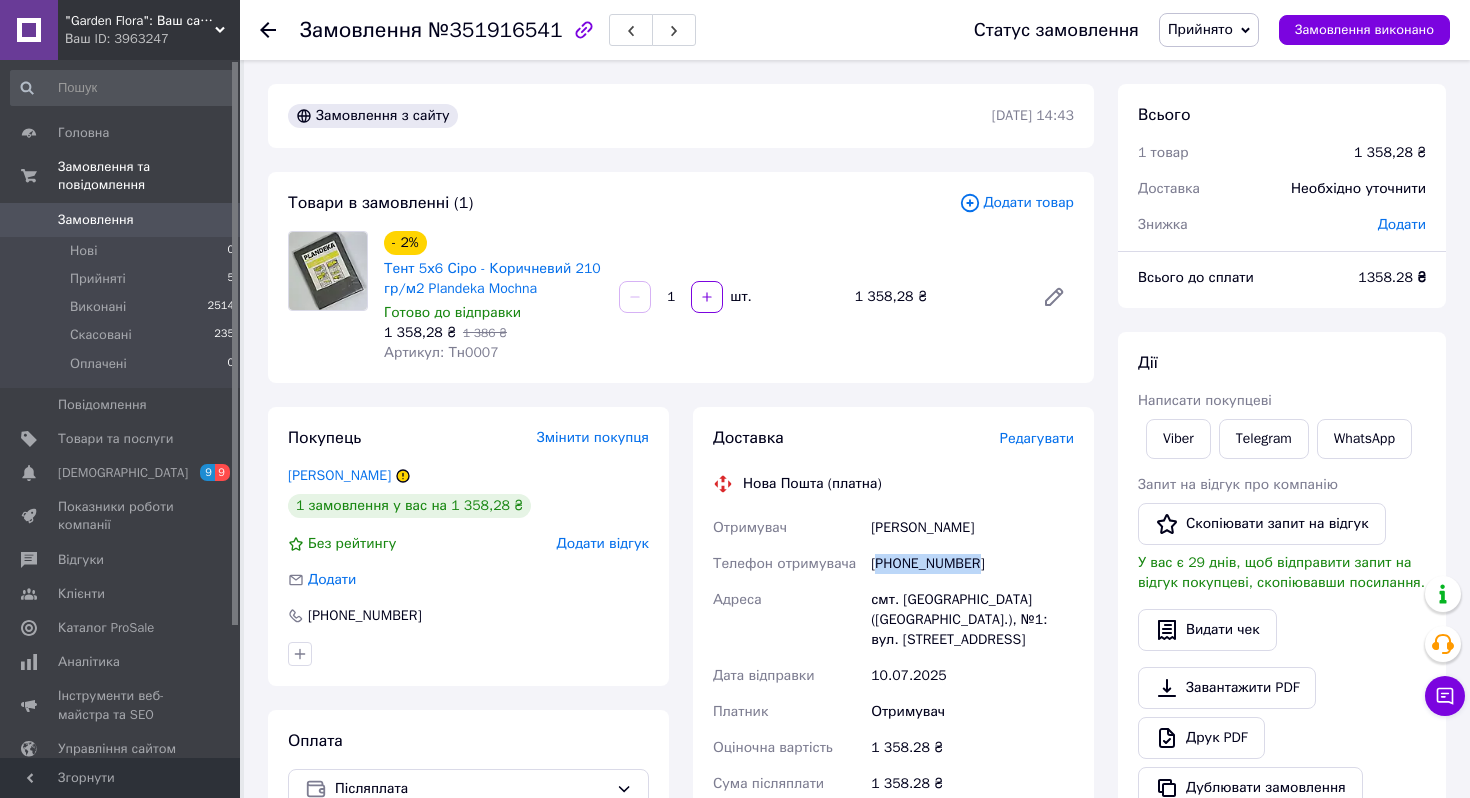 click on "0" at bounding box center [212, 220] 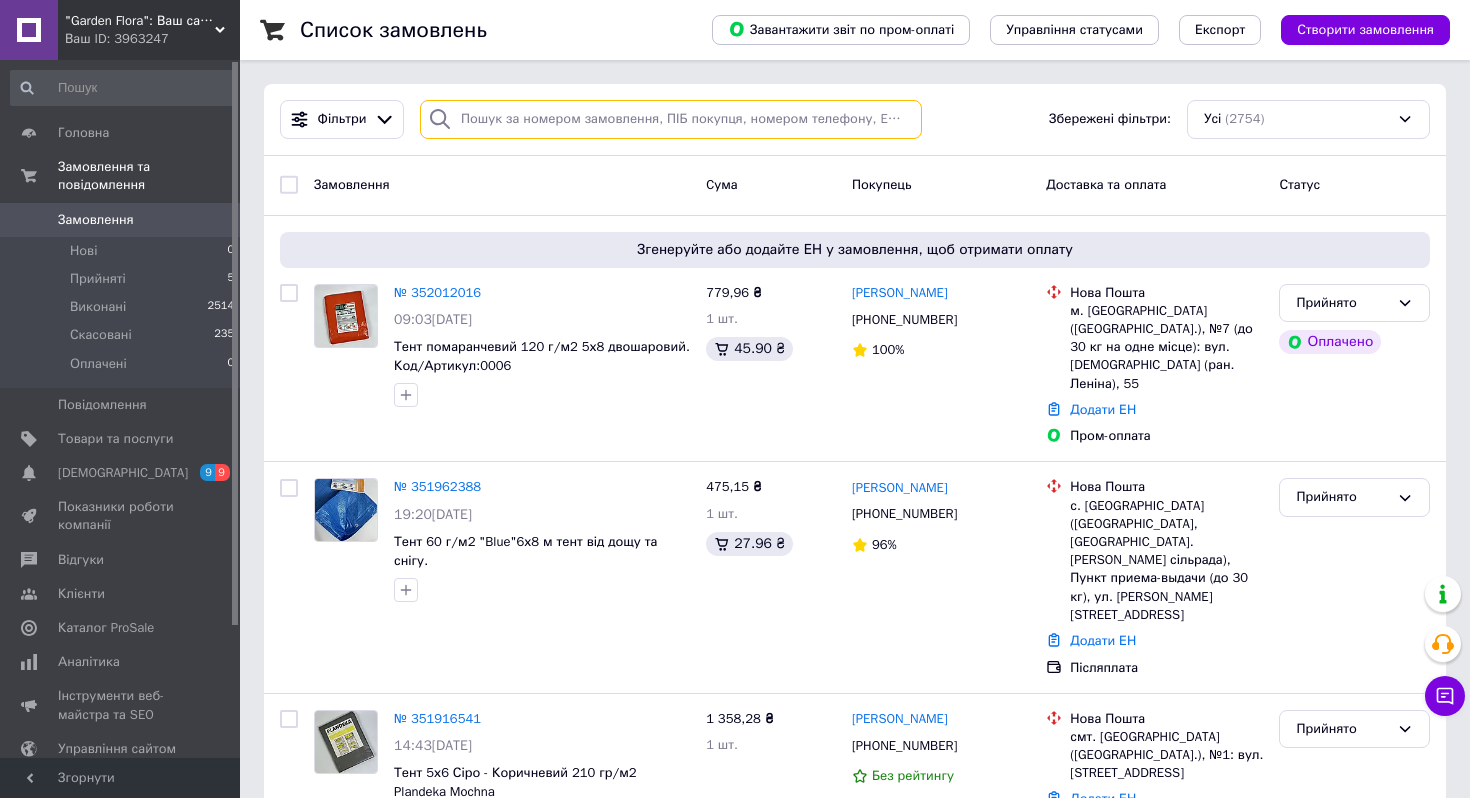 click at bounding box center (671, 119) 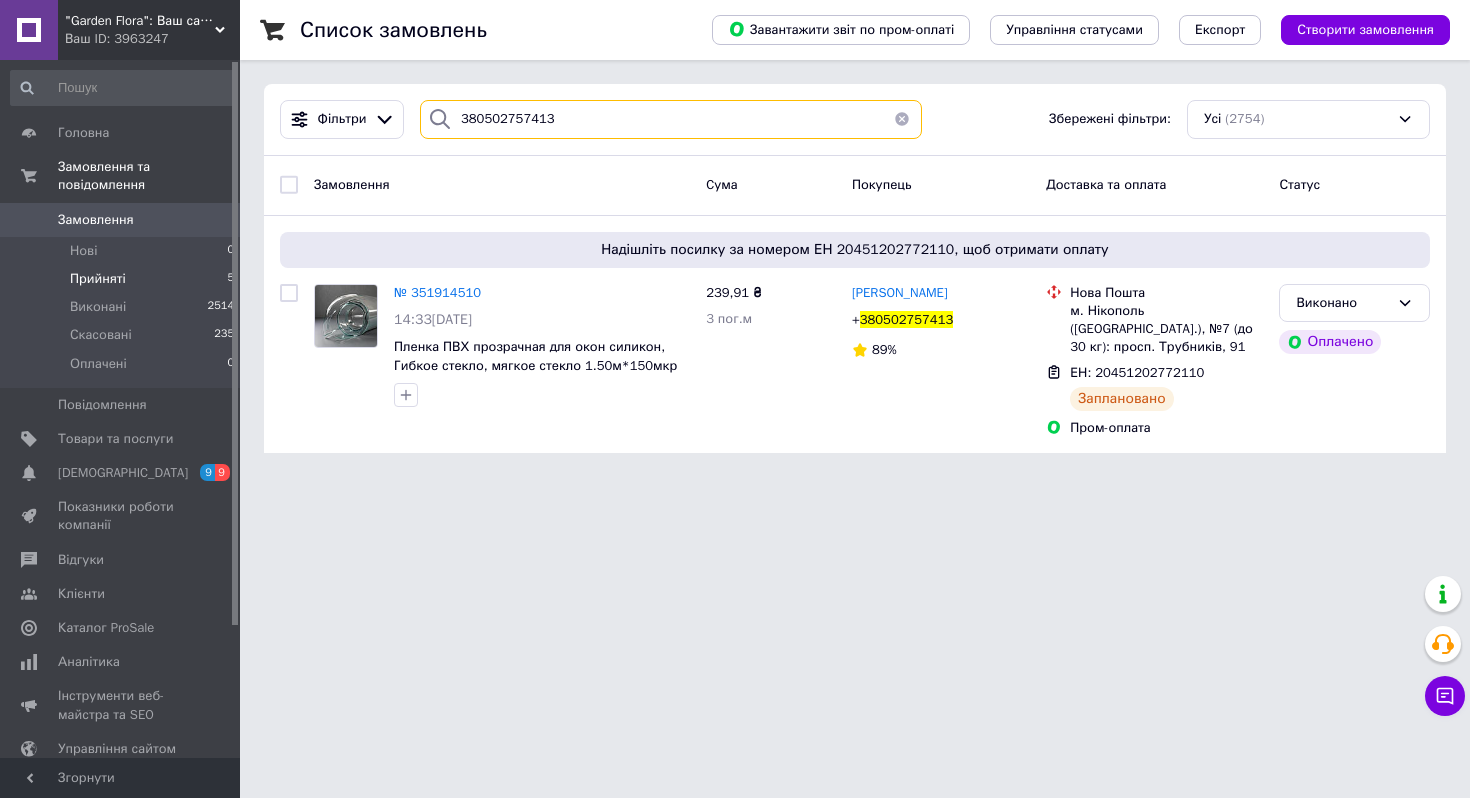 type on "380502757413" 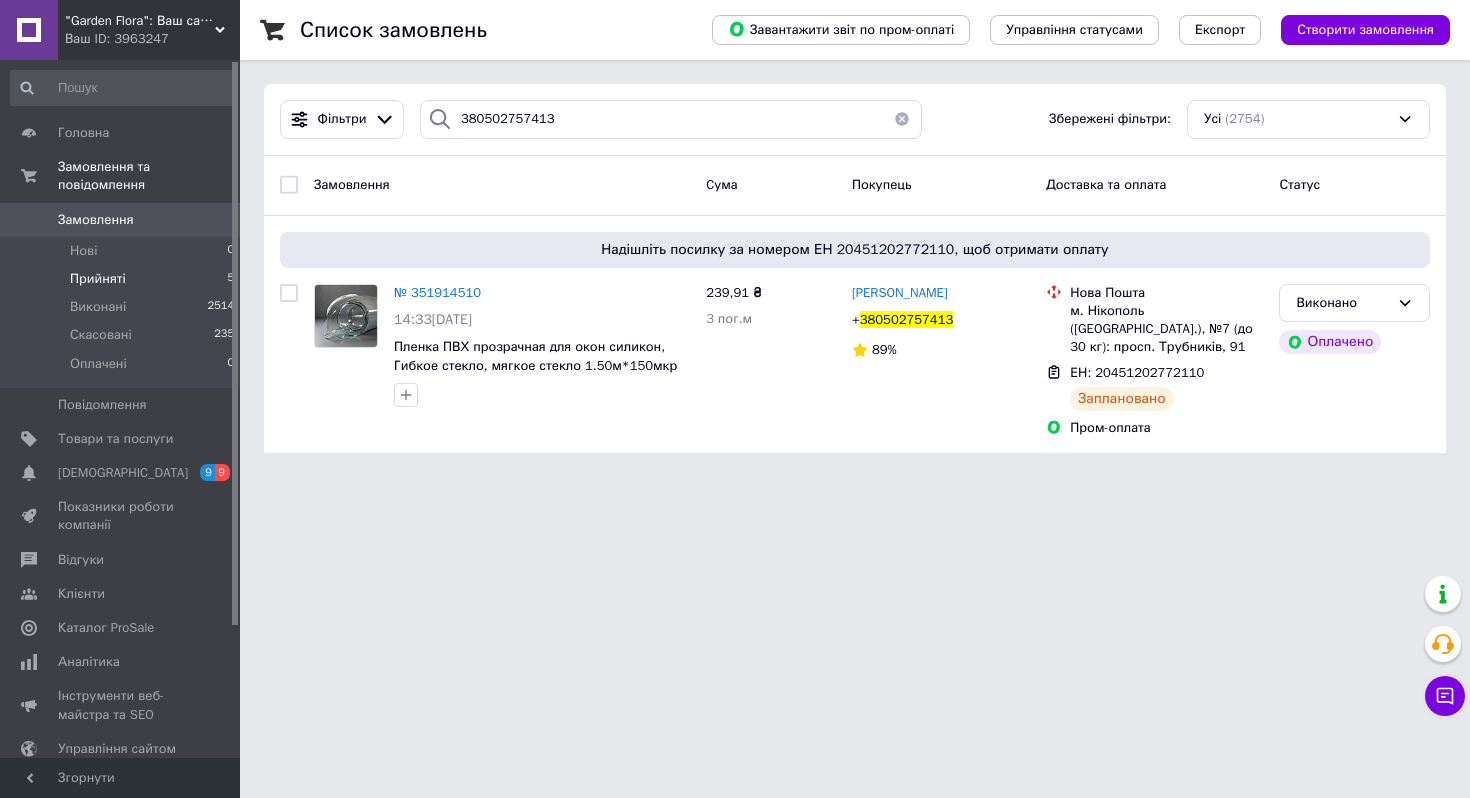 click on "Прийняті 5" at bounding box center [123, 279] 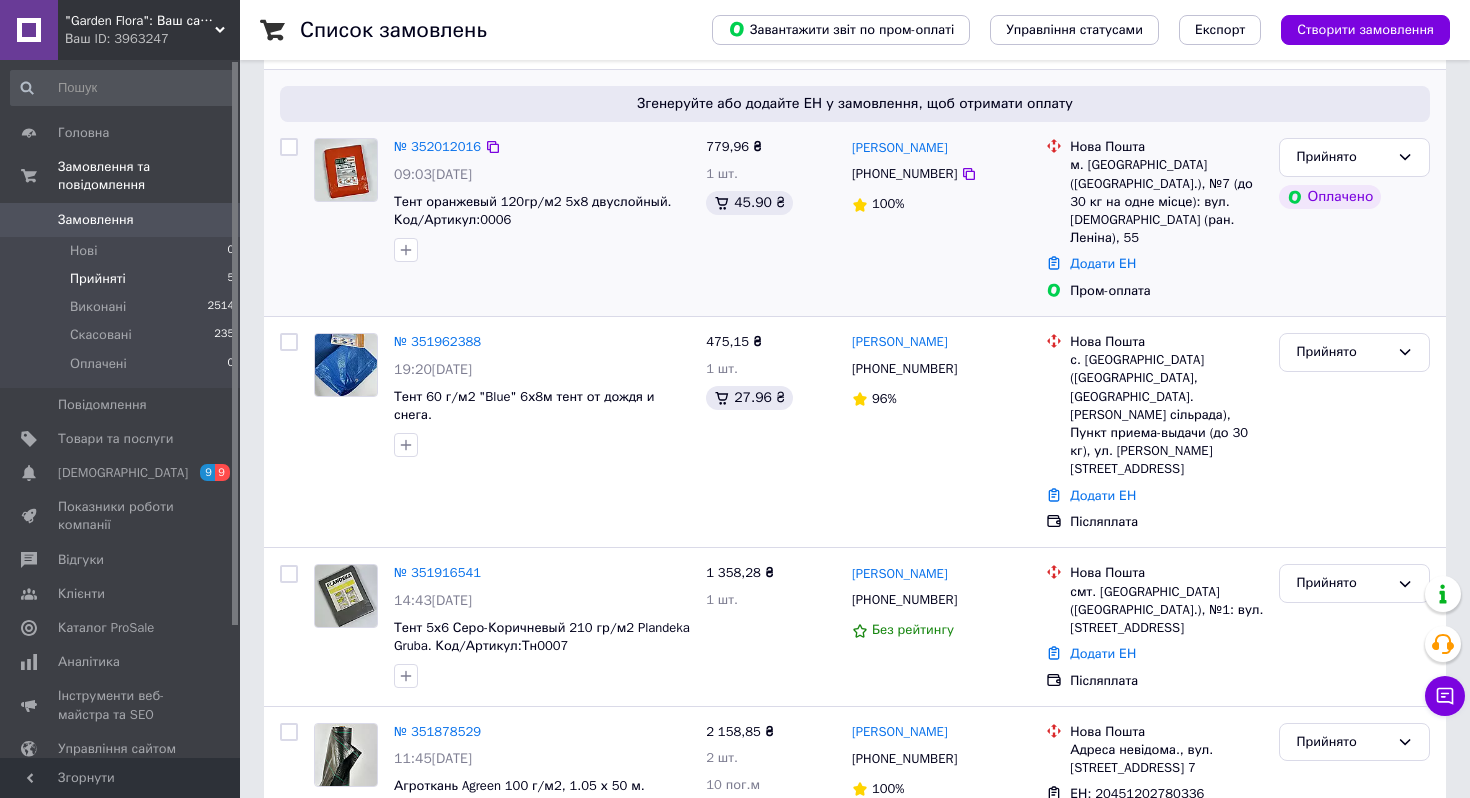 scroll, scrollTop: 478, scrollLeft: 0, axis: vertical 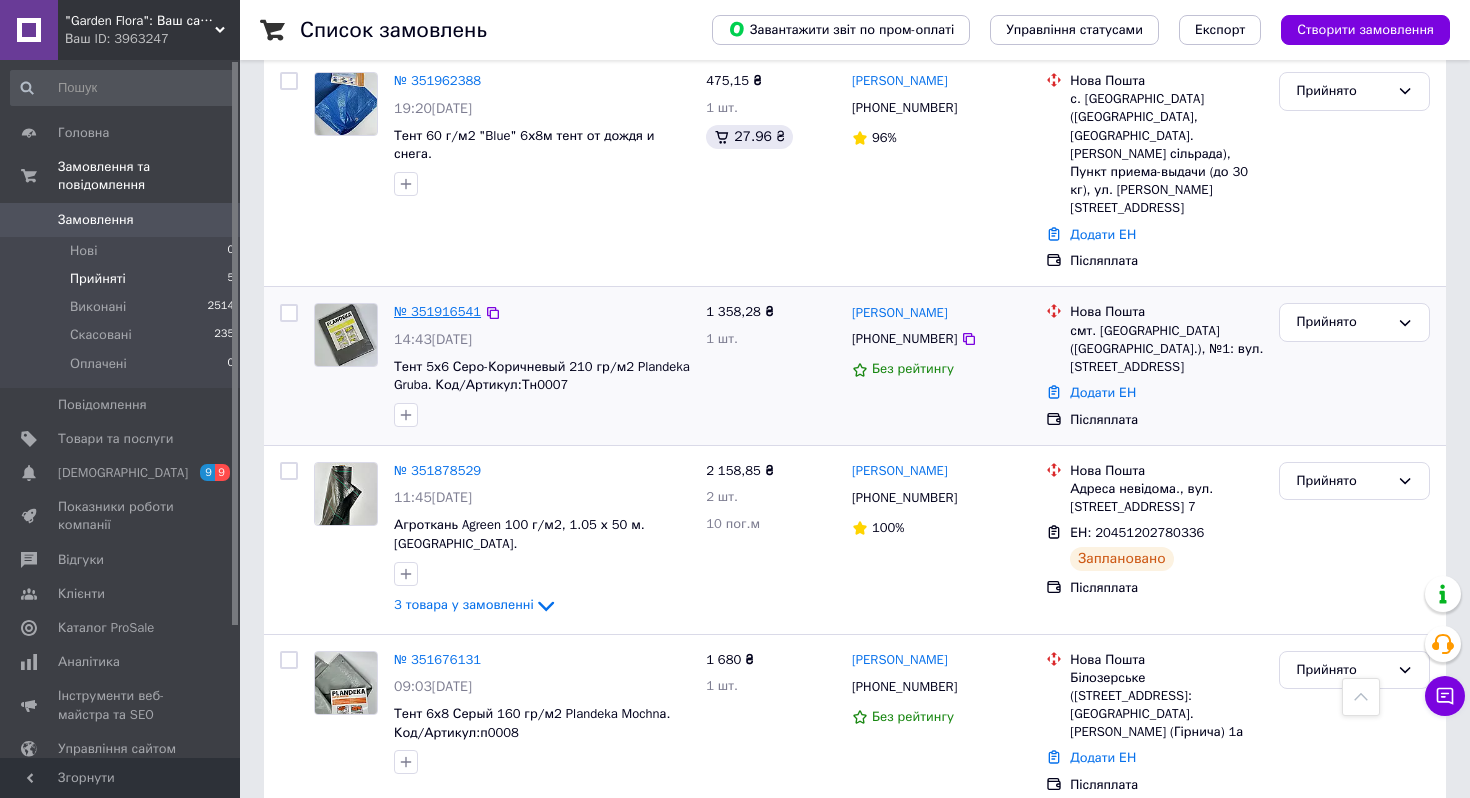 click on "№ 351916541" at bounding box center (437, 311) 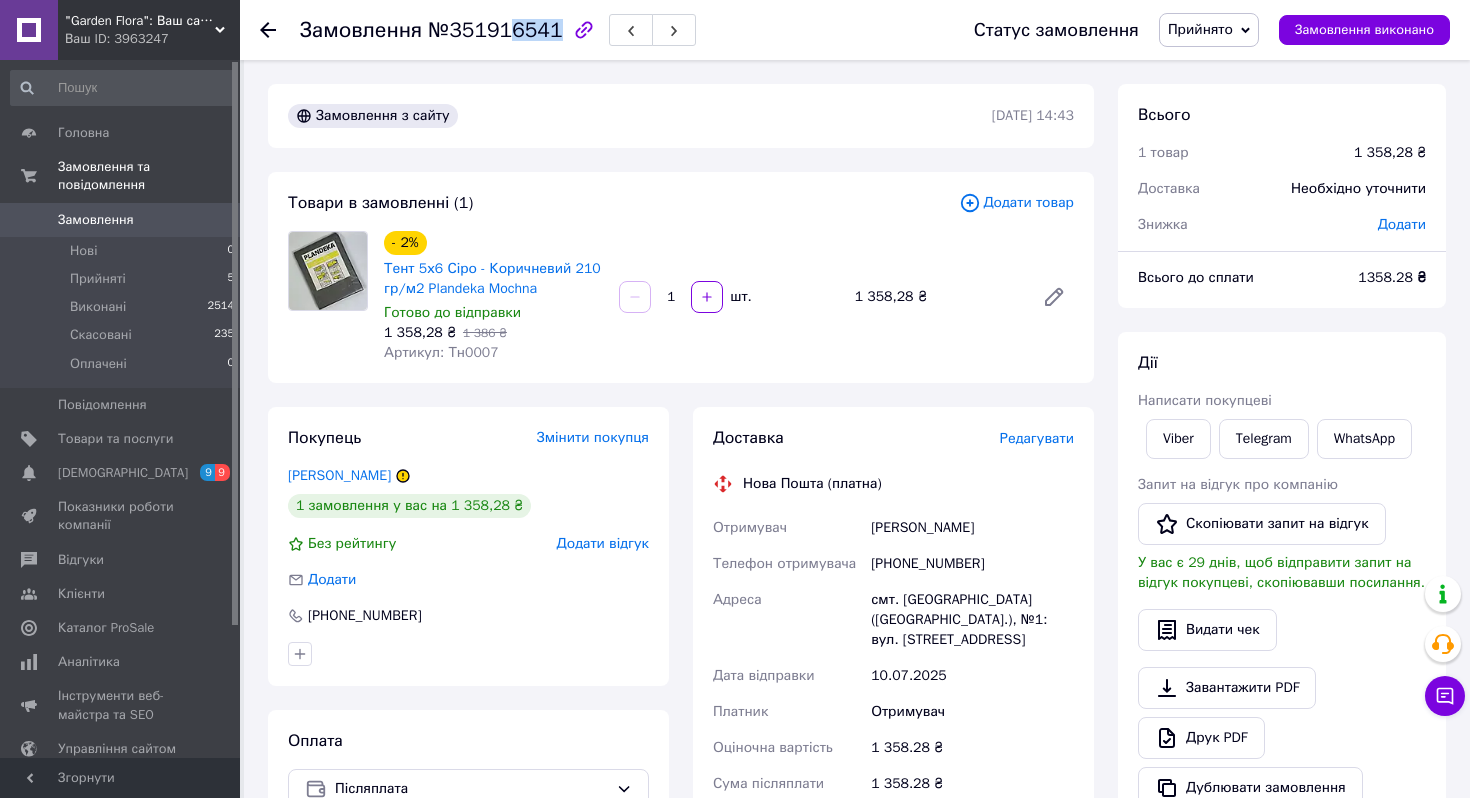 drag, startPoint x: 507, startPoint y: 33, endPoint x: 547, endPoint y: 35, distance: 40.04997 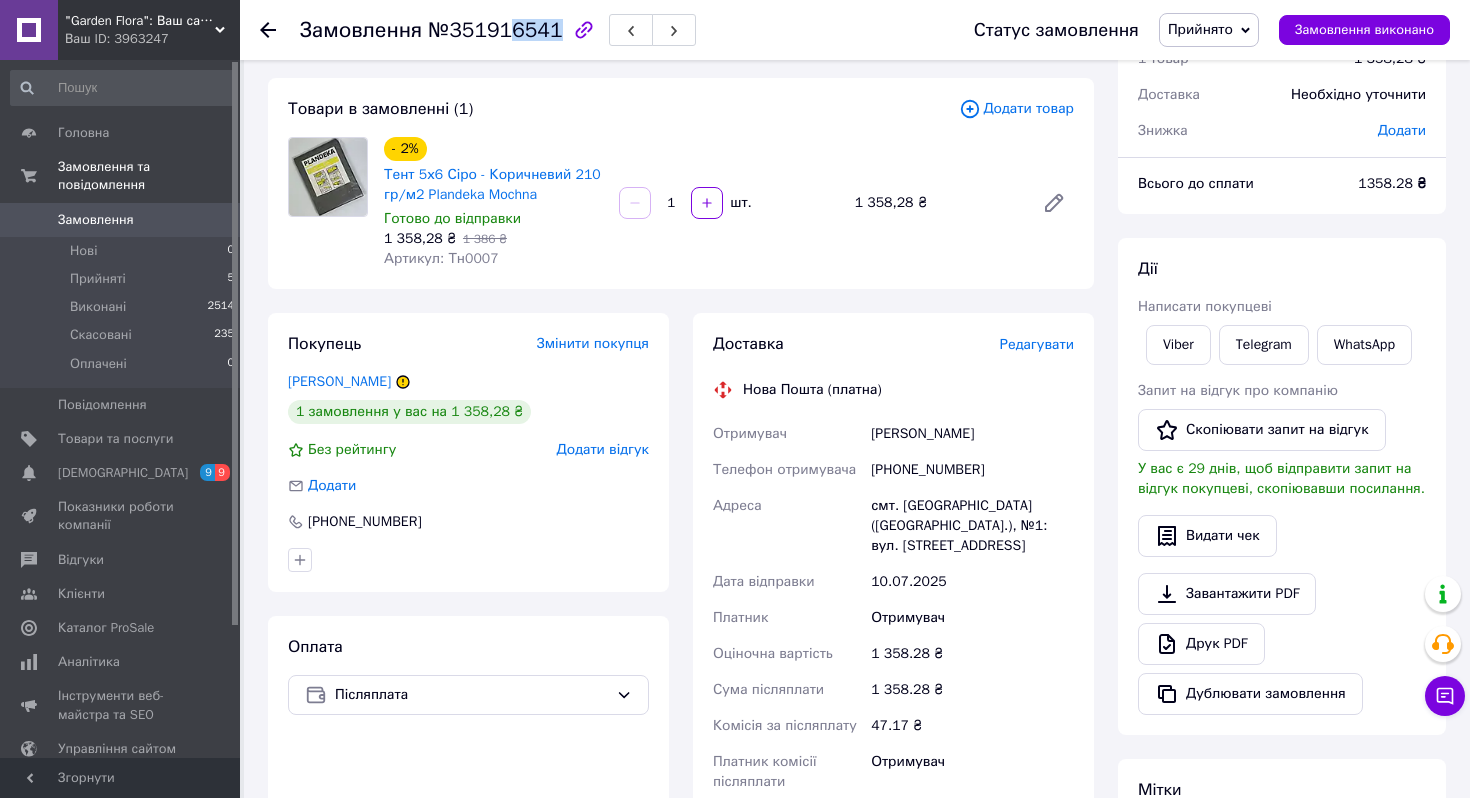 scroll, scrollTop: 185, scrollLeft: 0, axis: vertical 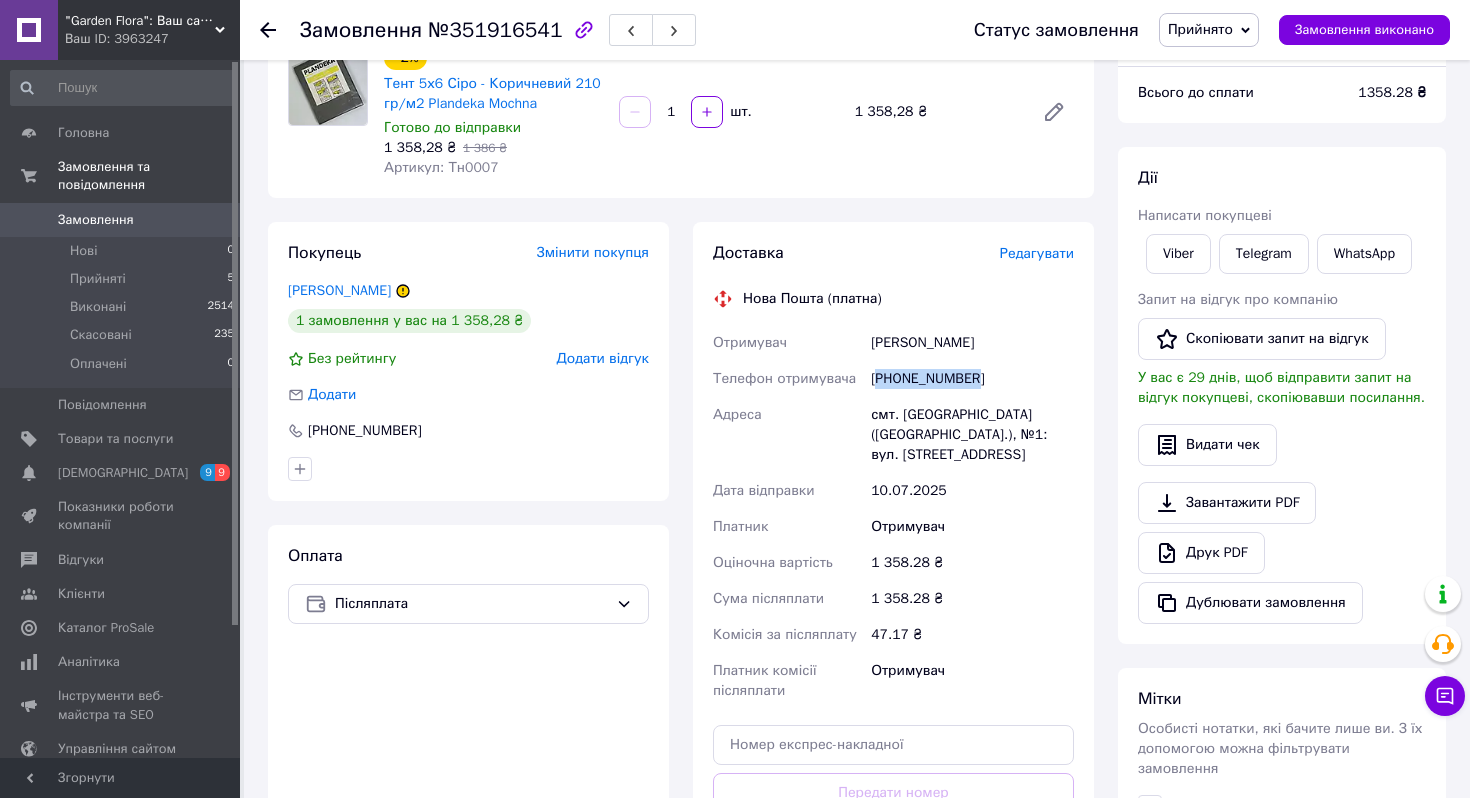 drag, startPoint x: 879, startPoint y: 376, endPoint x: 1002, endPoint y: 380, distance: 123.065025 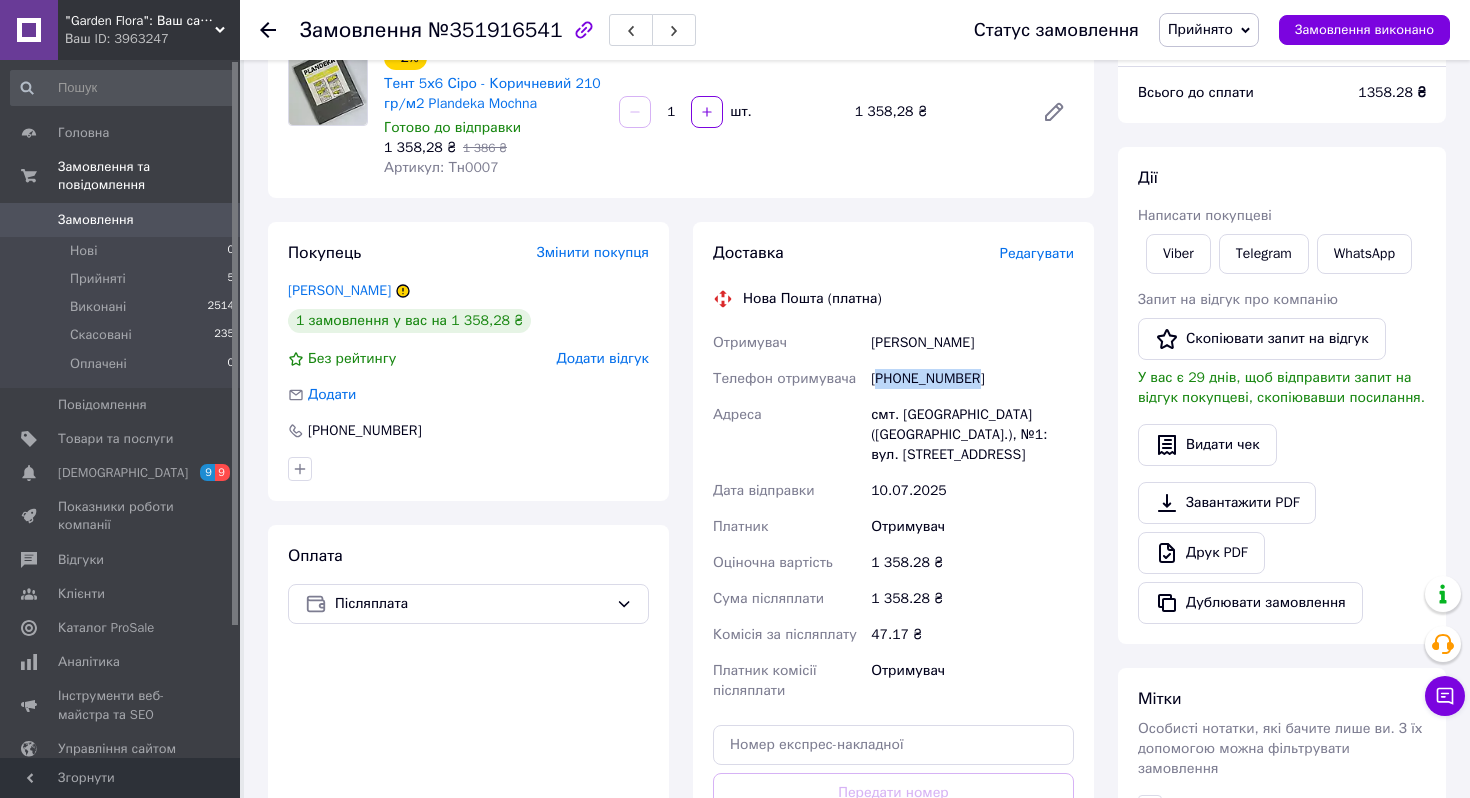 drag, startPoint x: 874, startPoint y: 344, endPoint x: 998, endPoint y: 351, distance: 124.197426 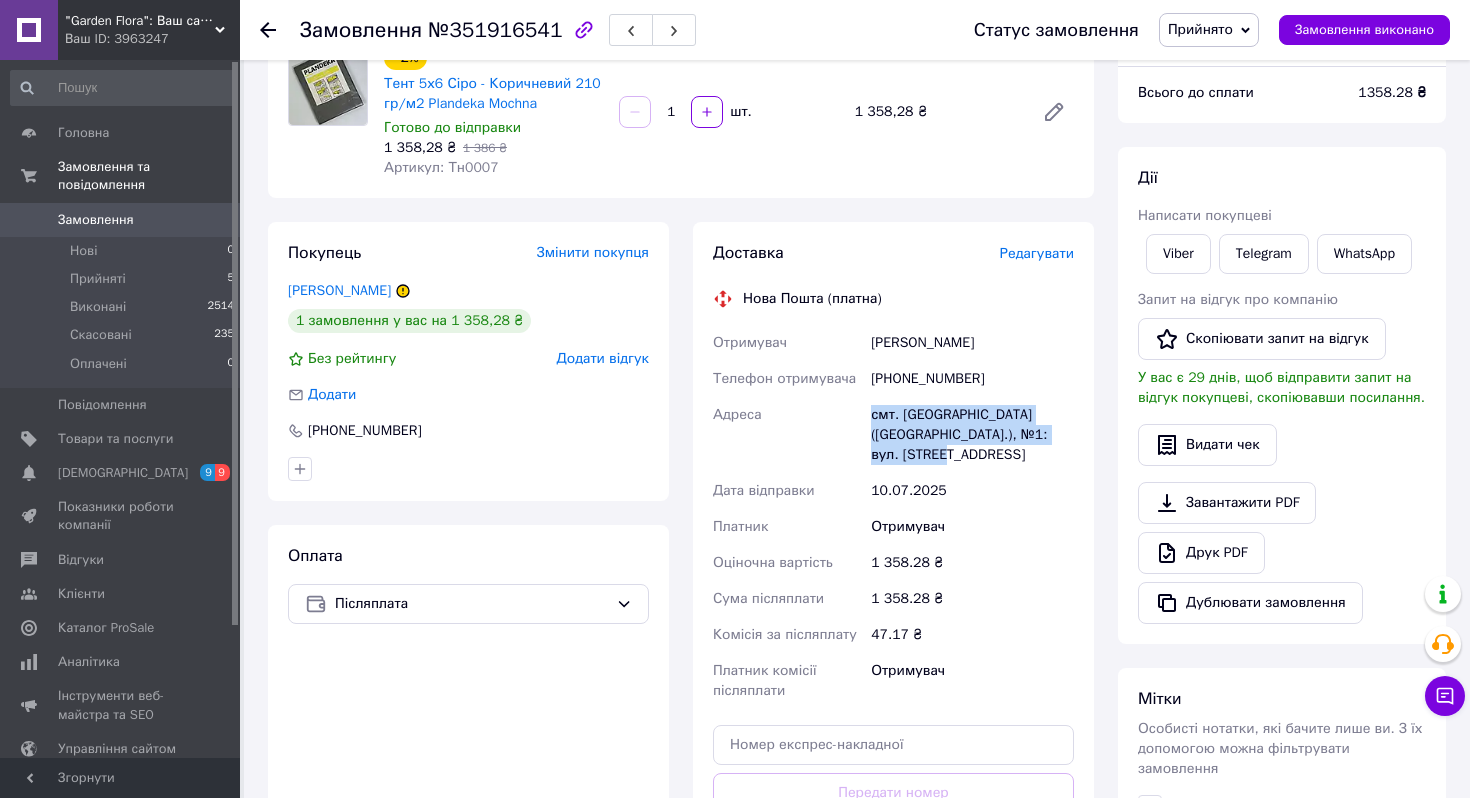 drag, startPoint x: 868, startPoint y: 411, endPoint x: 979, endPoint y: 461, distance: 121.74153 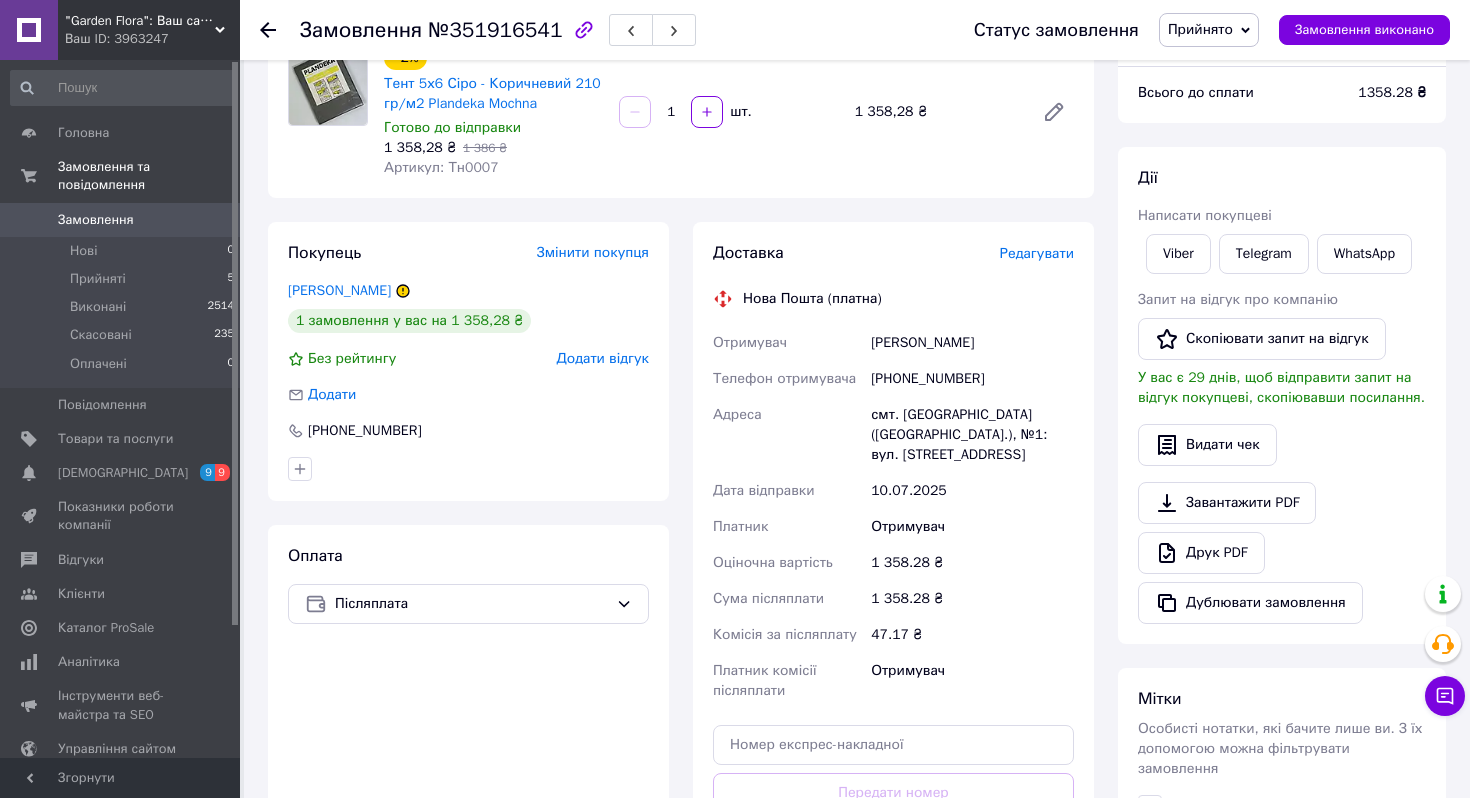 click on "Редагувати" at bounding box center (1037, 253) 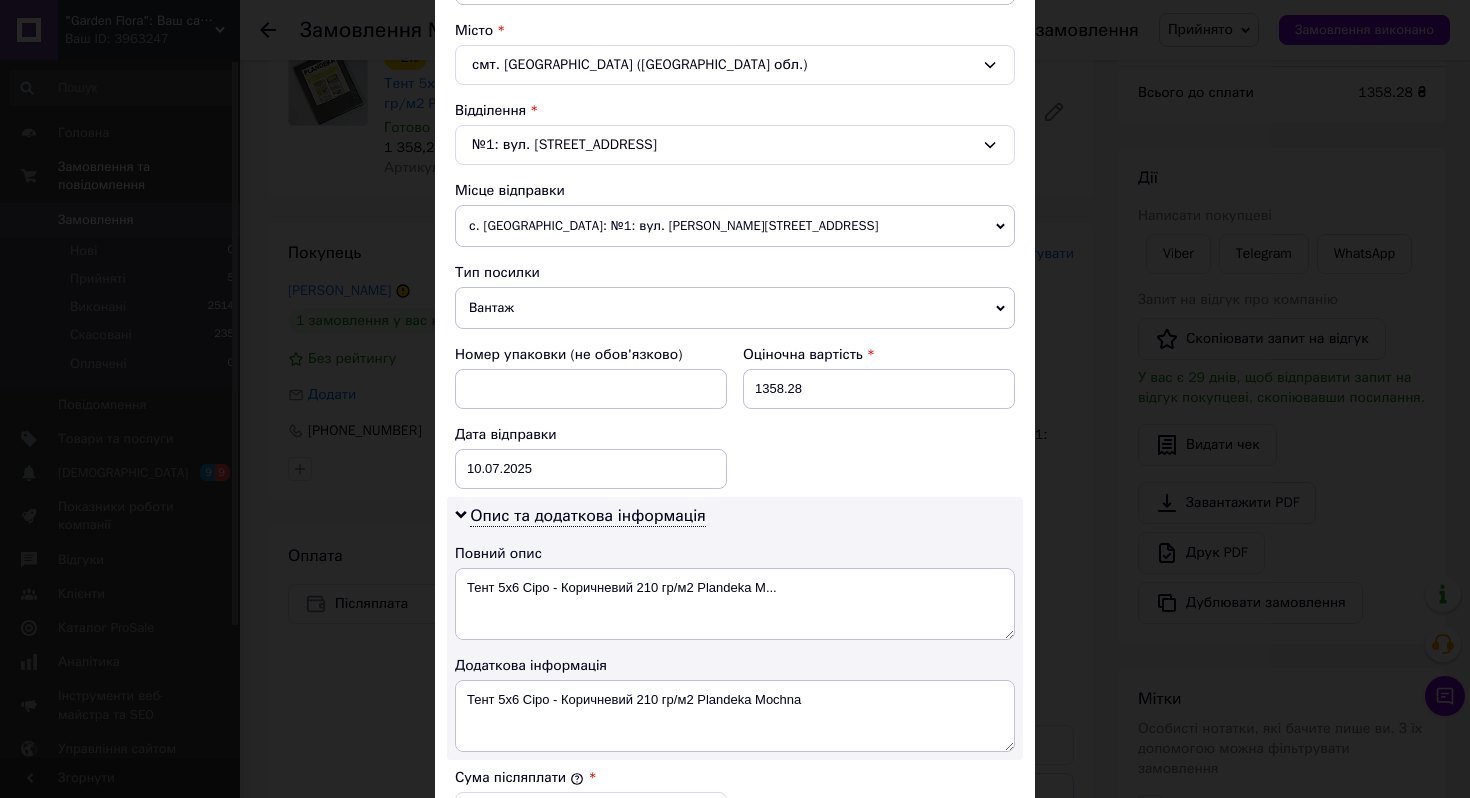scroll, scrollTop: 610, scrollLeft: 0, axis: vertical 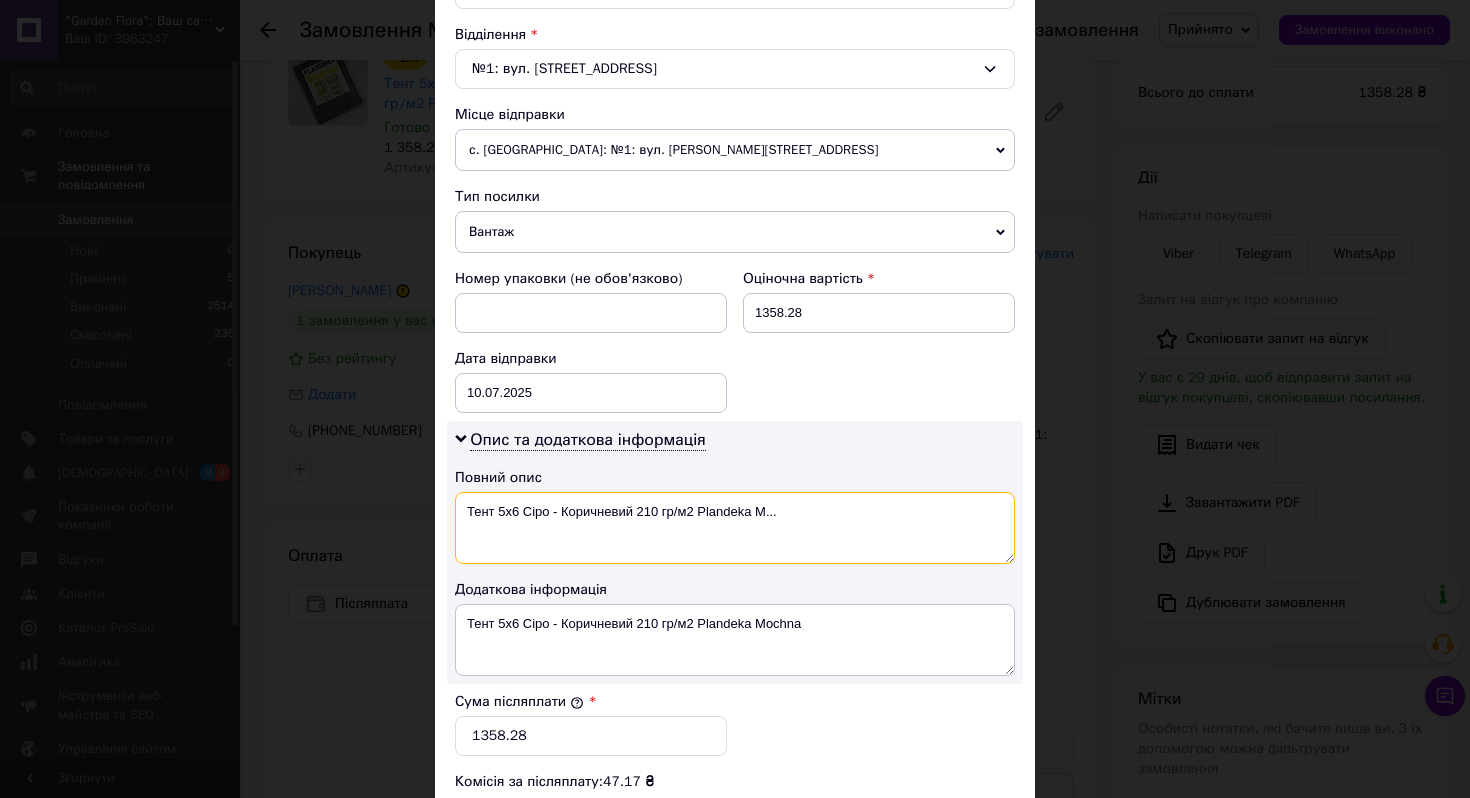 drag, startPoint x: 463, startPoint y: 505, endPoint x: 777, endPoint y: 523, distance: 314.5155 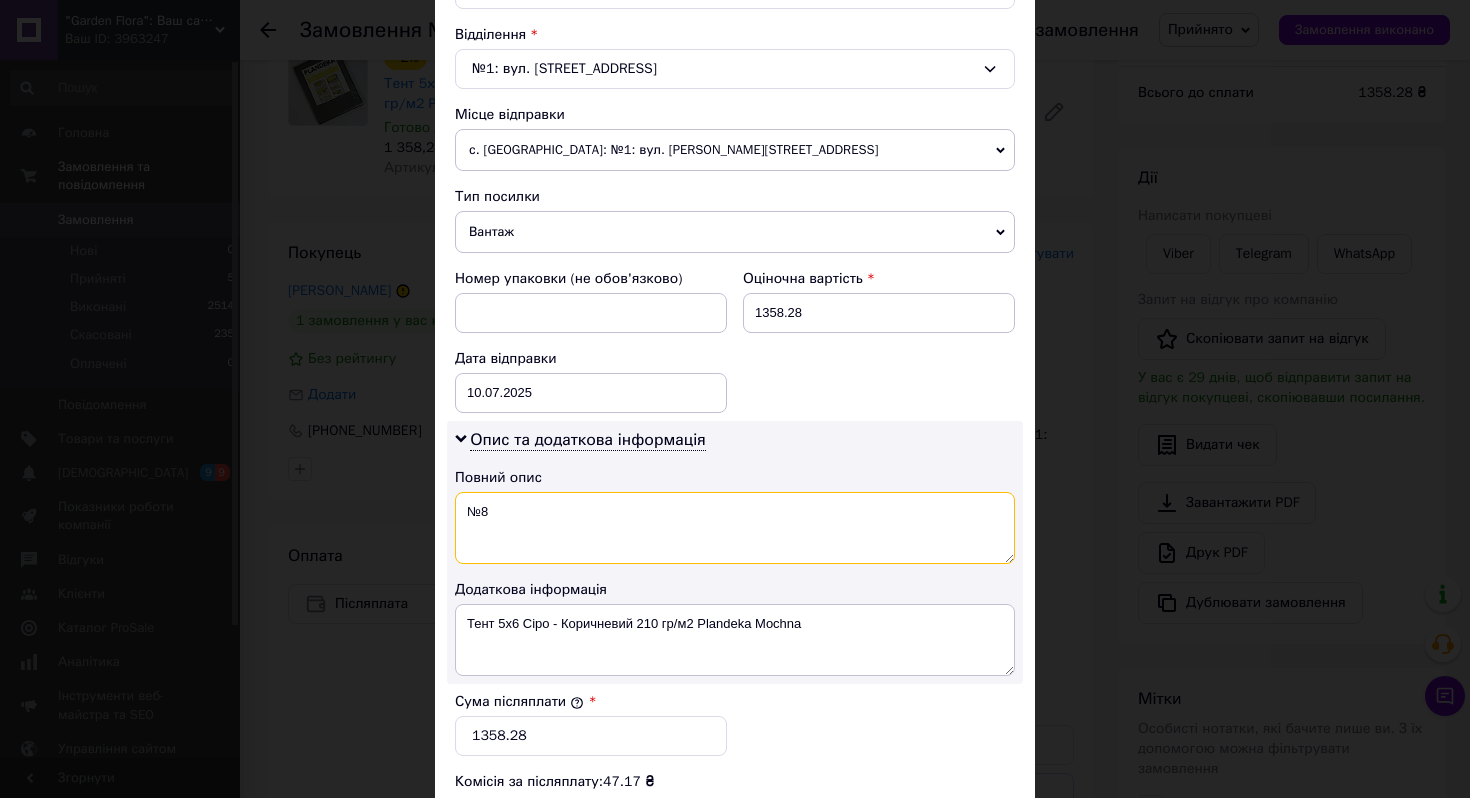 drag, startPoint x: 463, startPoint y: 508, endPoint x: 530, endPoint y: 511, distance: 67.06713 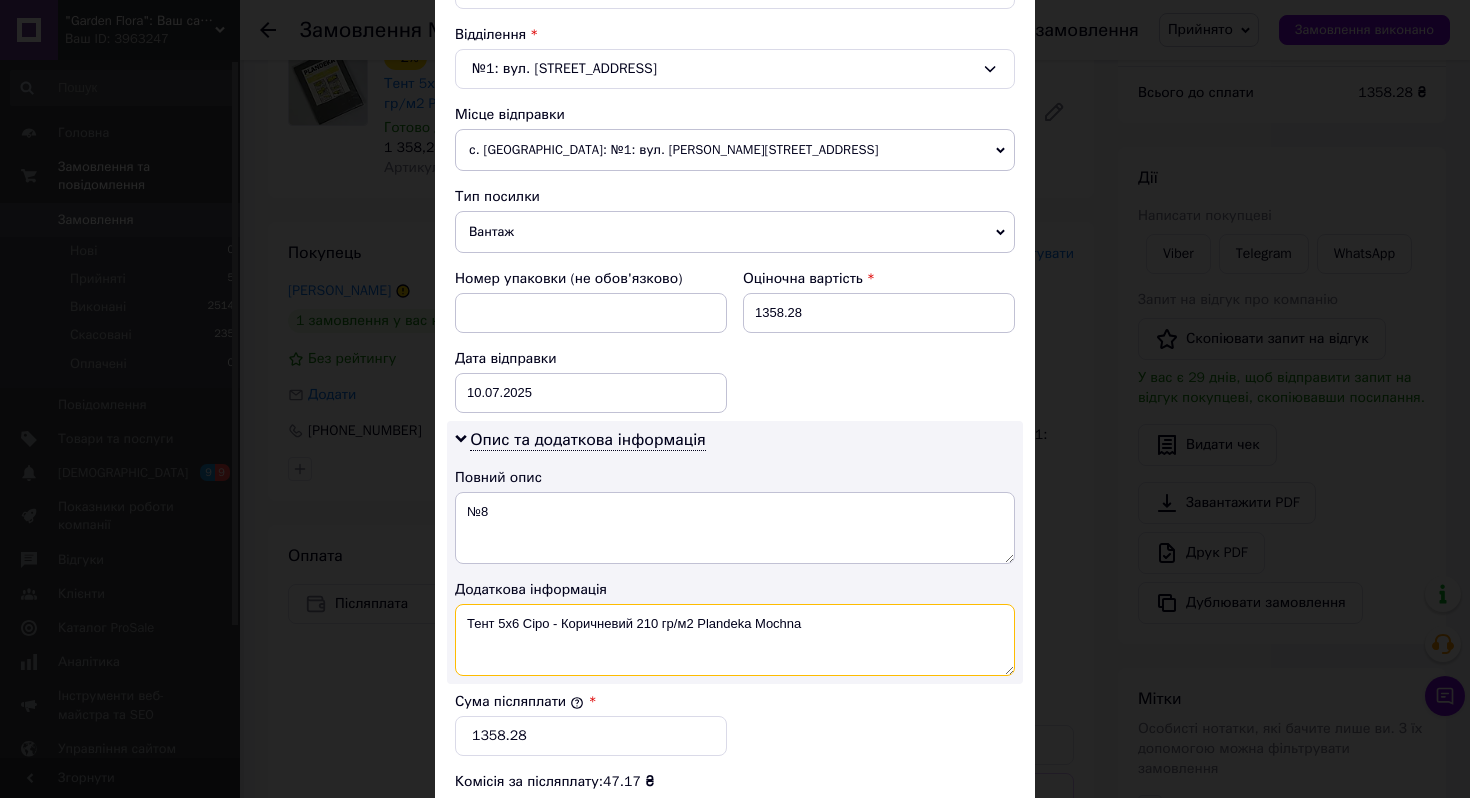 drag, startPoint x: 460, startPoint y: 619, endPoint x: 814, endPoint y: 623, distance: 354.02258 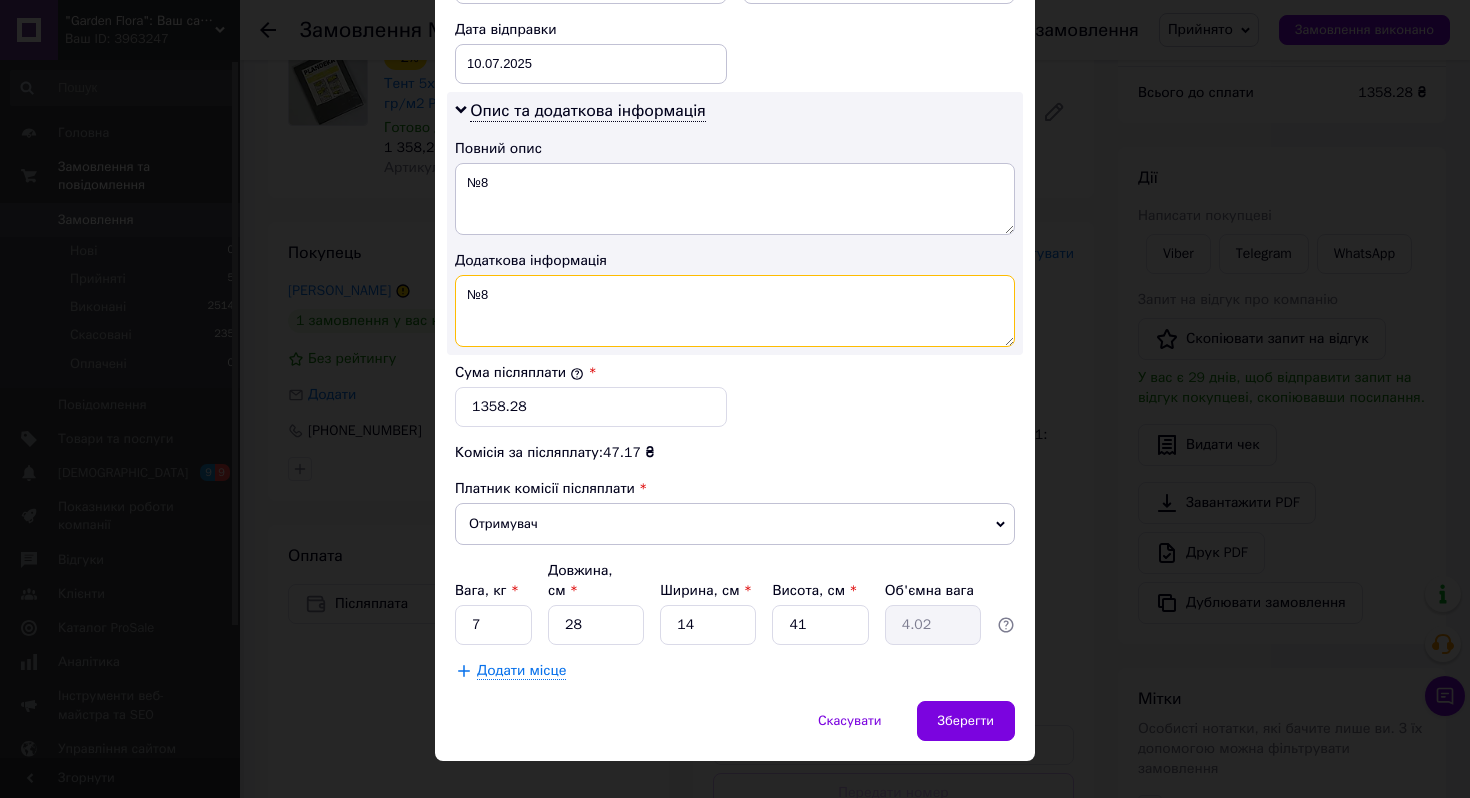 scroll, scrollTop: 972, scrollLeft: 0, axis: vertical 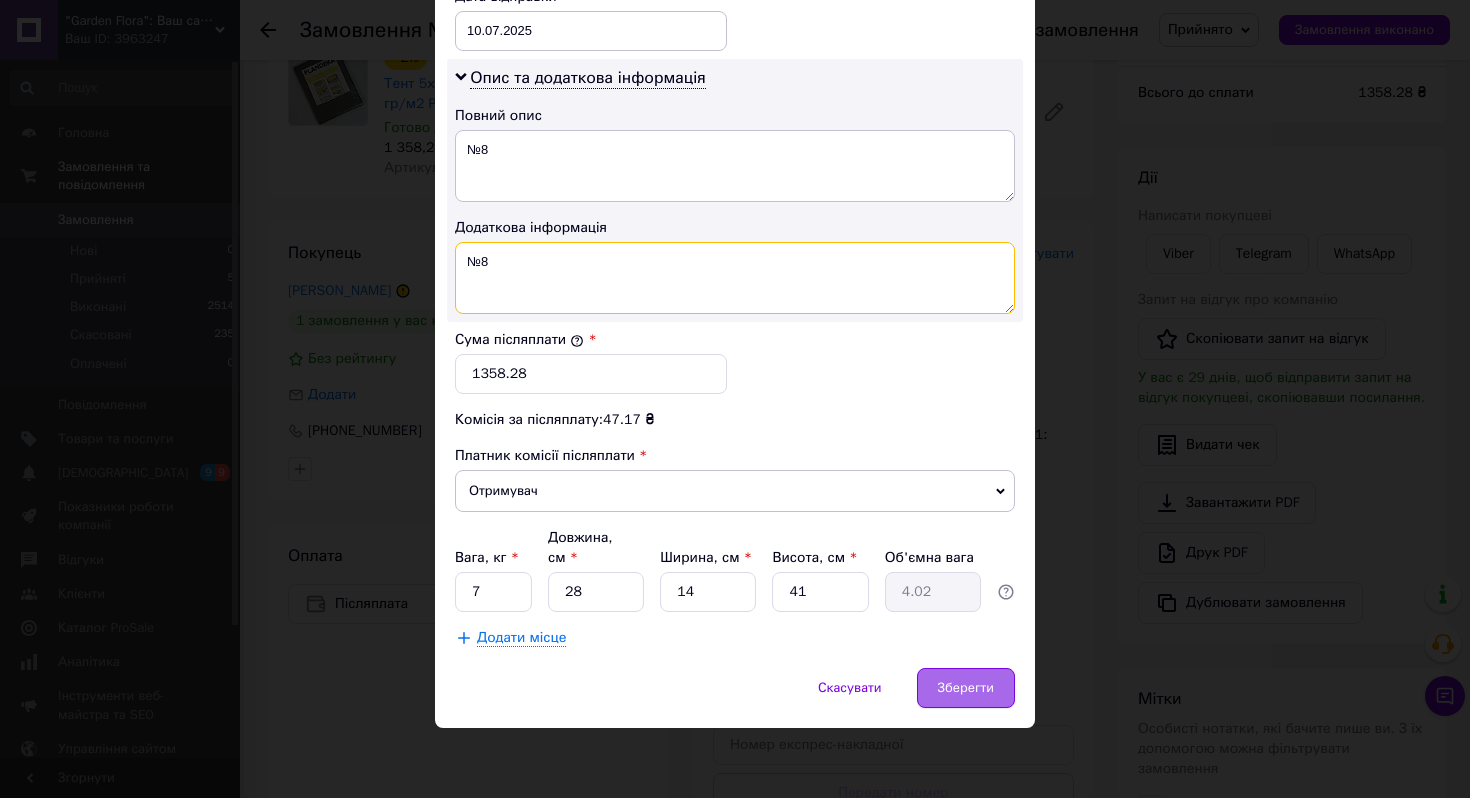 type on "№8" 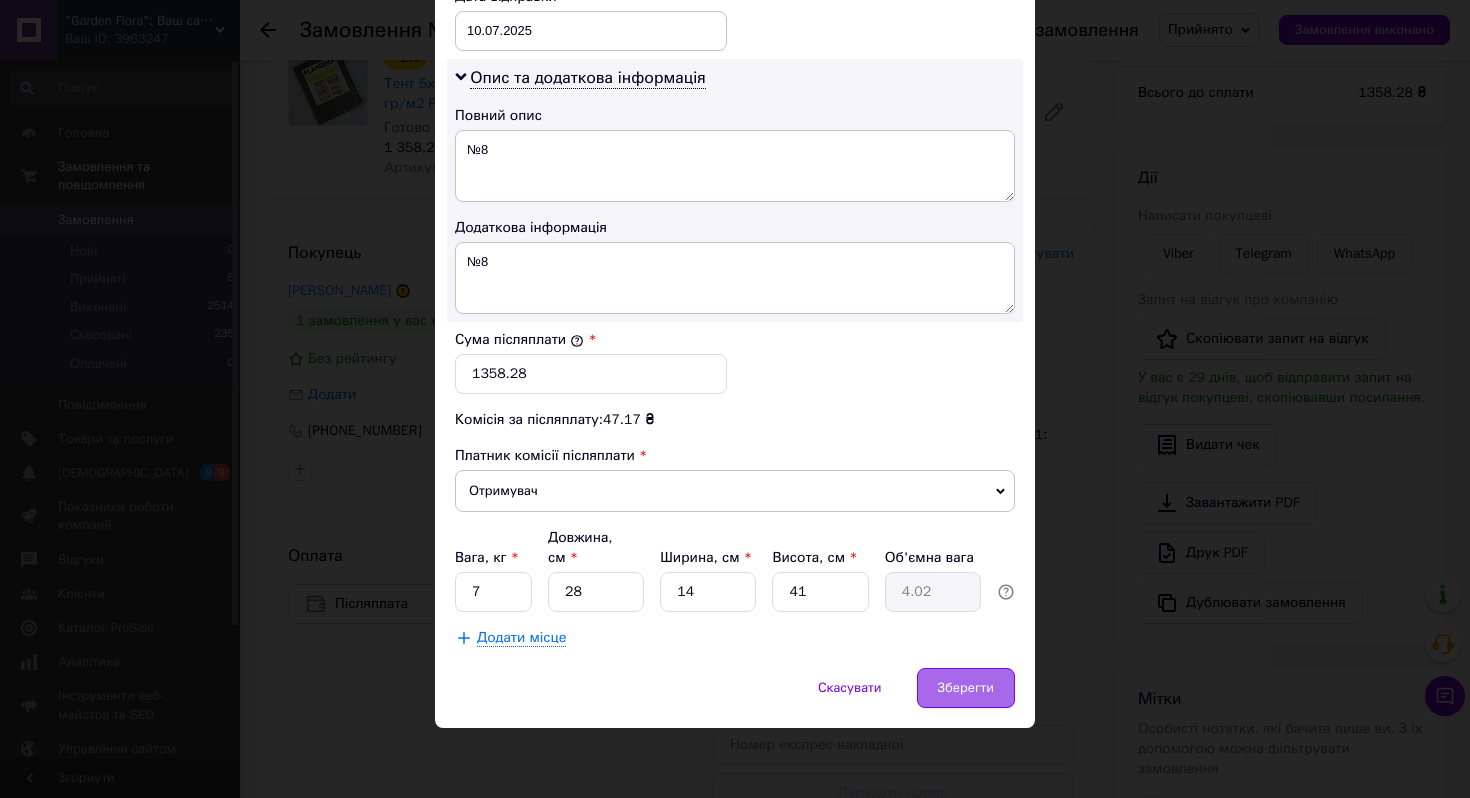 click on "Зберегти" at bounding box center (966, 688) 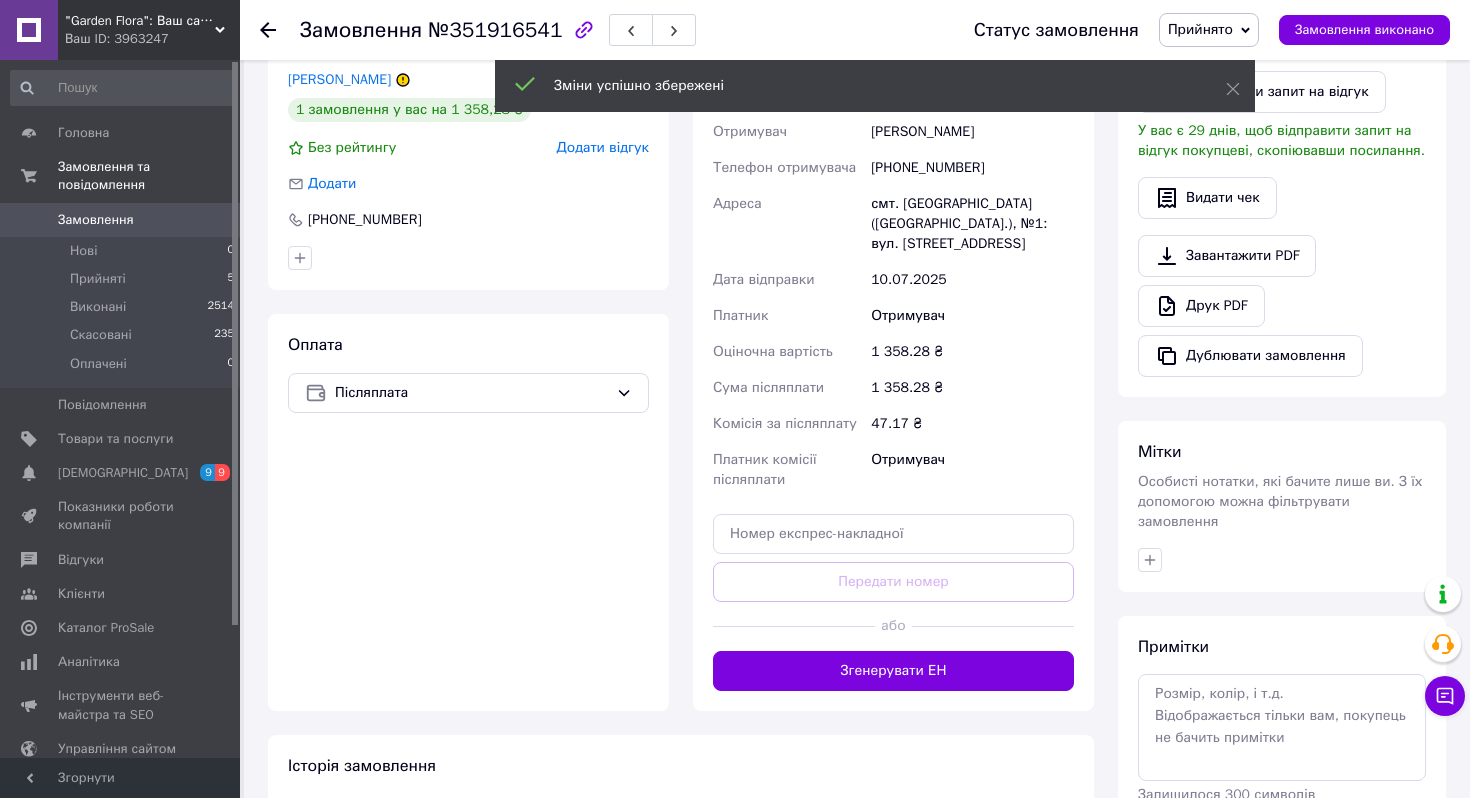 click on "Згенерувати ЕН" at bounding box center (893, 671) 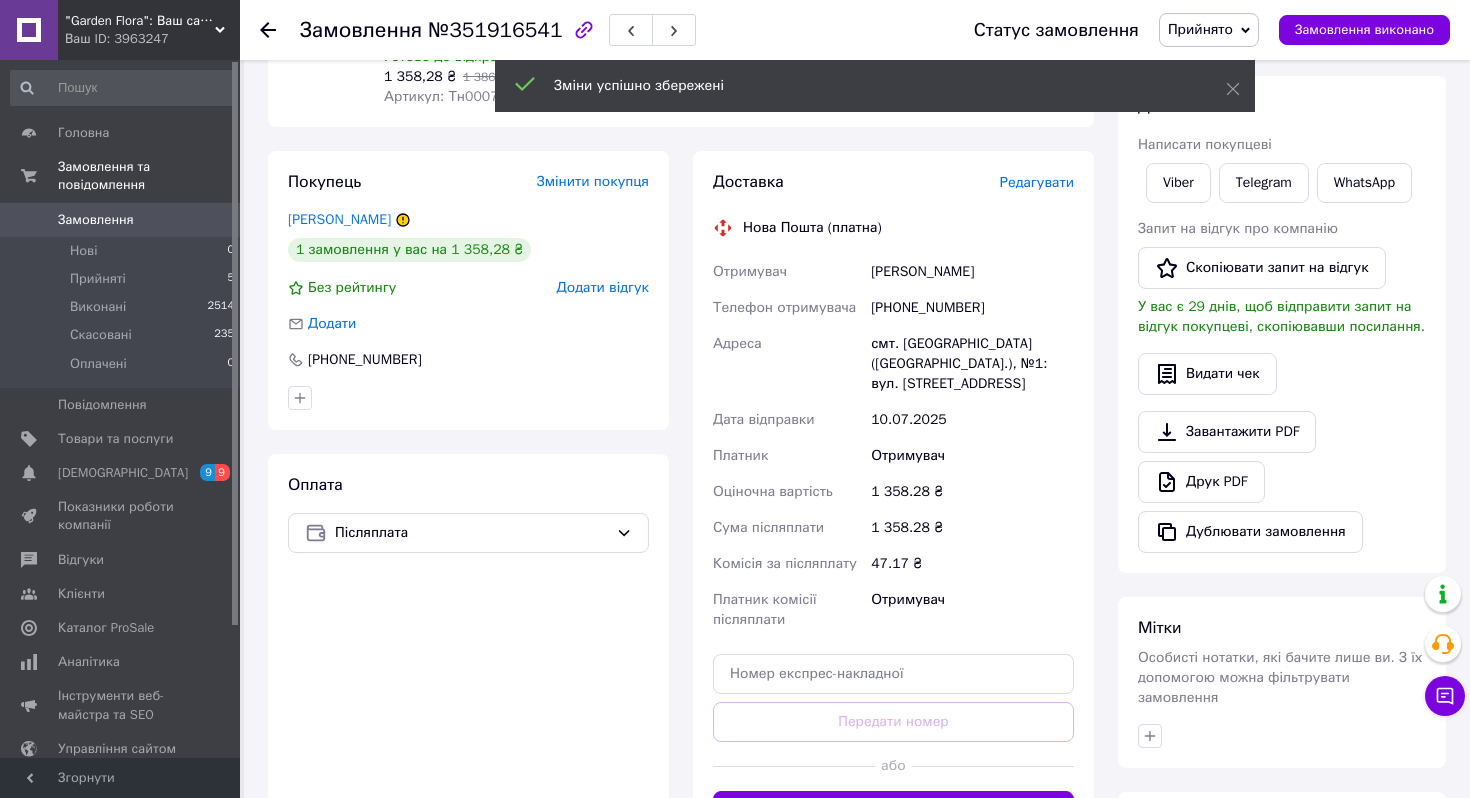 scroll, scrollTop: 244, scrollLeft: 0, axis: vertical 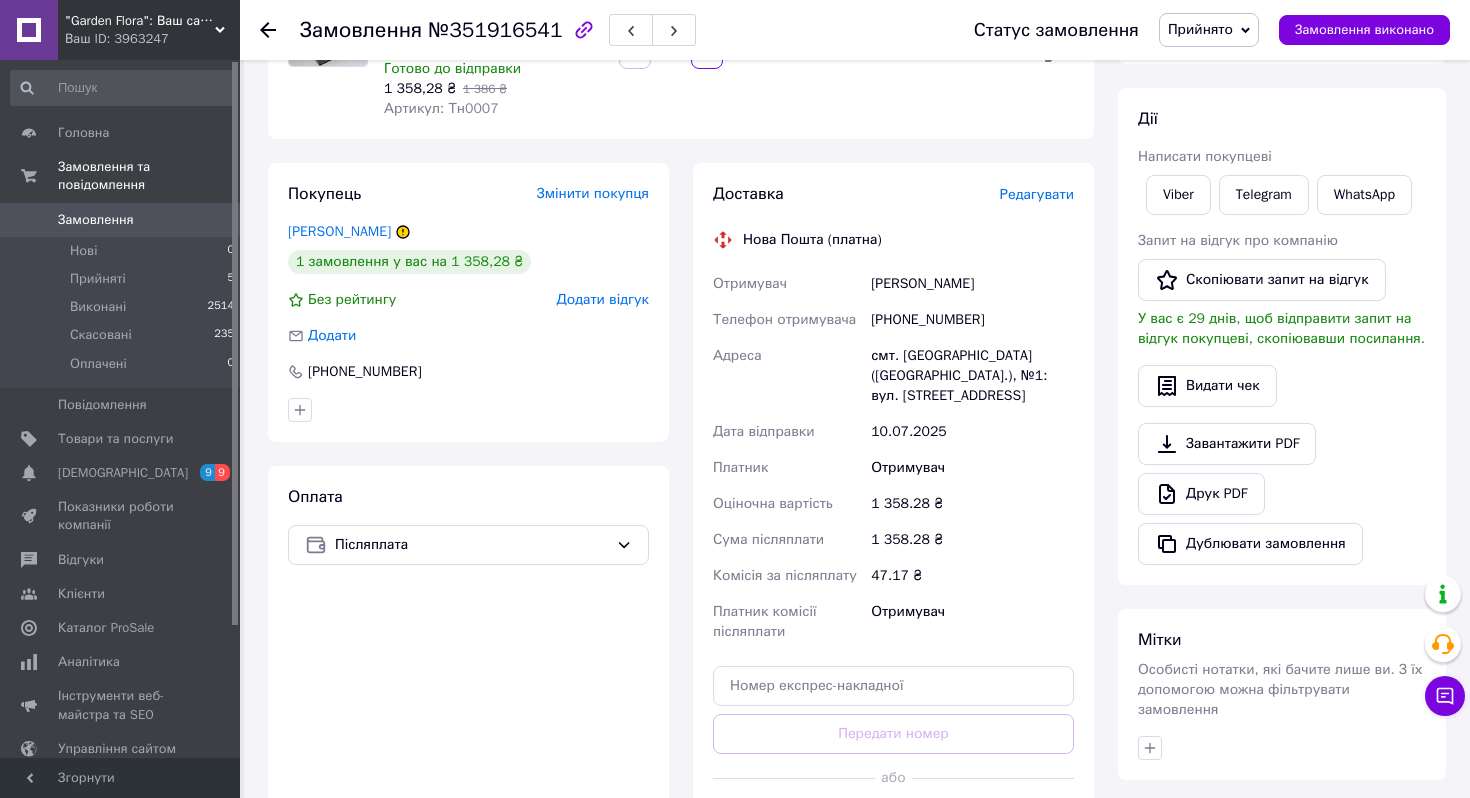 click on "Прийнято" at bounding box center [1200, 29] 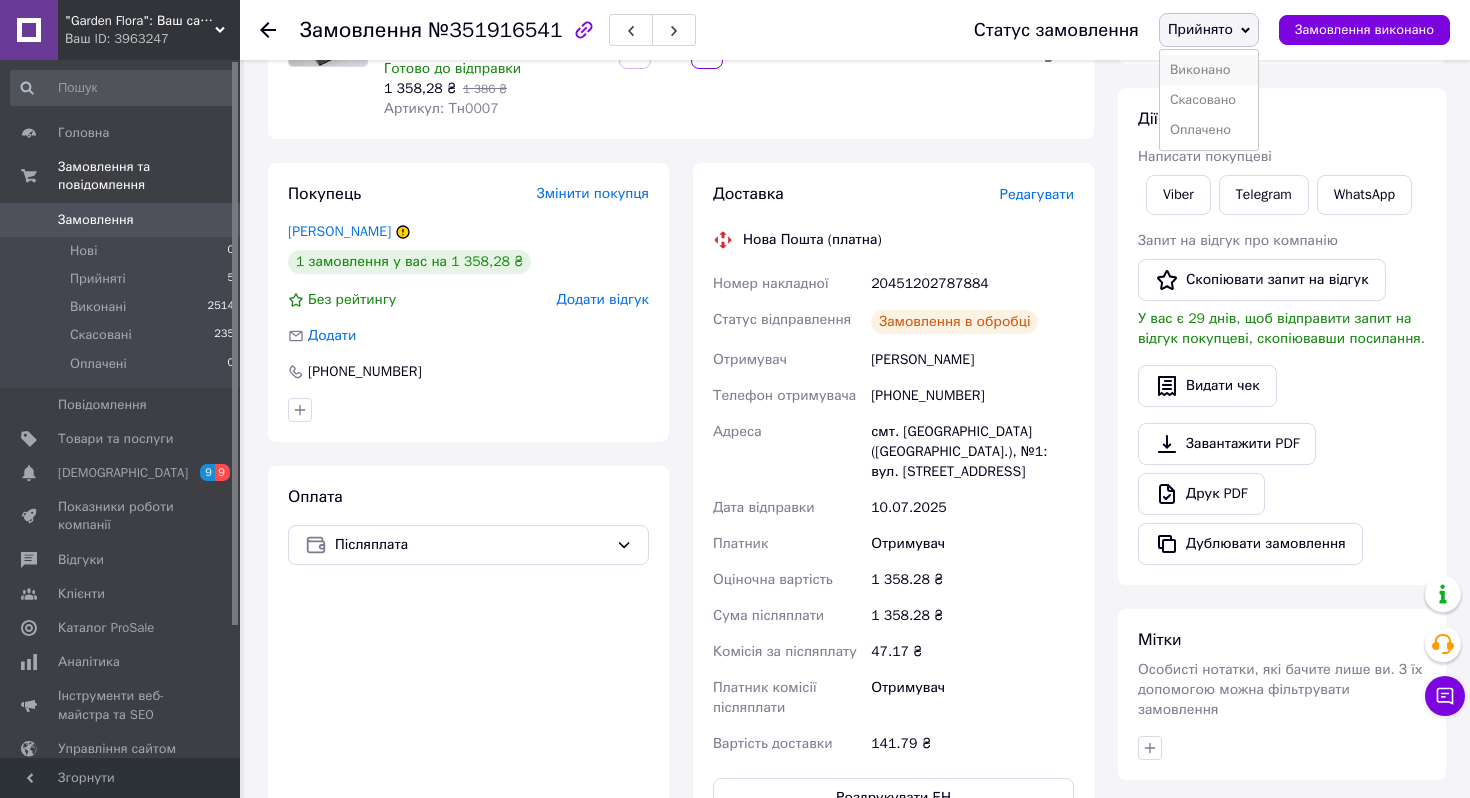 click on "Виконано" at bounding box center (1209, 70) 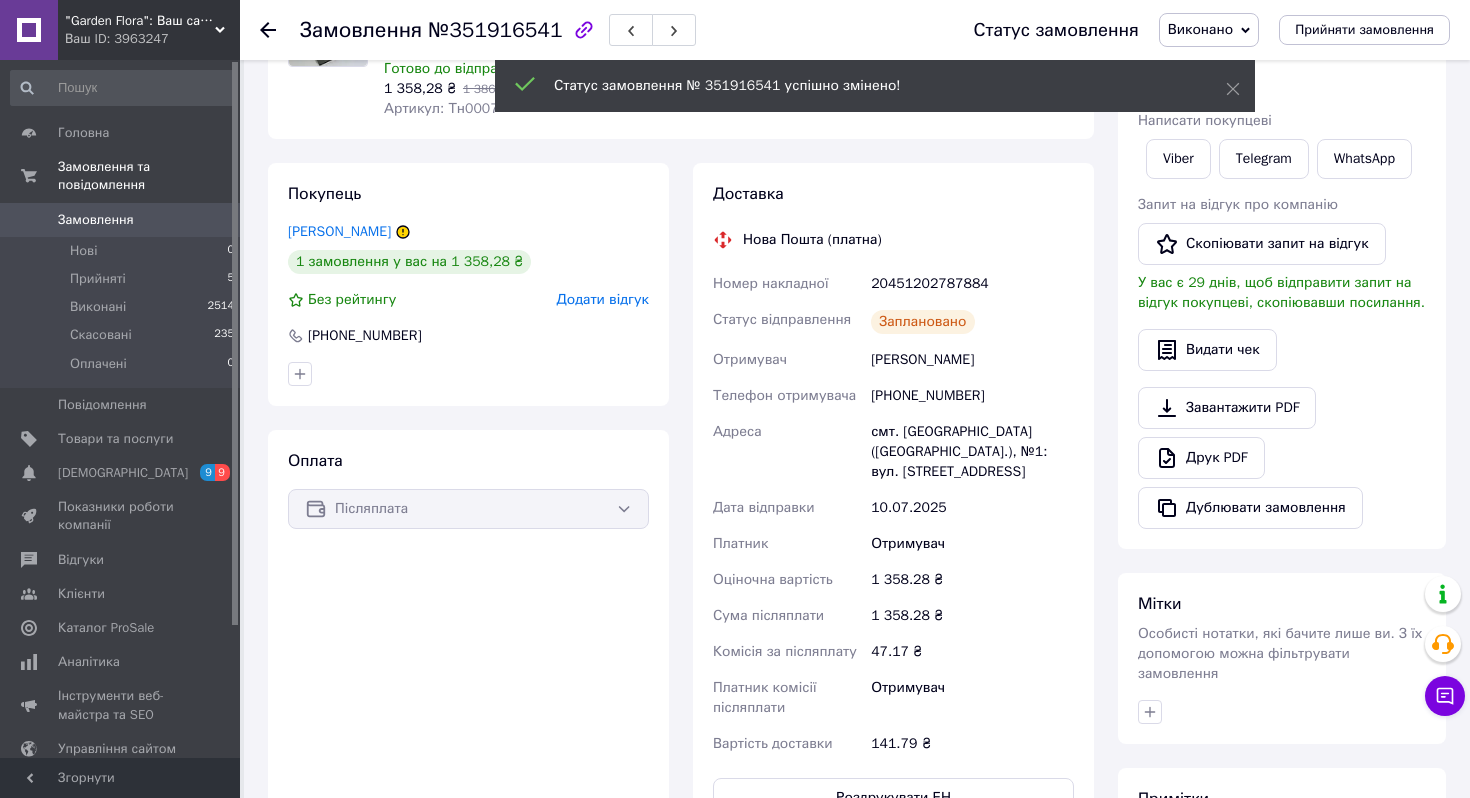 click on "20451202787884" at bounding box center [972, 284] 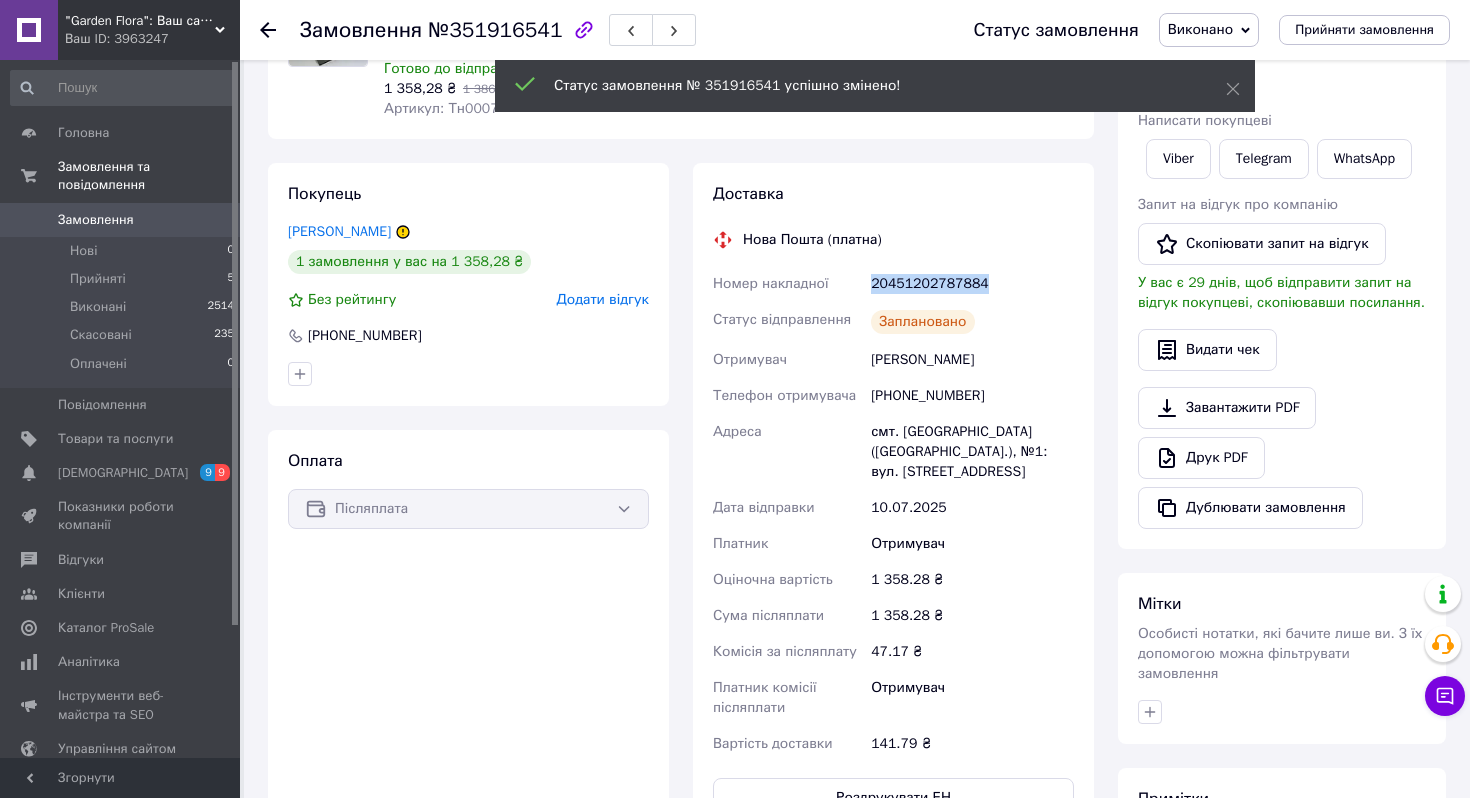 click on "20451202787884" at bounding box center (972, 284) 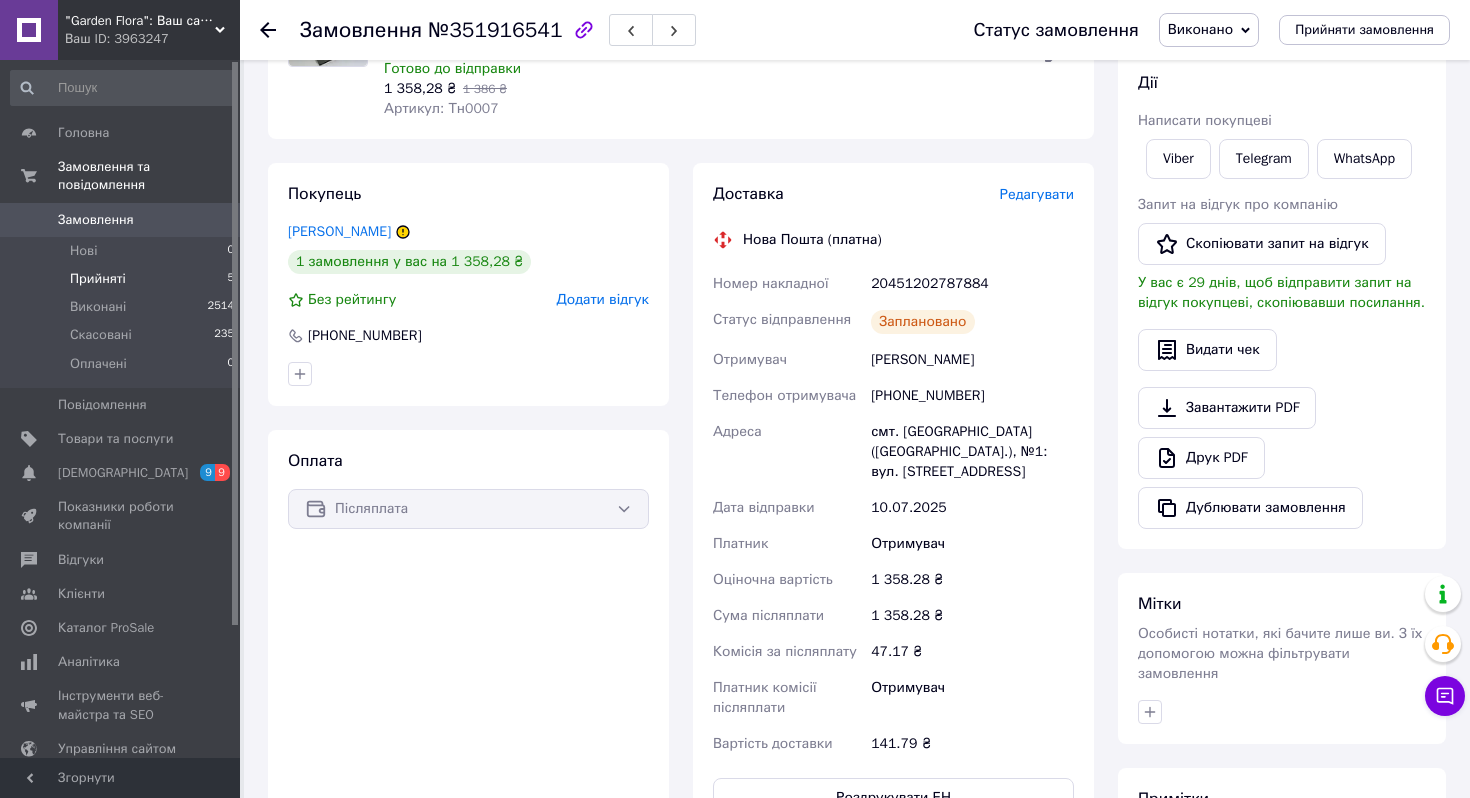 click on "Прийняті 5" at bounding box center [123, 279] 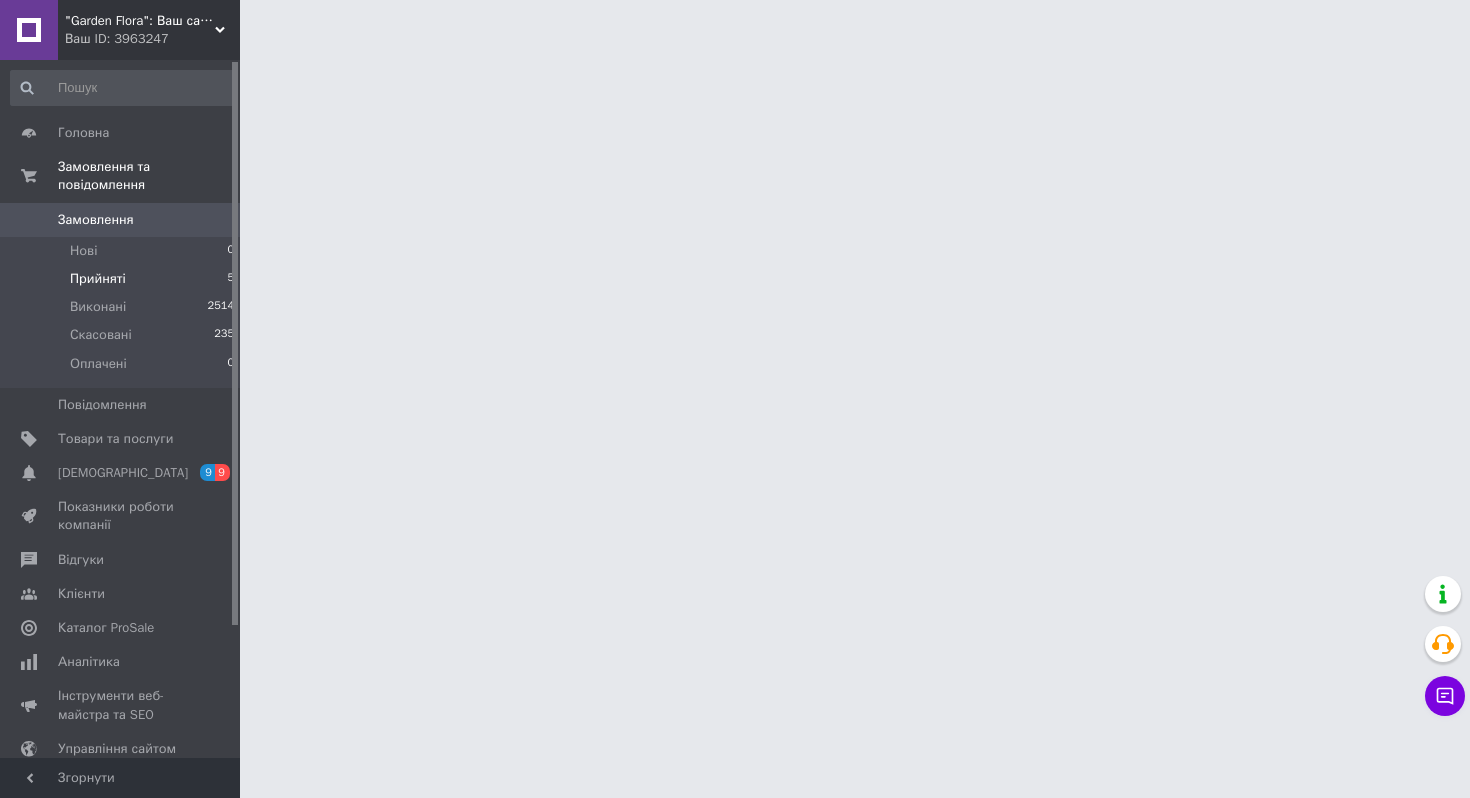 scroll, scrollTop: 0, scrollLeft: 0, axis: both 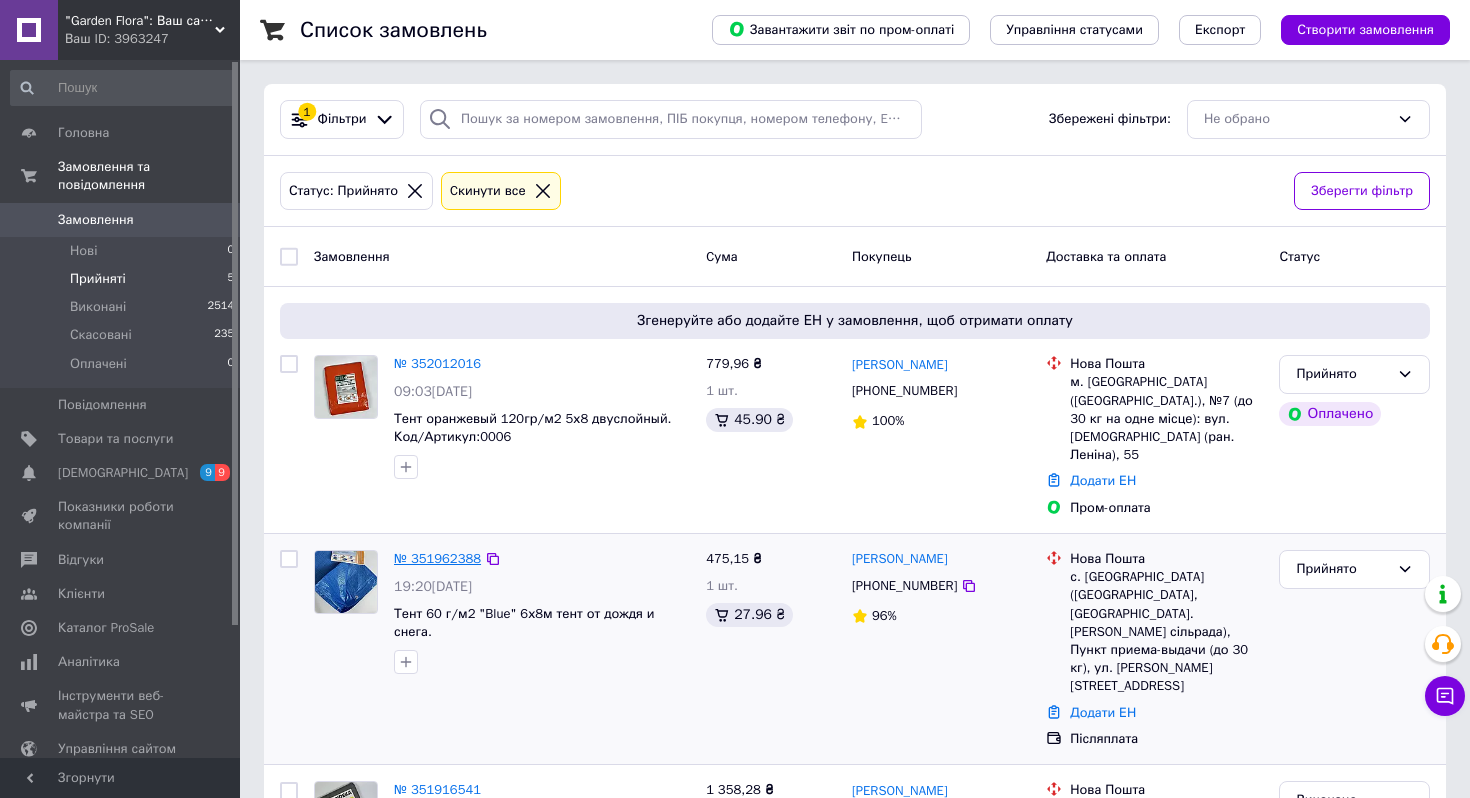 click on "№ 351962388" at bounding box center (437, 558) 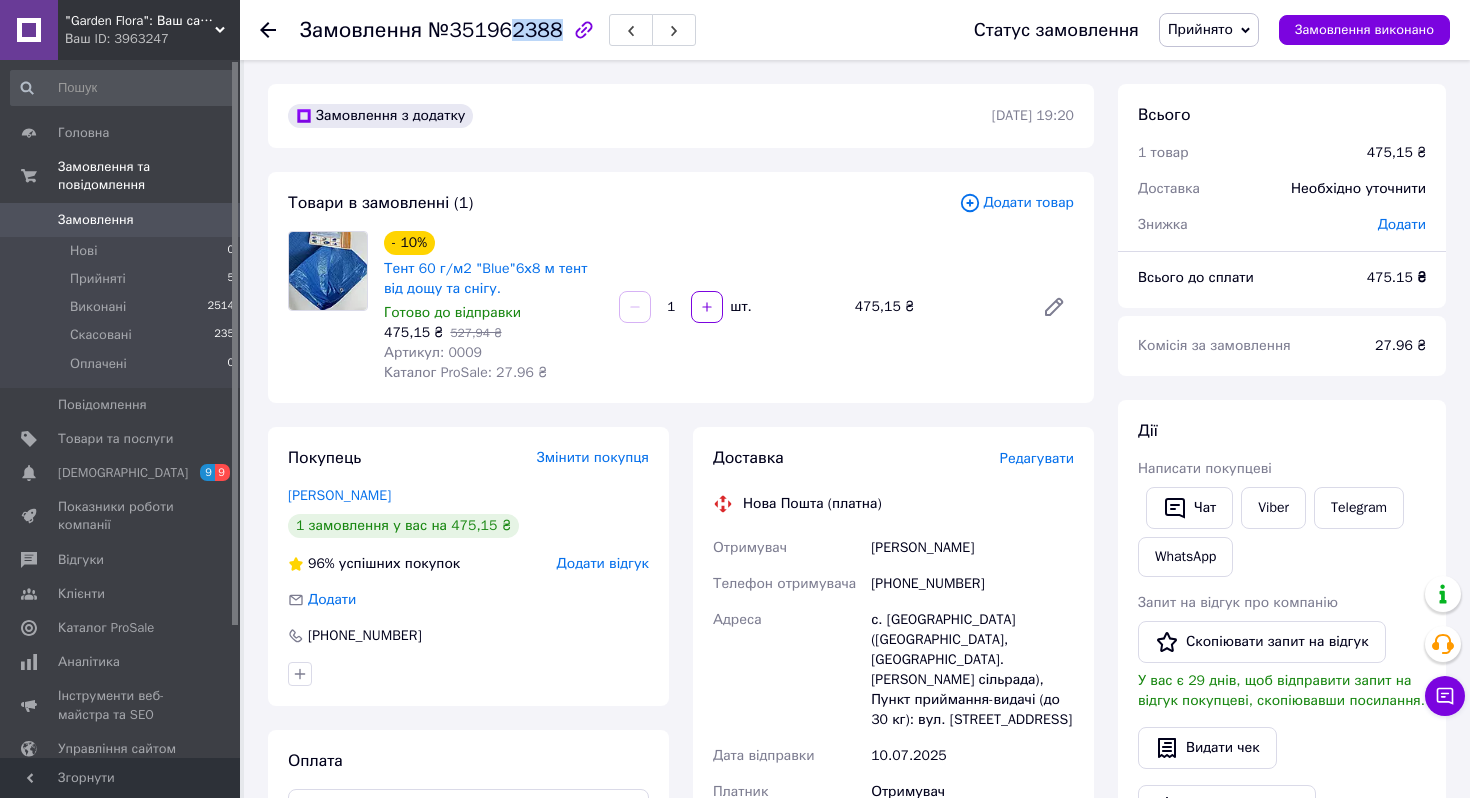 drag, startPoint x: 511, startPoint y: 32, endPoint x: 552, endPoint y: 34, distance: 41.04875 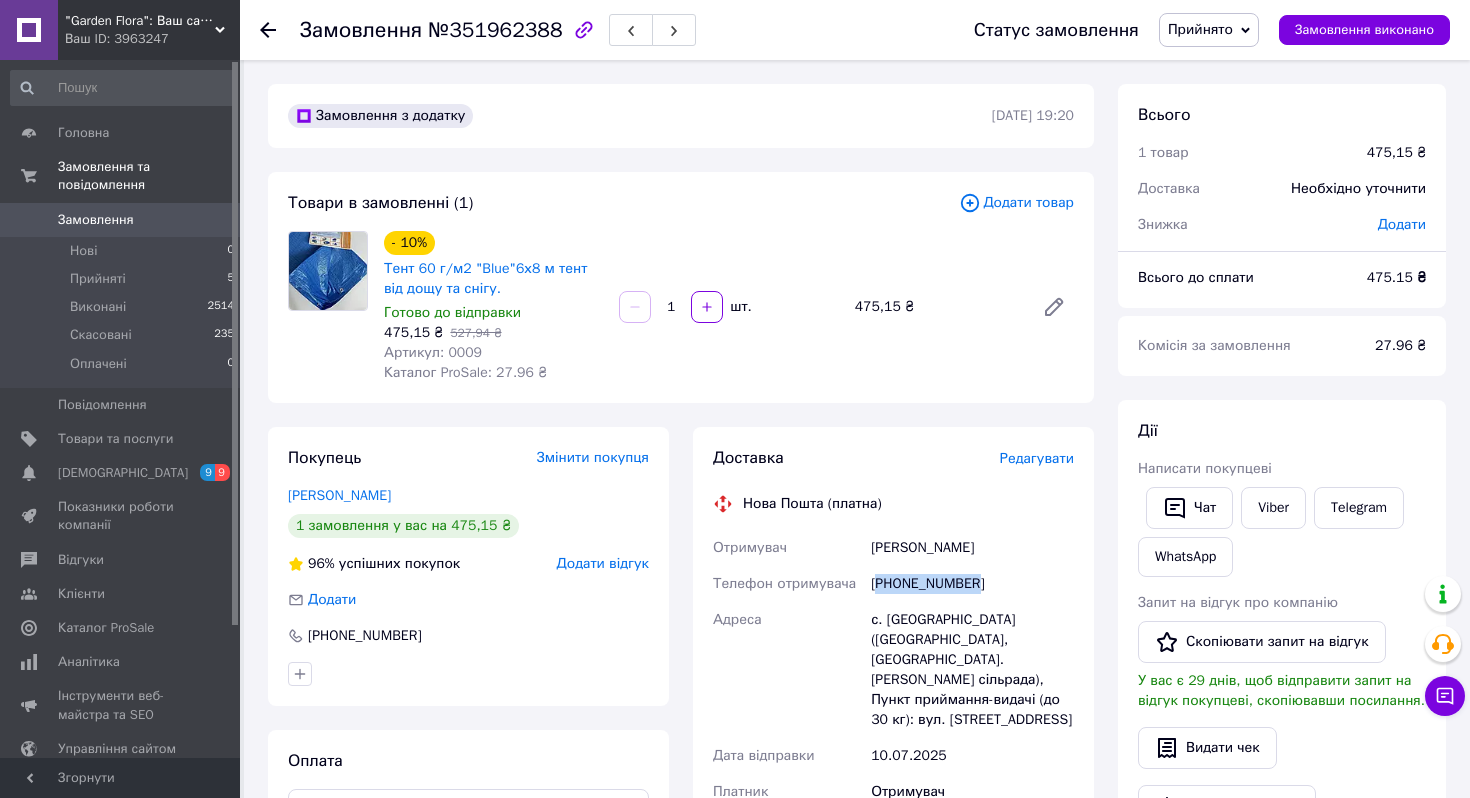 drag, startPoint x: 880, startPoint y: 588, endPoint x: 990, endPoint y: 589, distance: 110.00455 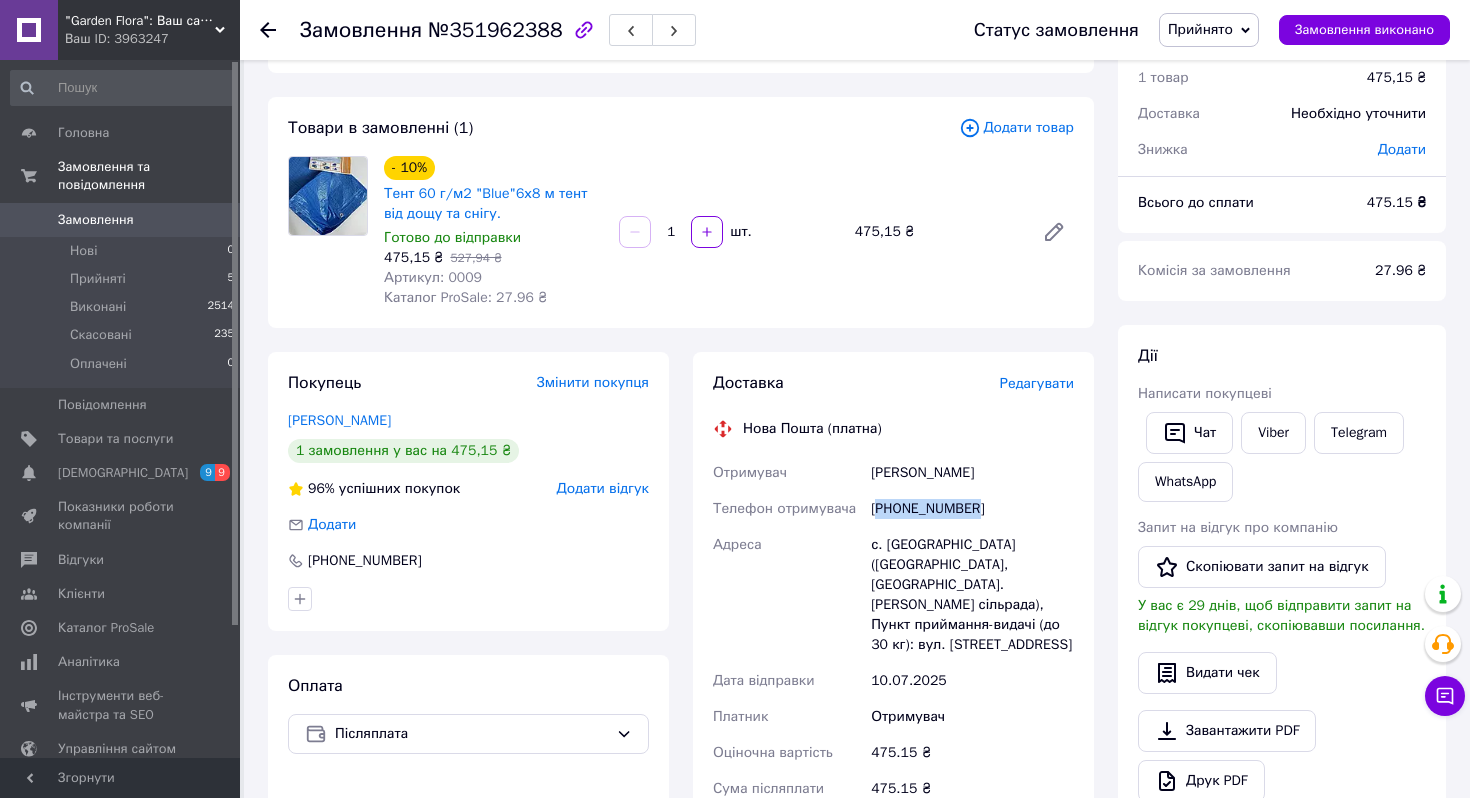 scroll, scrollTop: 79, scrollLeft: 0, axis: vertical 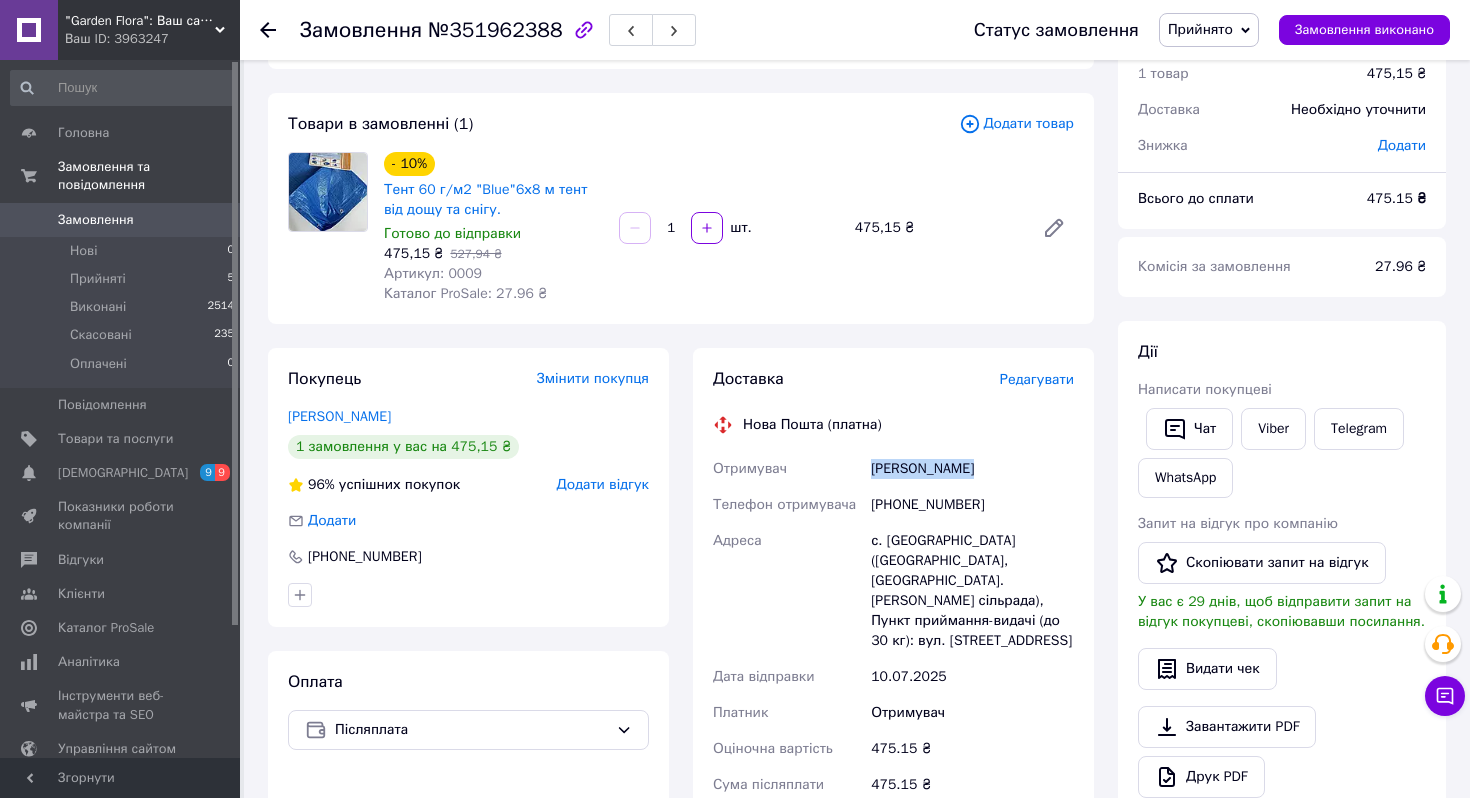 drag, startPoint x: 874, startPoint y: 466, endPoint x: 971, endPoint y: 479, distance: 97.867256 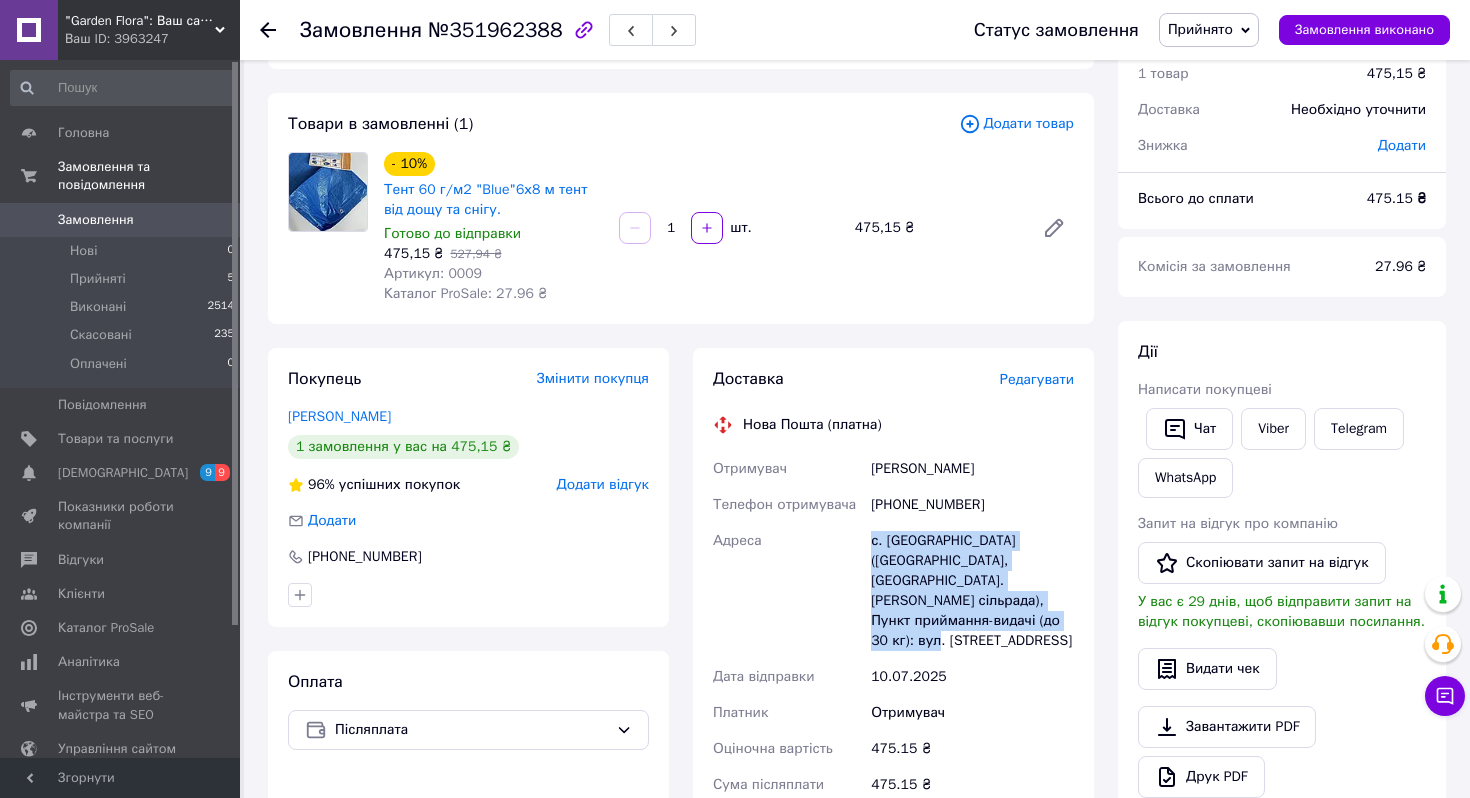 drag, startPoint x: 872, startPoint y: 537, endPoint x: 1039, endPoint y: 615, distance: 184.31766 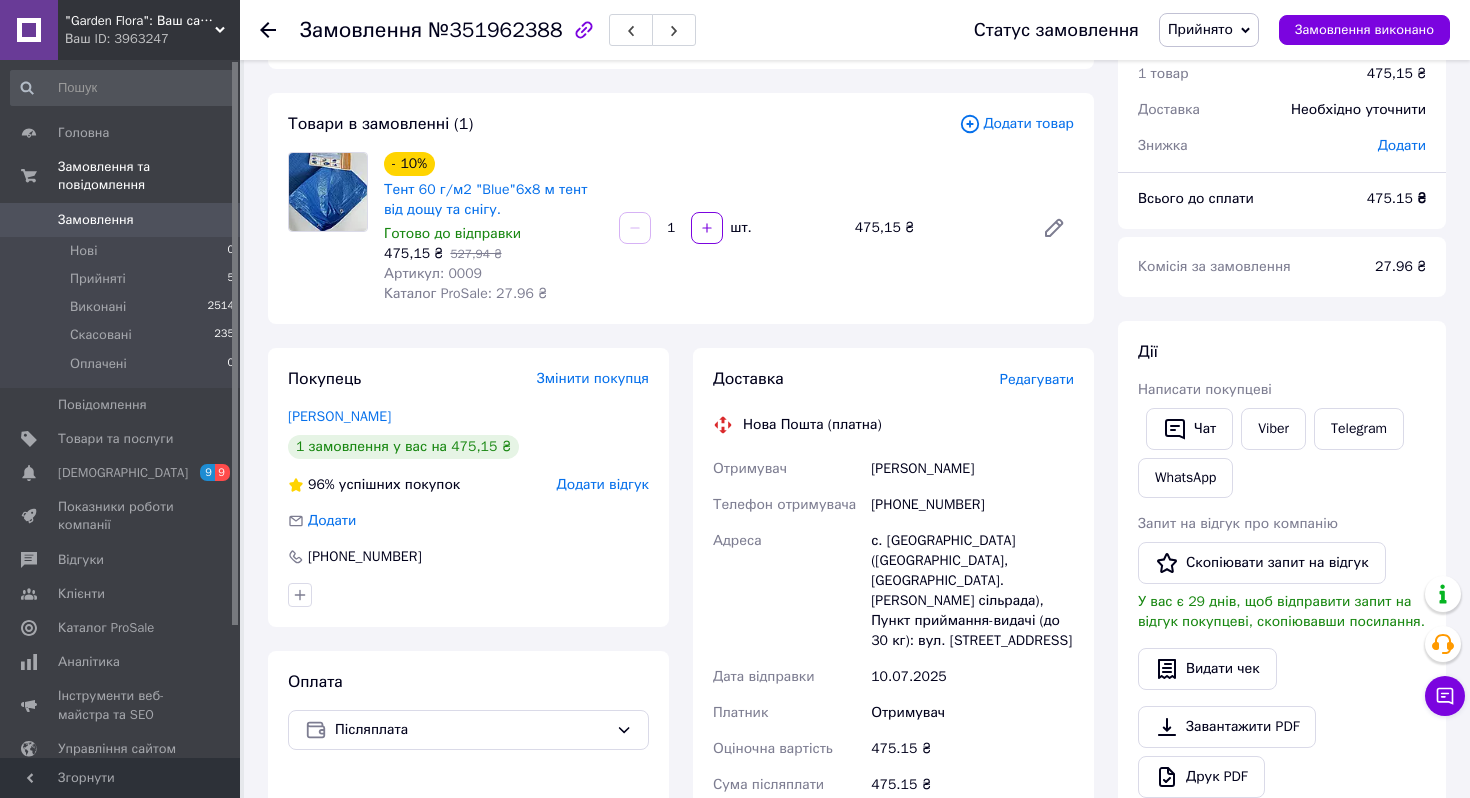 click on "Редагувати" at bounding box center [1037, 379] 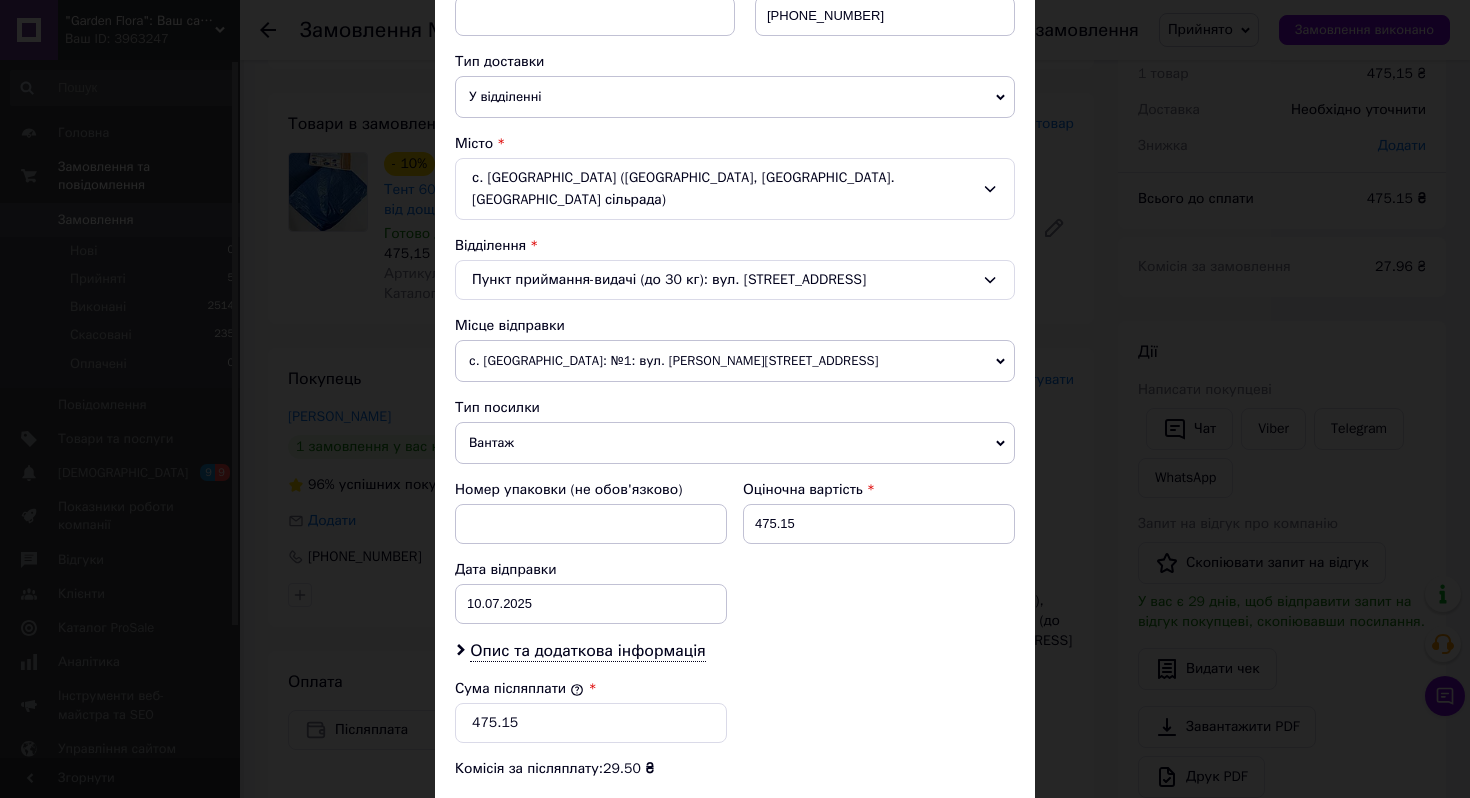 scroll, scrollTop: 689, scrollLeft: 0, axis: vertical 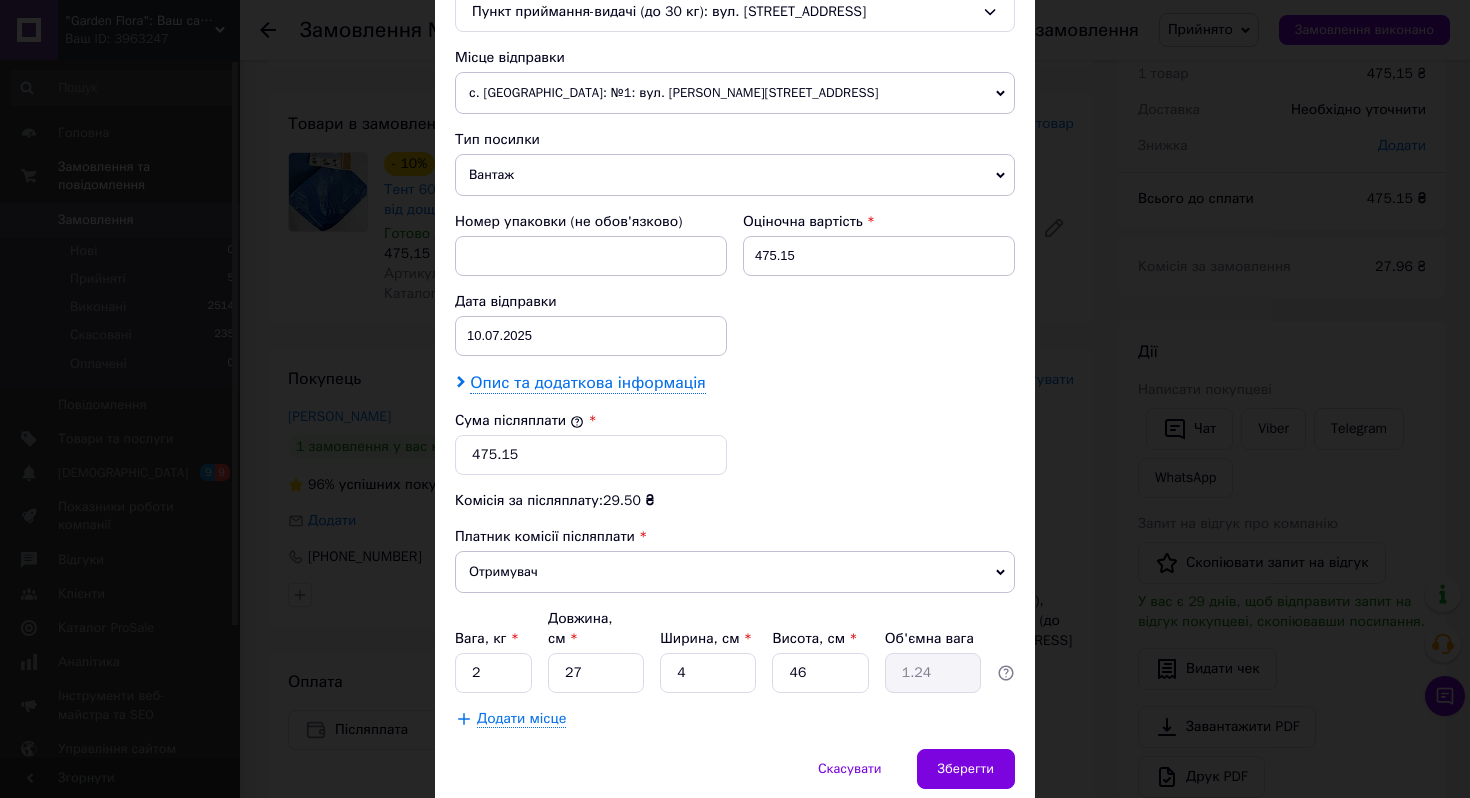 click on "Опис та додаткова інформація" at bounding box center (587, 383) 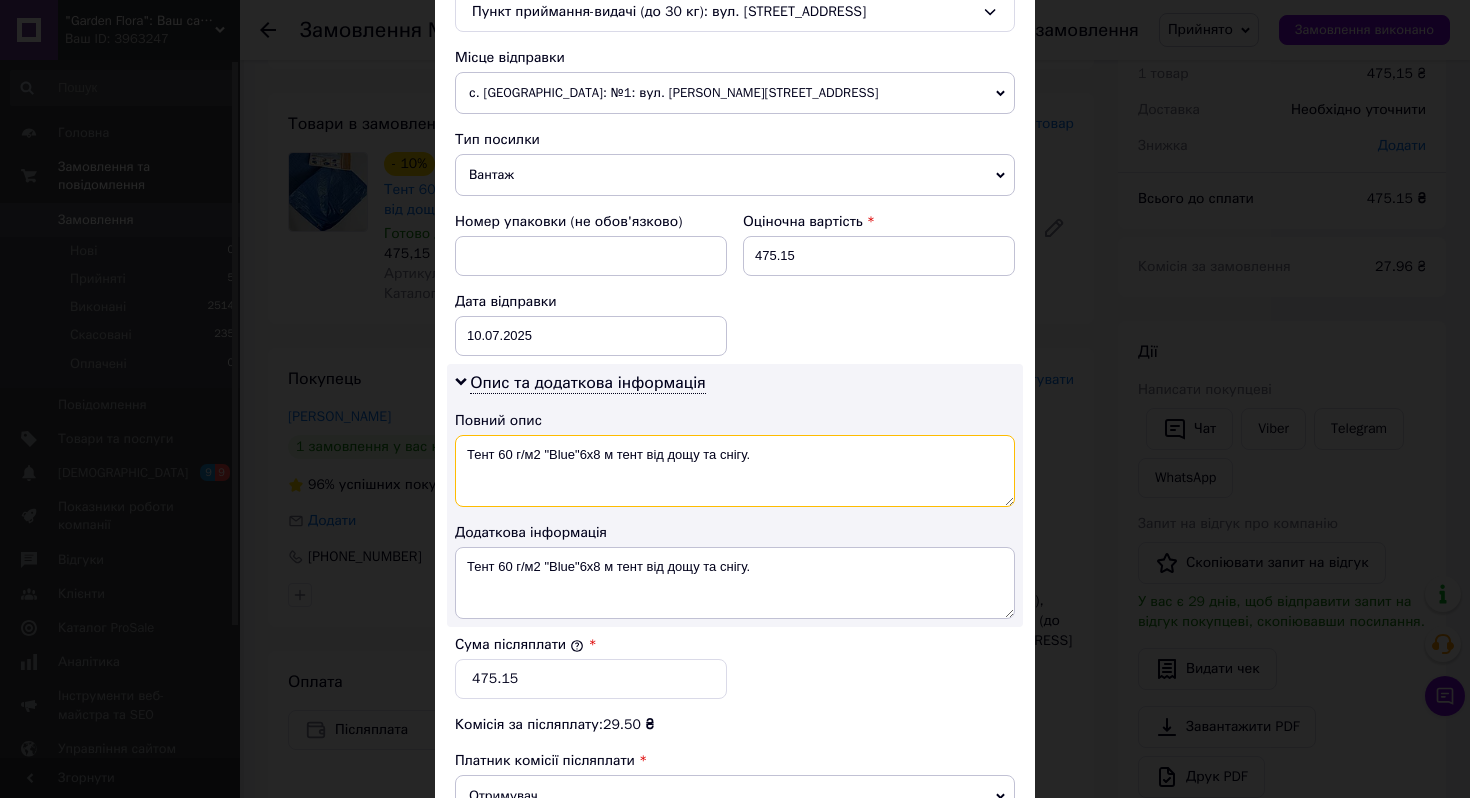 drag, startPoint x: 459, startPoint y: 428, endPoint x: 764, endPoint y: 432, distance: 305.0262 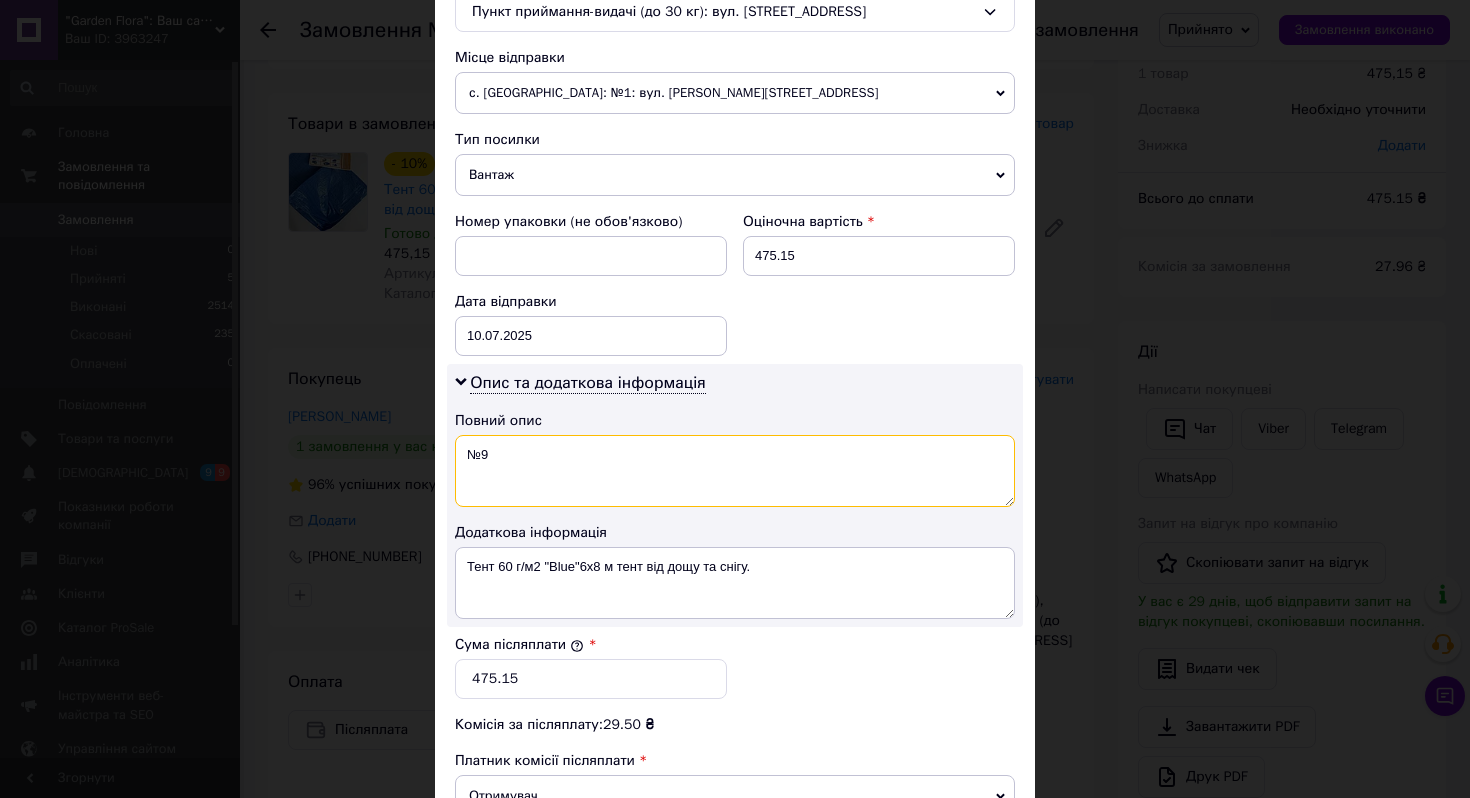 type on "№9" 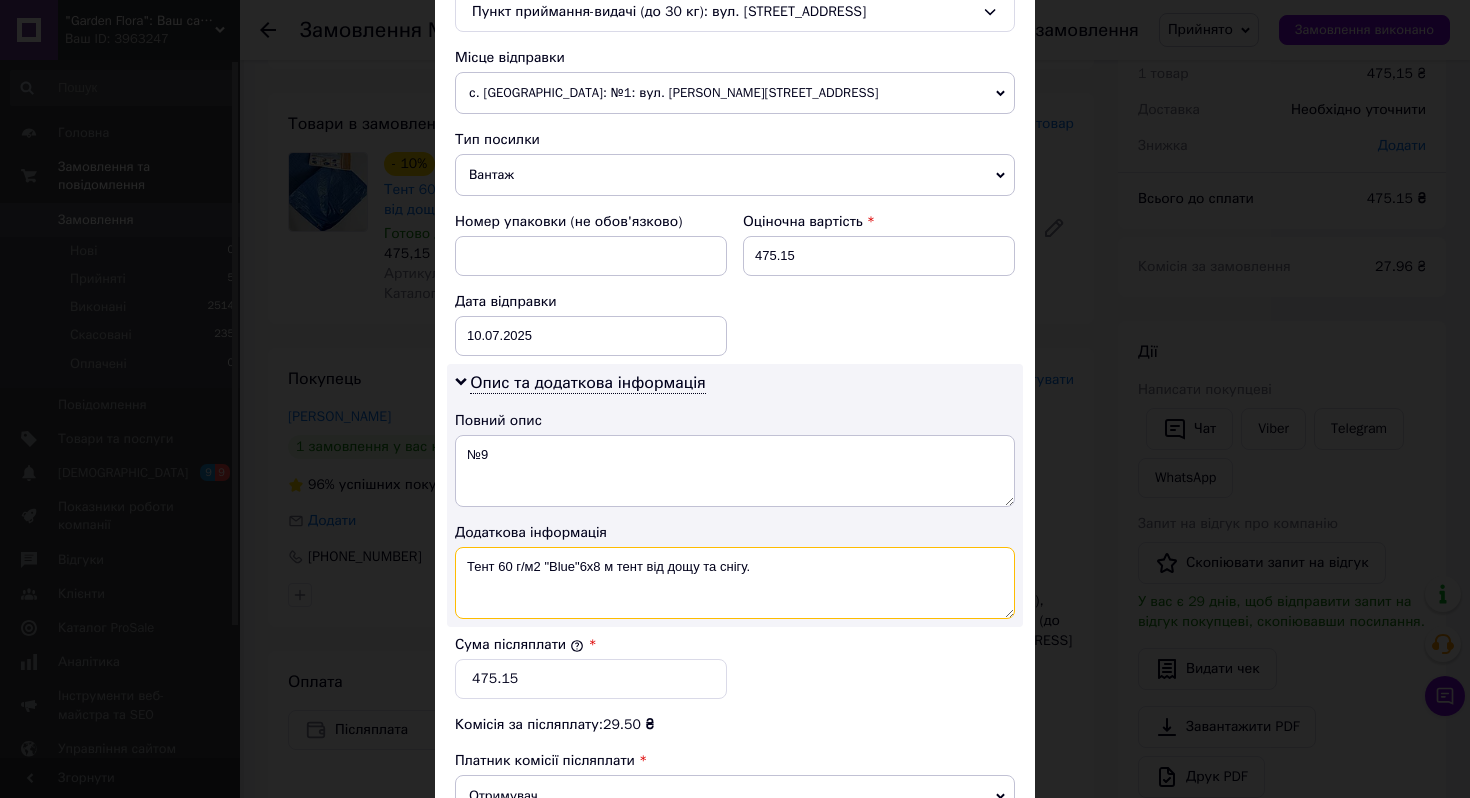 click on "Тент 60 г/м2 "Blue"6х8 м тент від дощу та снігу." at bounding box center (735, 583) 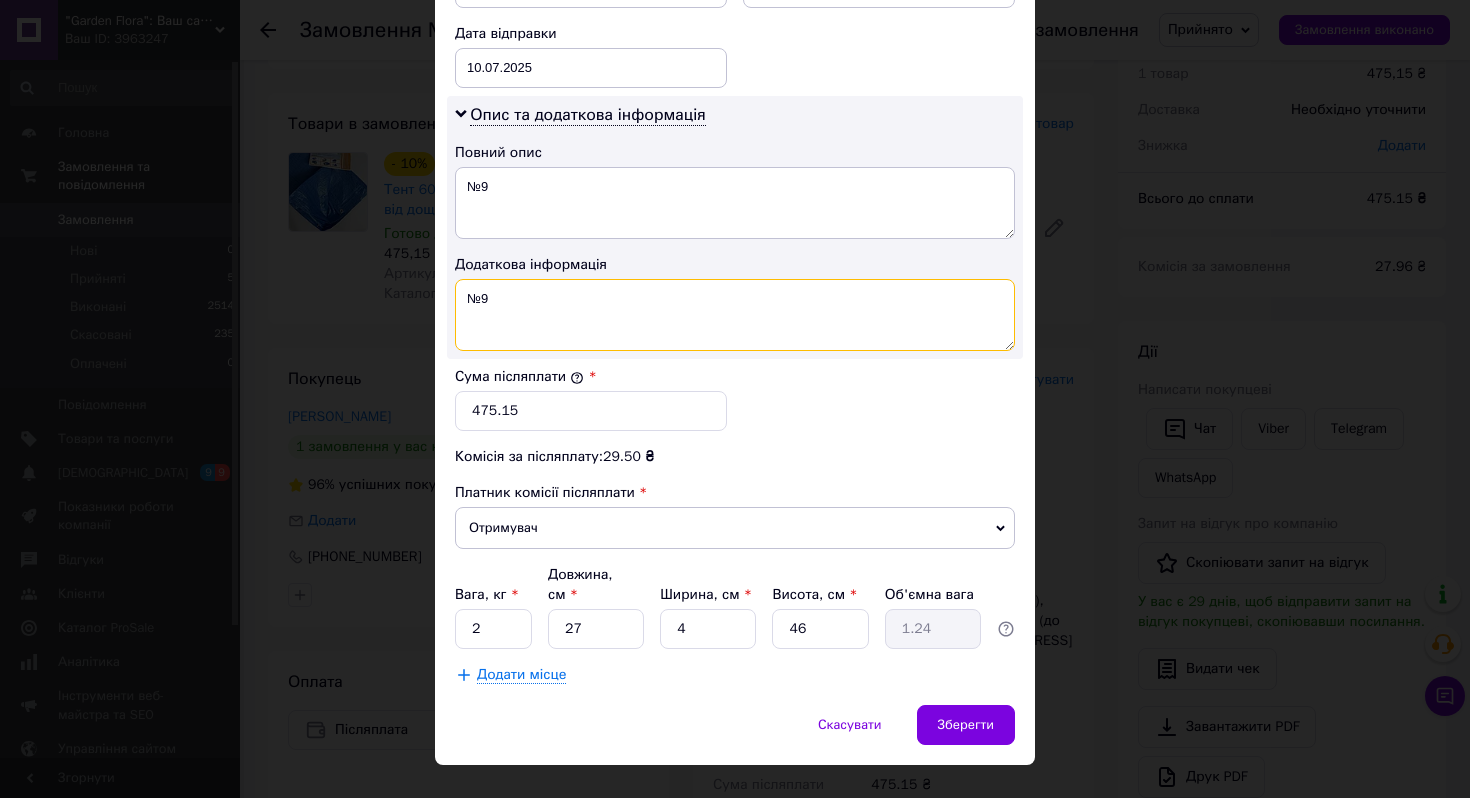 scroll, scrollTop: 968, scrollLeft: 0, axis: vertical 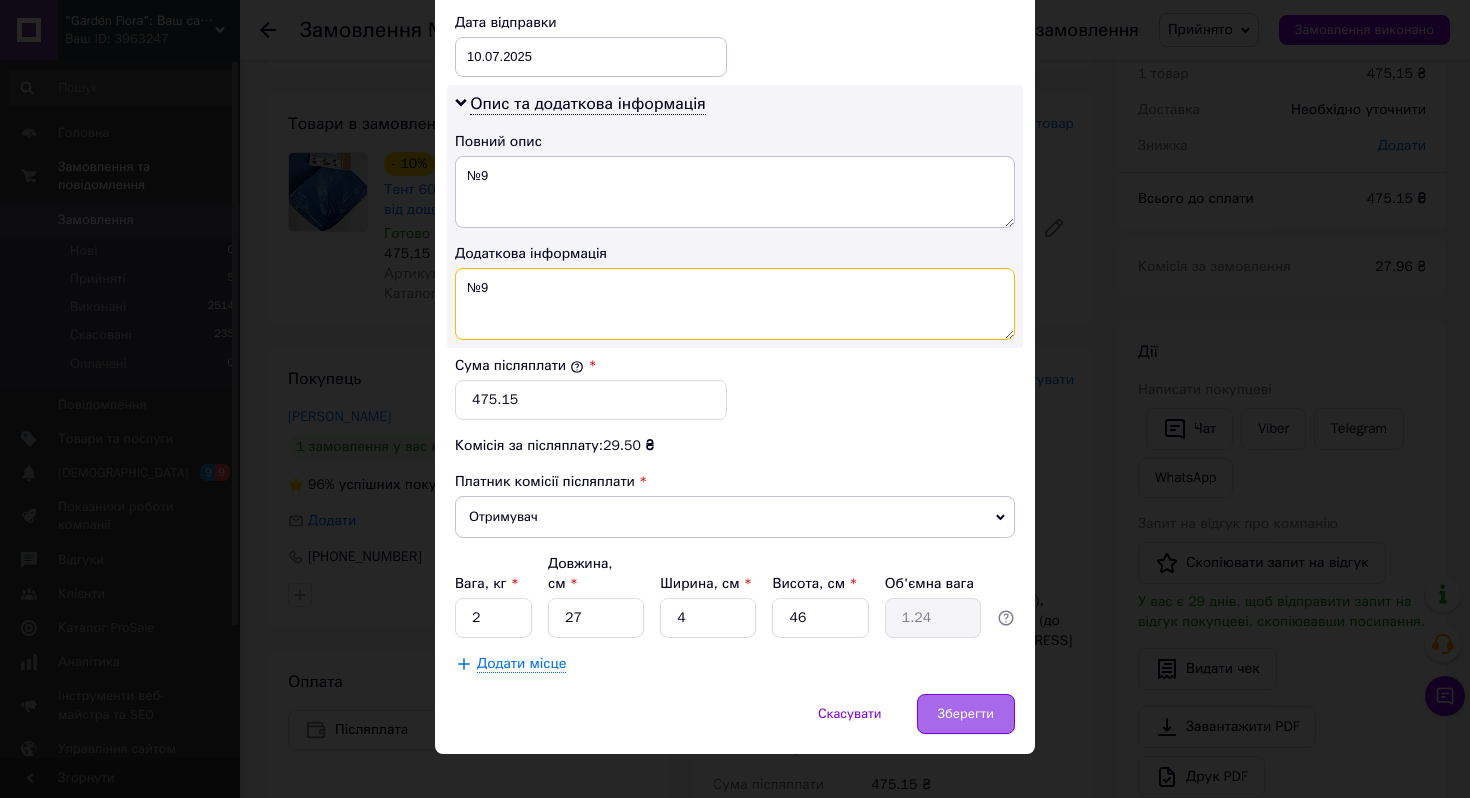 type on "№9" 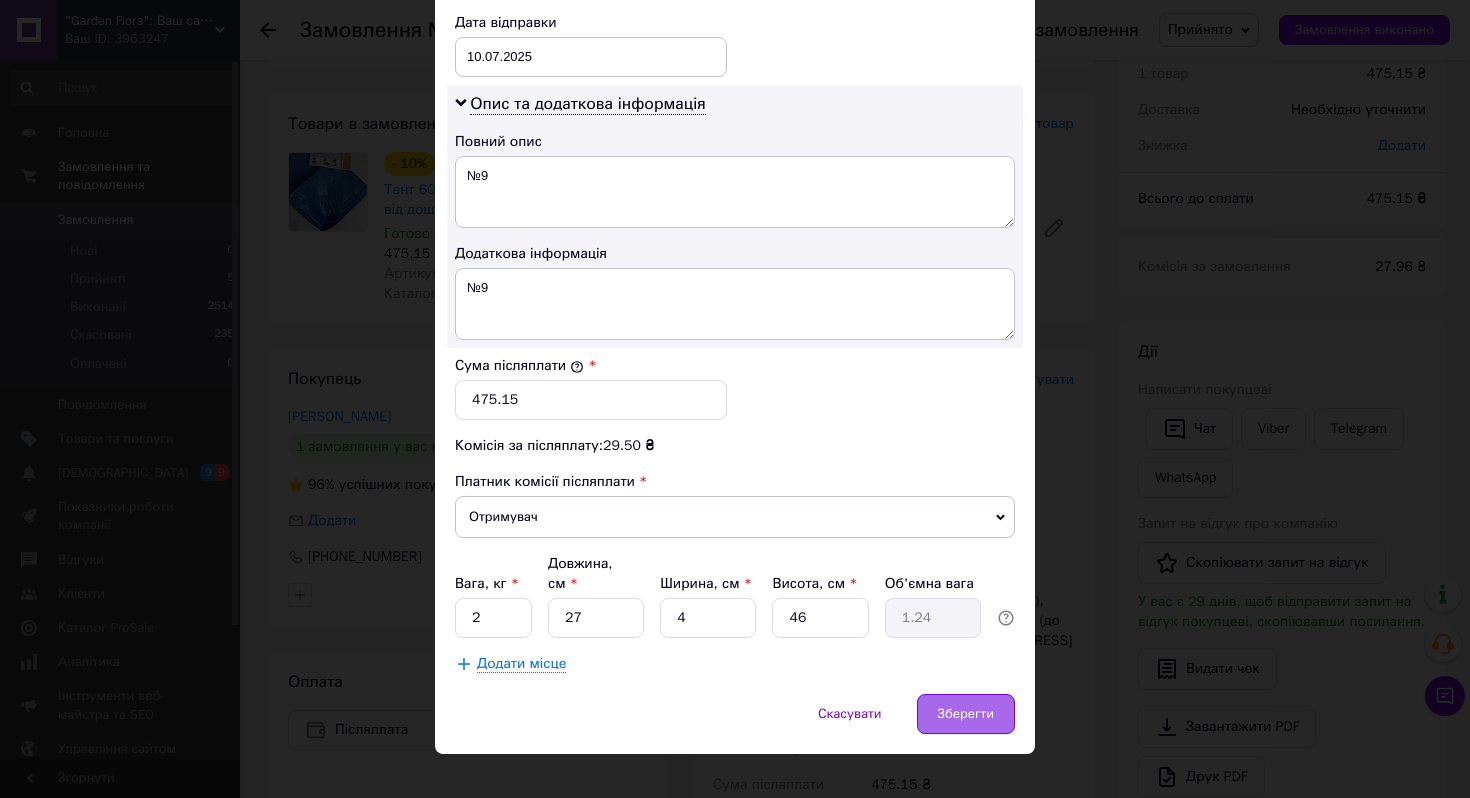 click on "Зберегти" at bounding box center (966, 714) 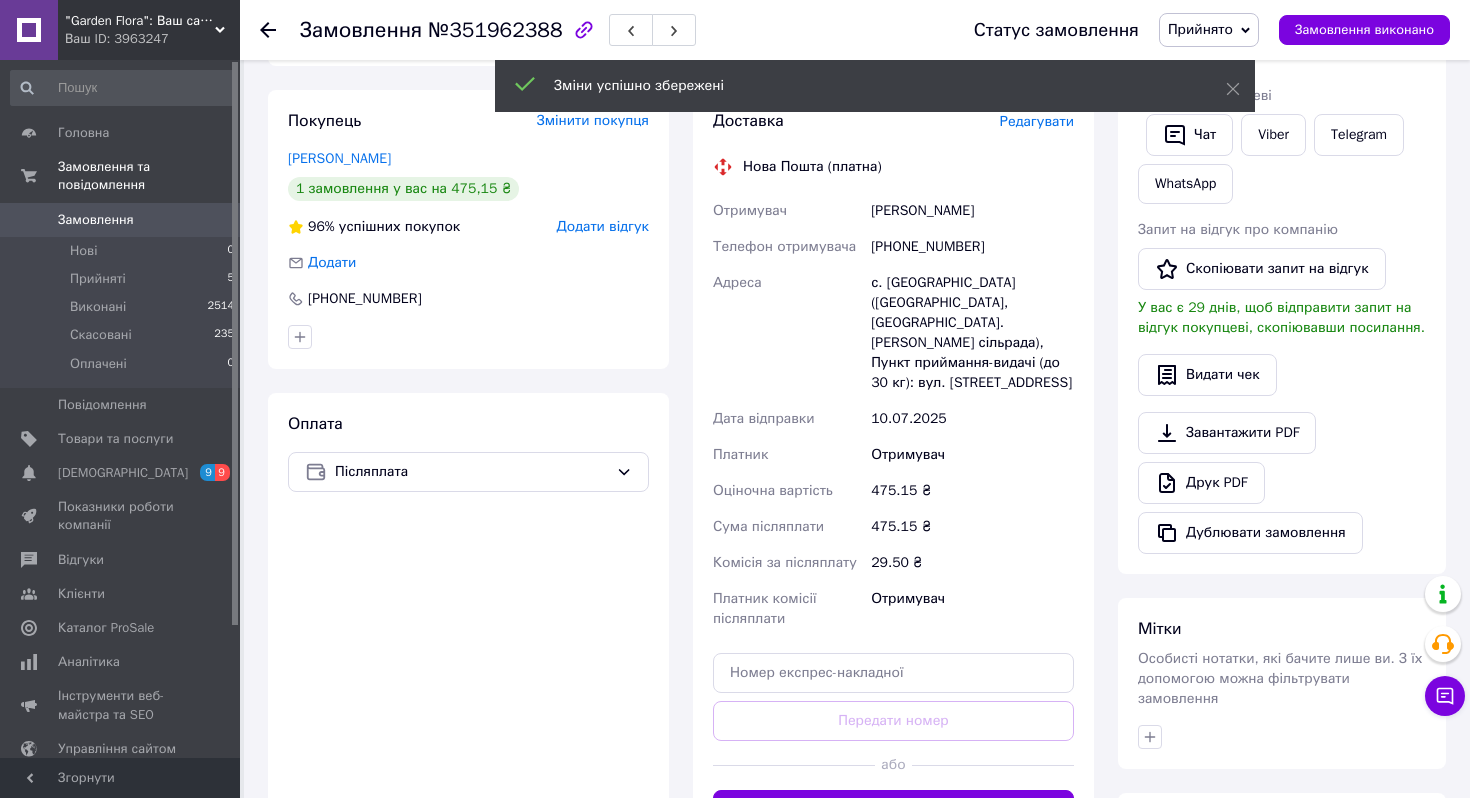 scroll, scrollTop: 339, scrollLeft: 0, axis: vertical 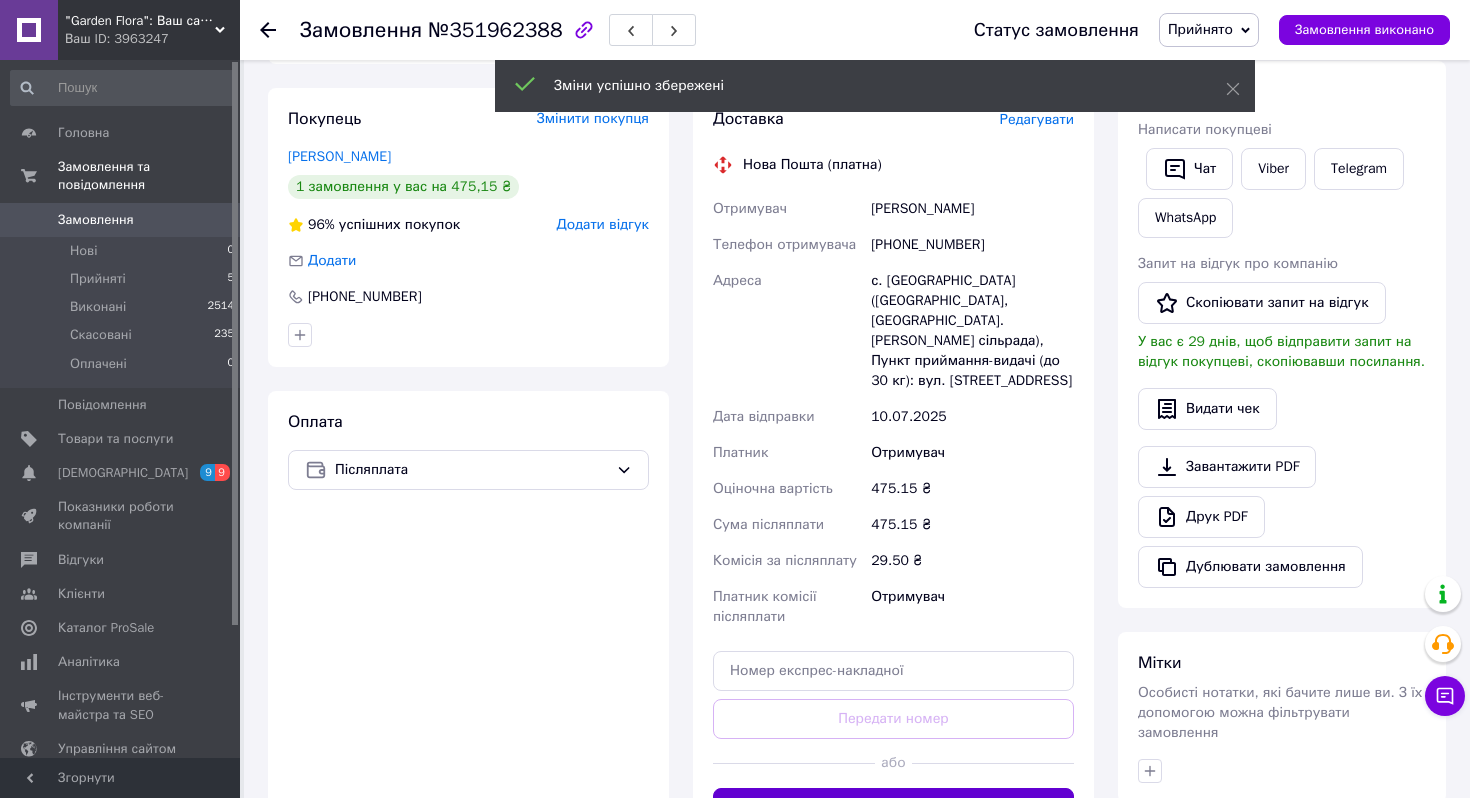 click on "Згенерувати ЕН" at bounding box center [893, 808] 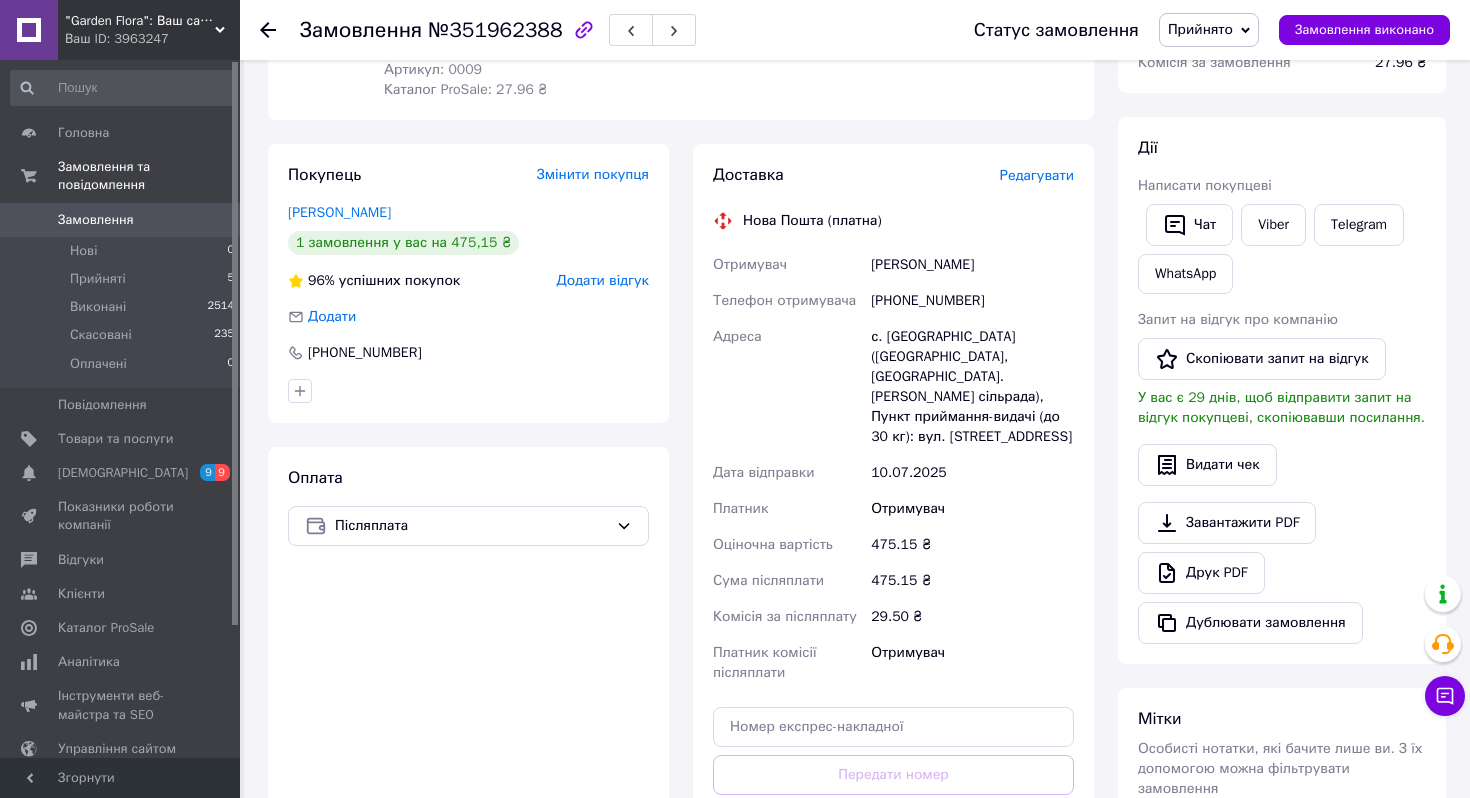 scroll, scrollTop: 235, scrollLeft: 0, axis: vertical 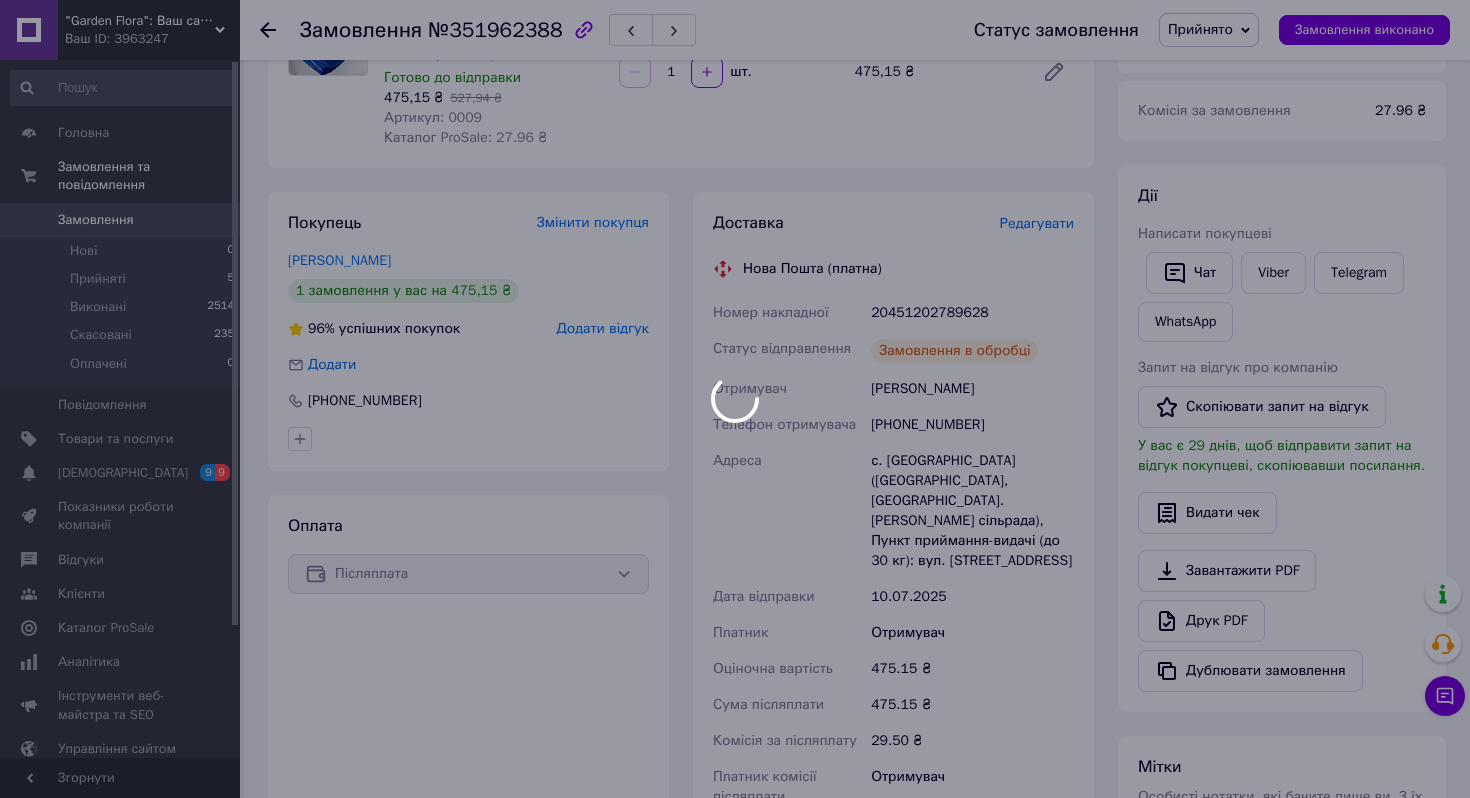 click at bounding box center [735, 399] 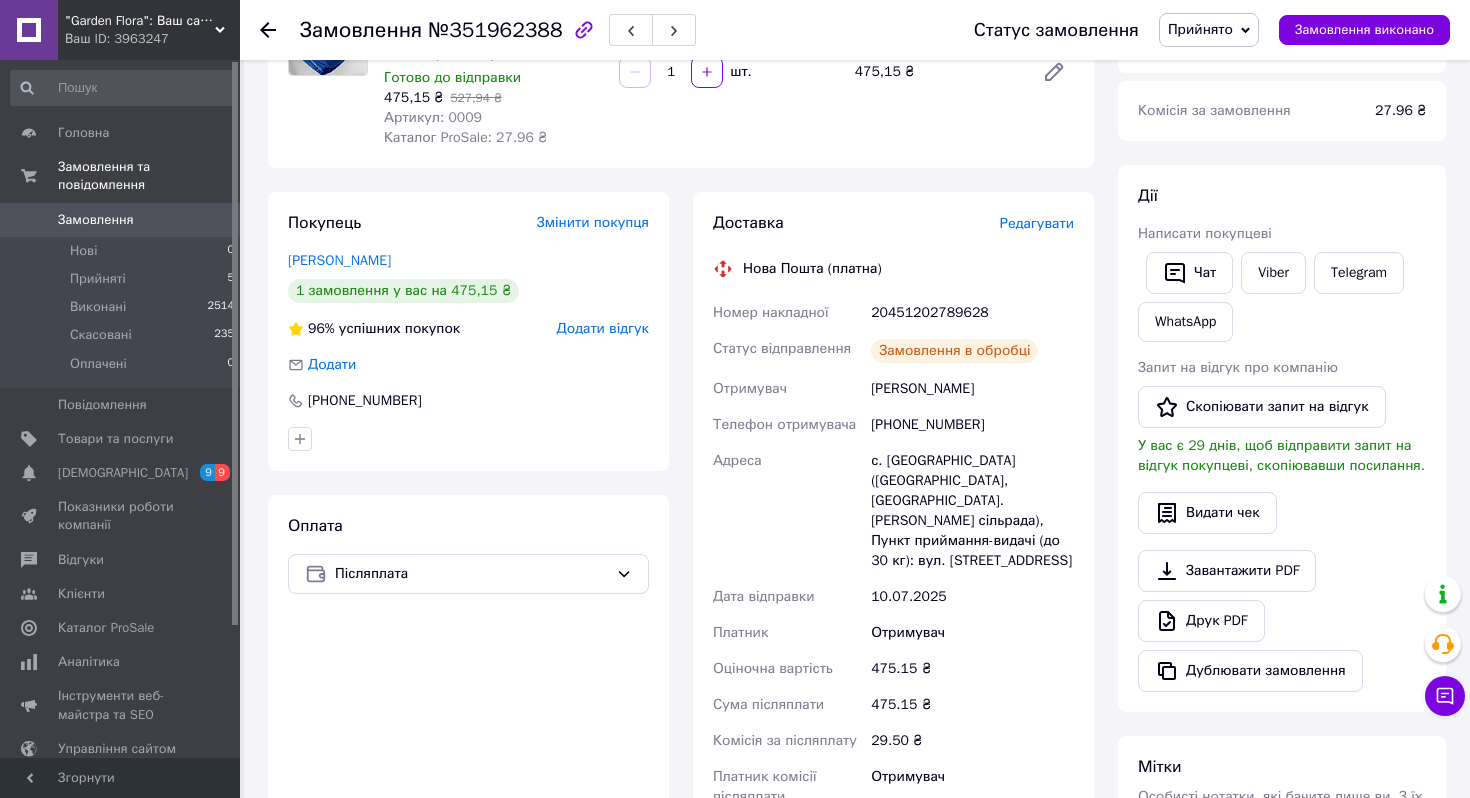 click on "Прийнято" at bounding box center (1200, 29) 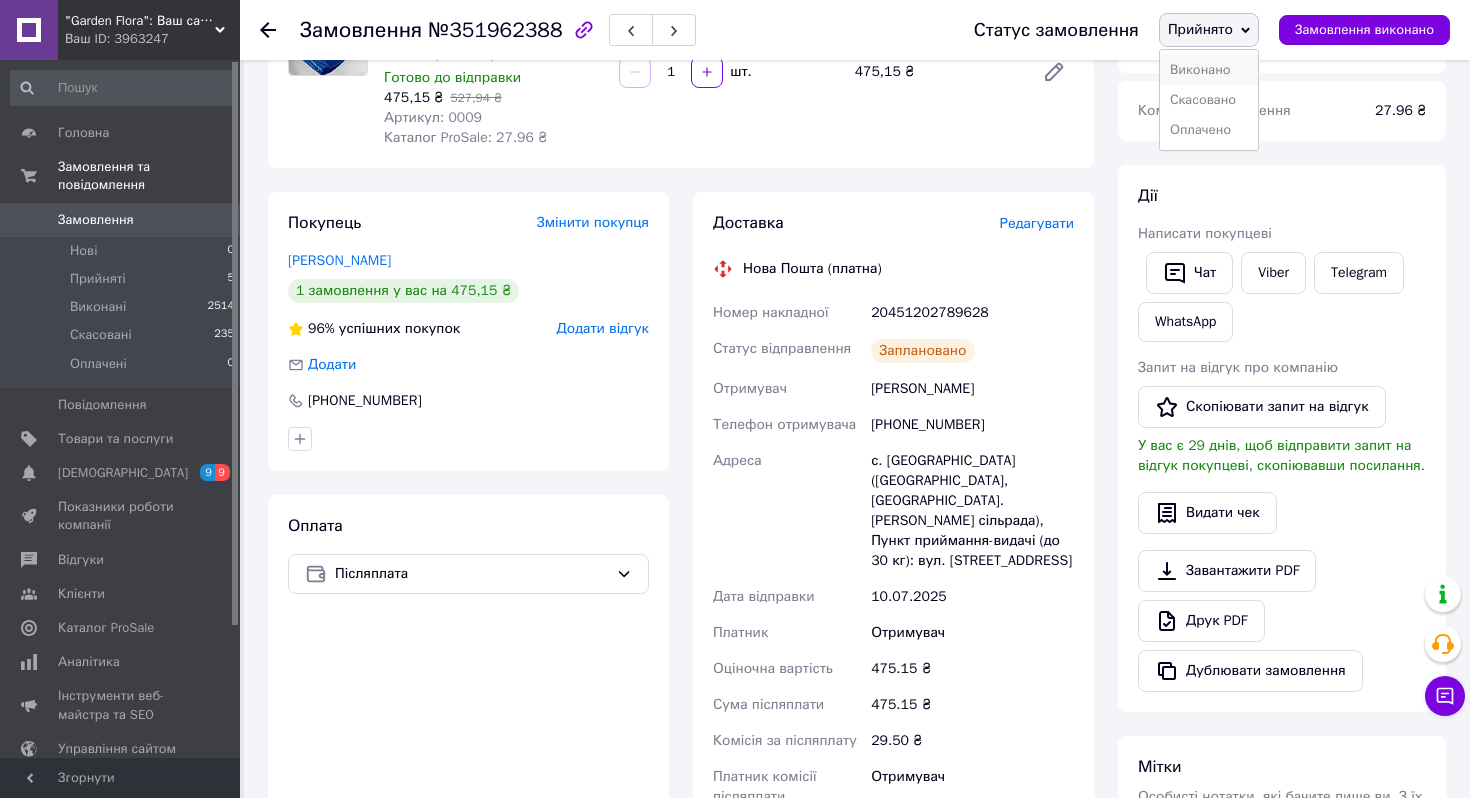 click on "Виконано" at bounding box center [1209, 70] 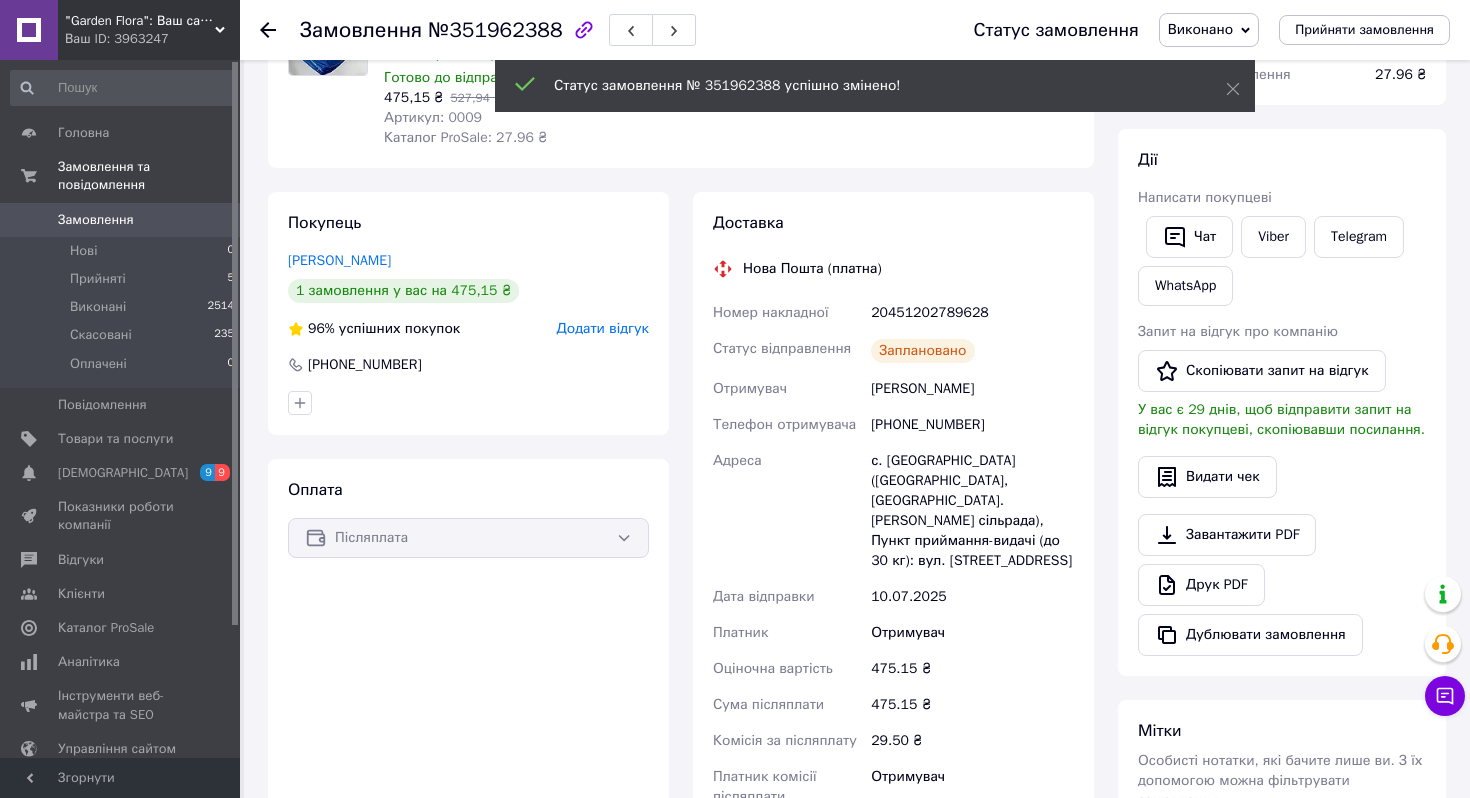click on "20451202789628" at bounding box center [972, 313] 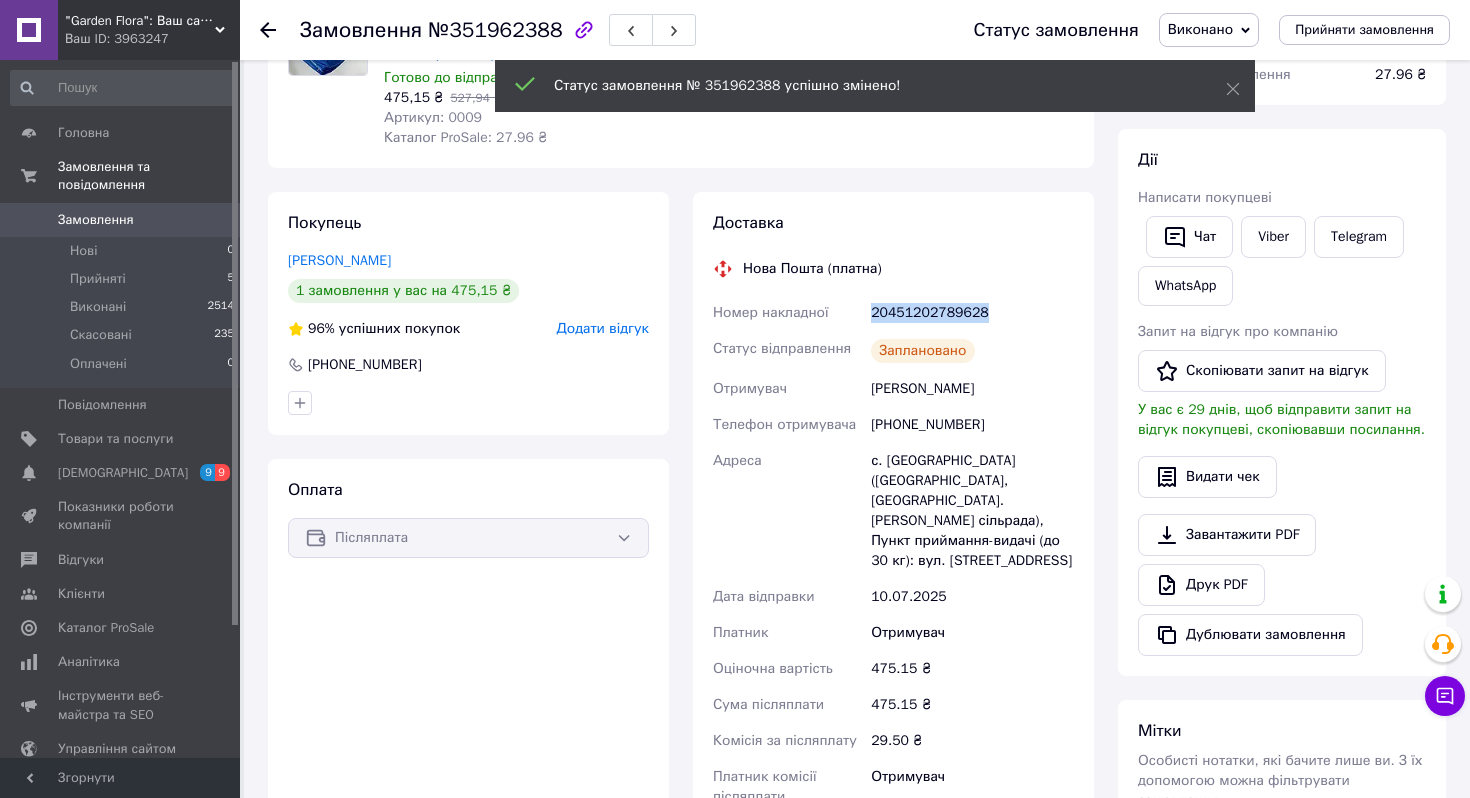 click on "20451202789628" at bounding box center (972, 313) 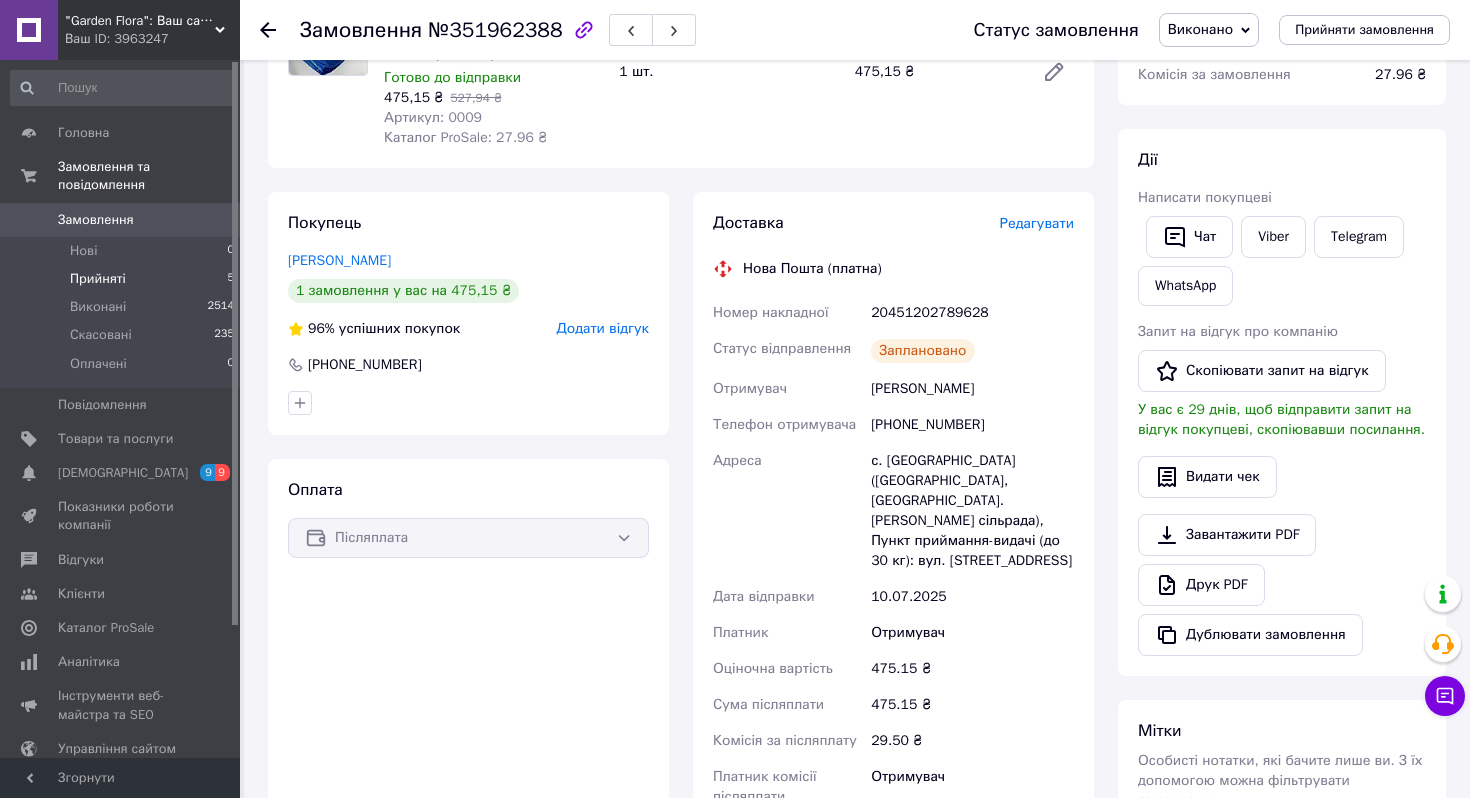 click on "Прийняті 5" at bounding box center (123, 279) 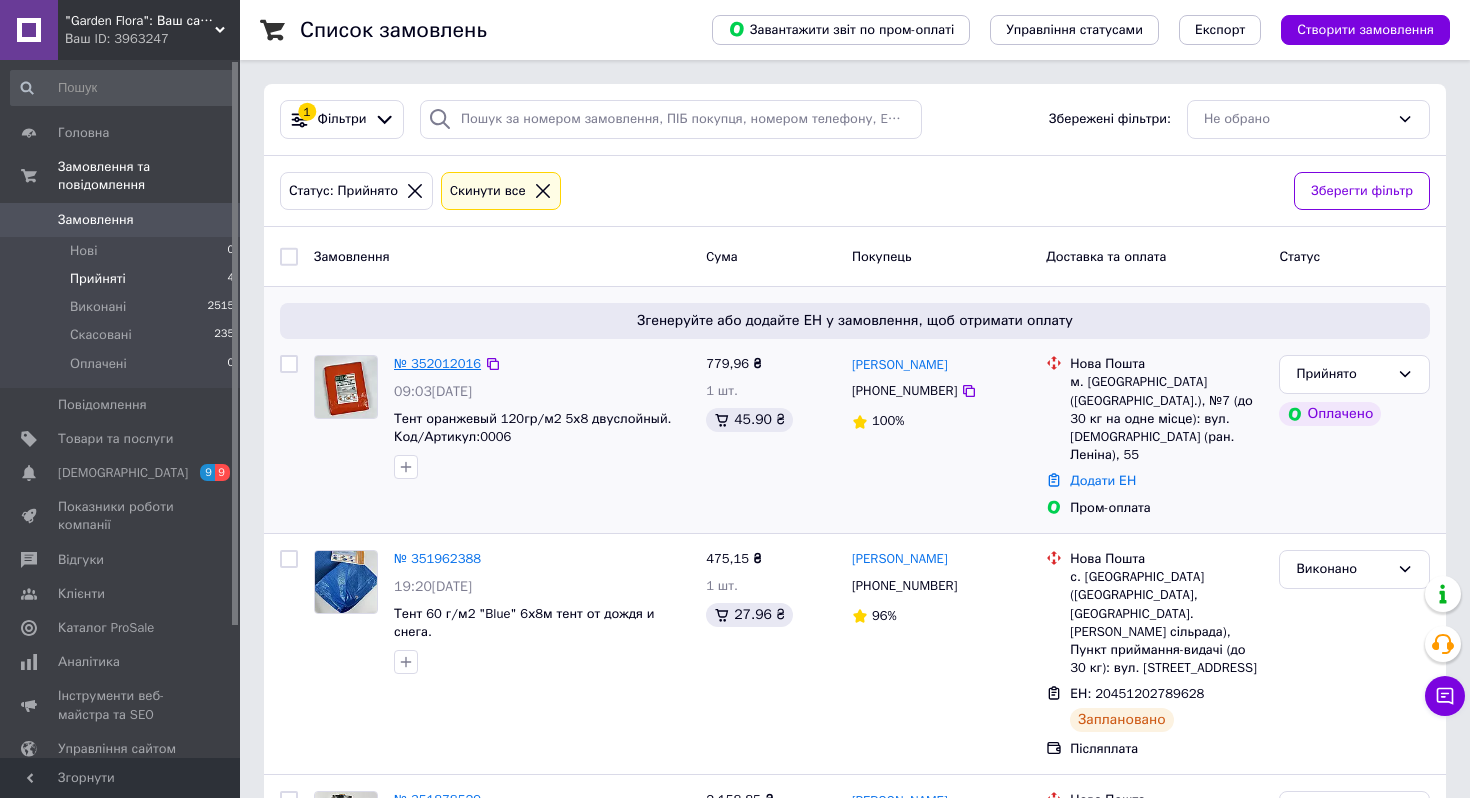 click on "№ 352012016" at bounding box center [437, 363] 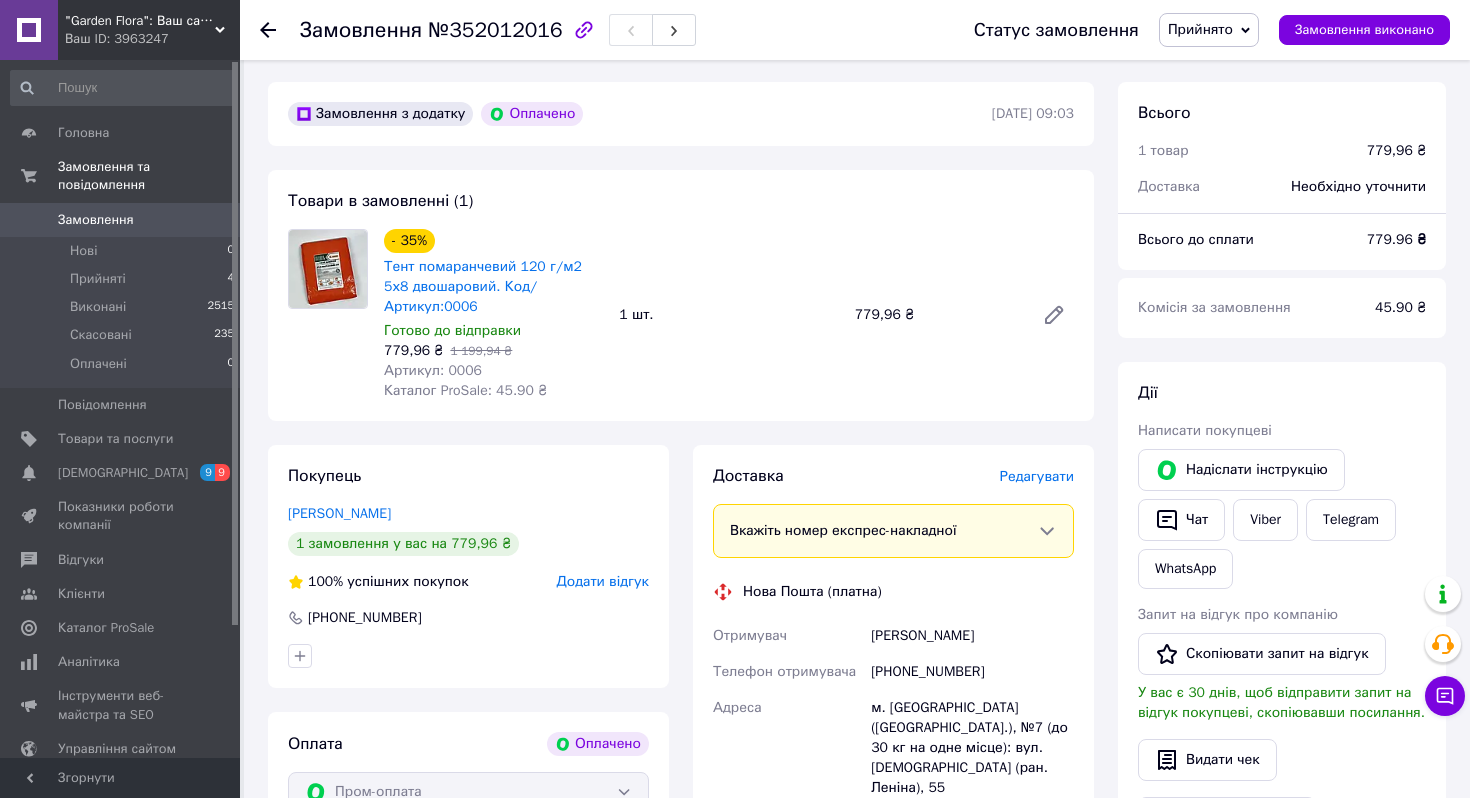 scroll, scrollTop: 86, scrollLeft: 0, axis: vertical 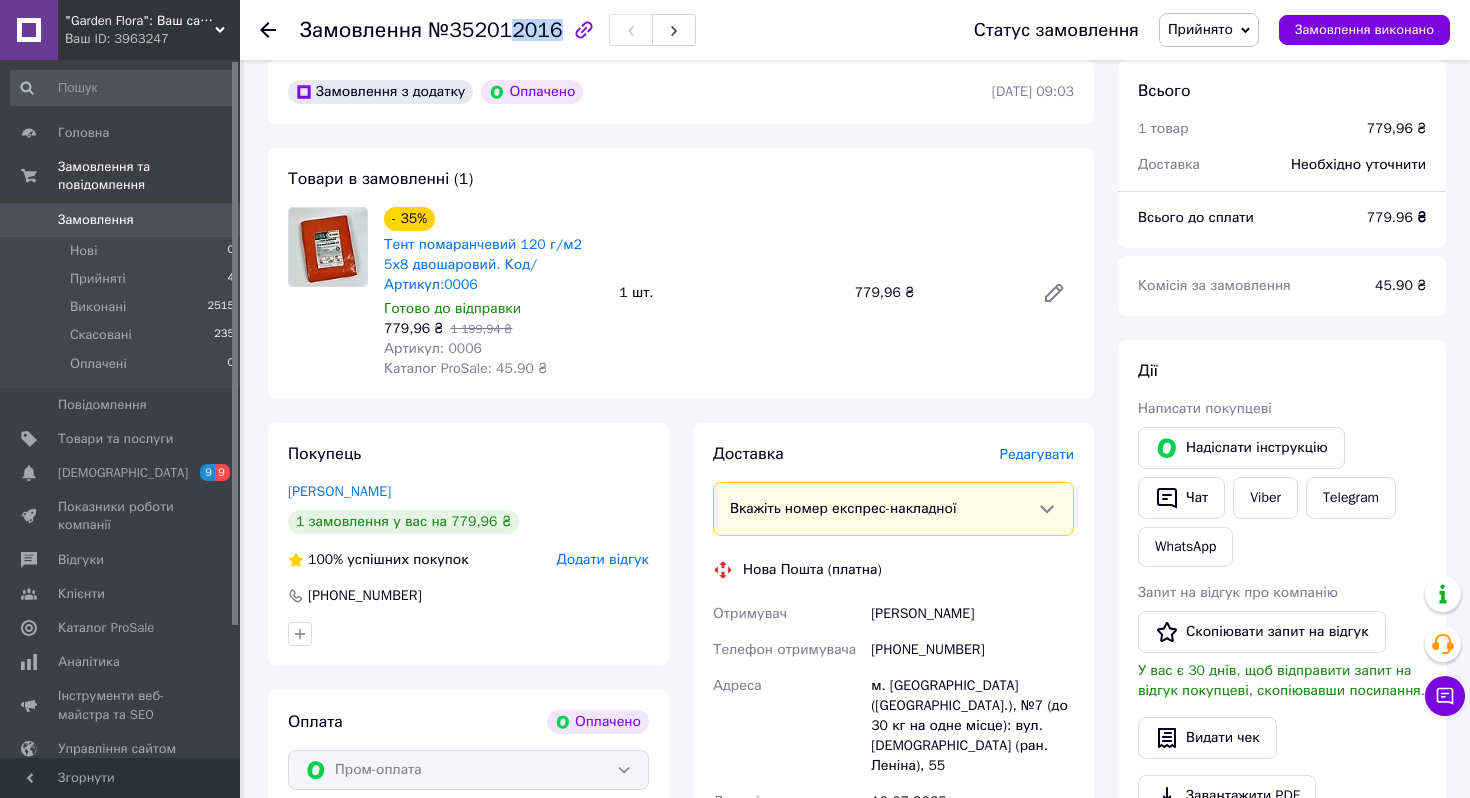 drag, startPoint x: 505, startPoint y: 32, endPoint x: 551, endPoint y: 33, distance: 46.010868 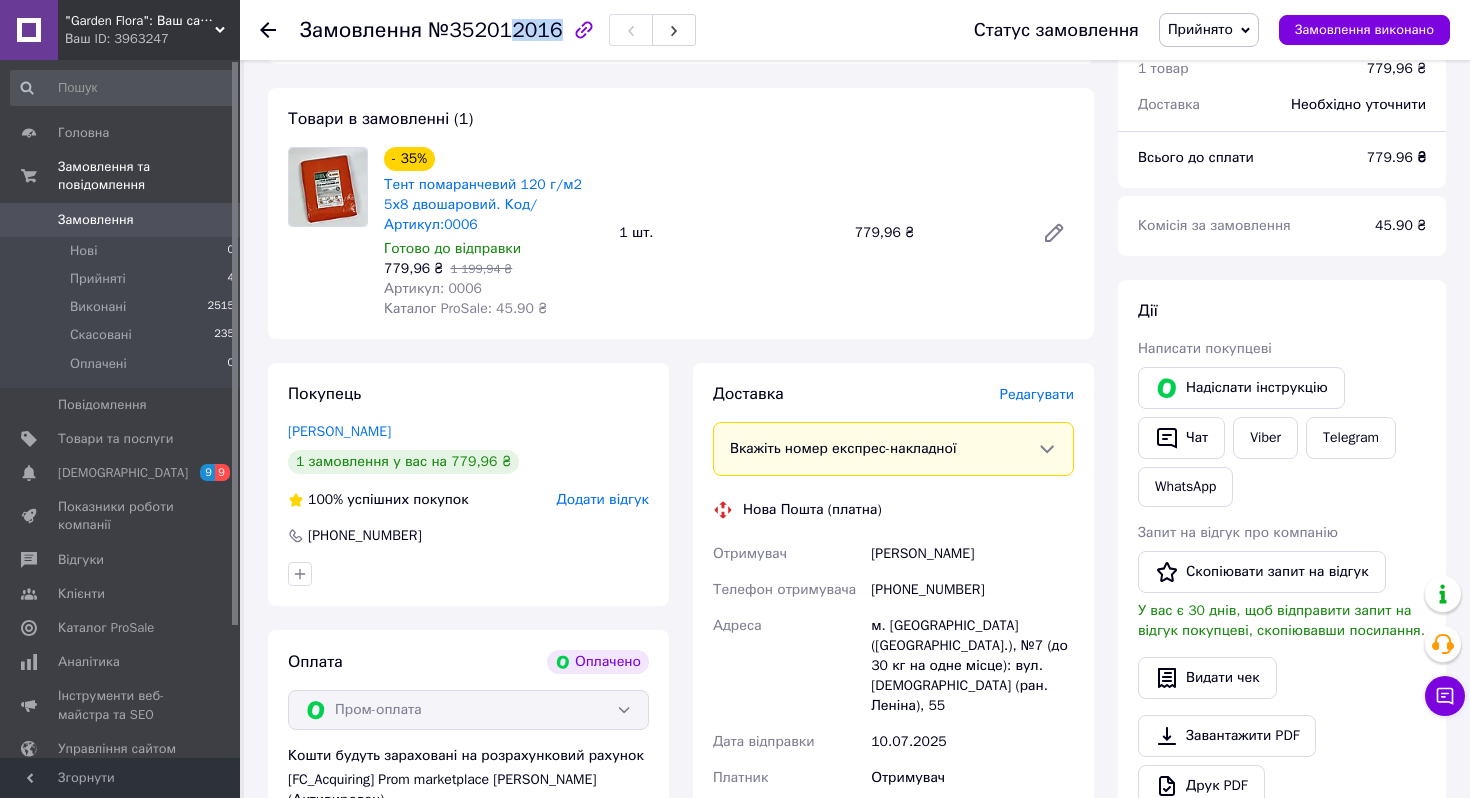 scroll, scrollTop: 305, scrollLeft: 0, axis: vertical 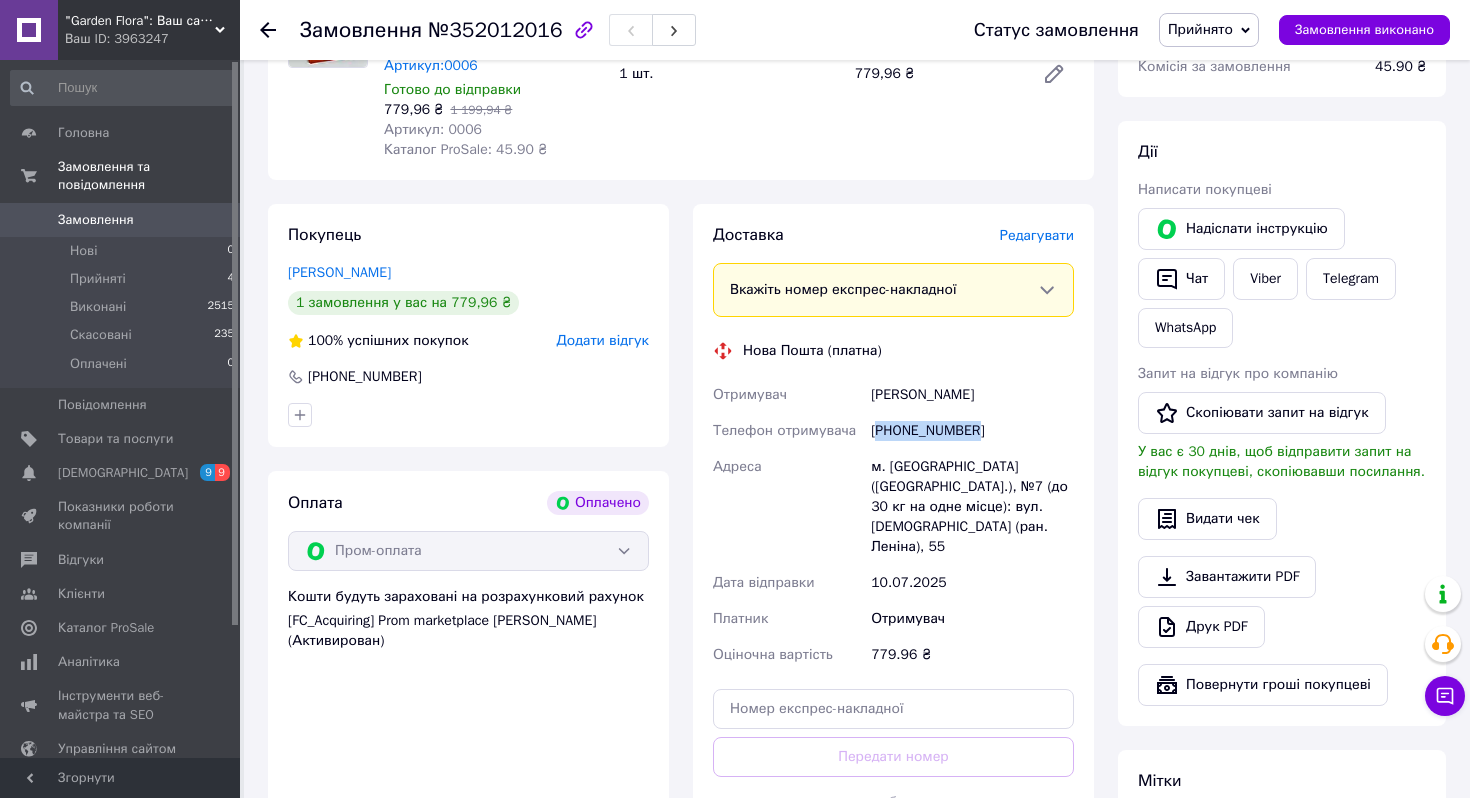 drag, startPoint x: 879, startPoint y: 431, endPoint x: 995, endPoint y: 438, distance: 116.21101 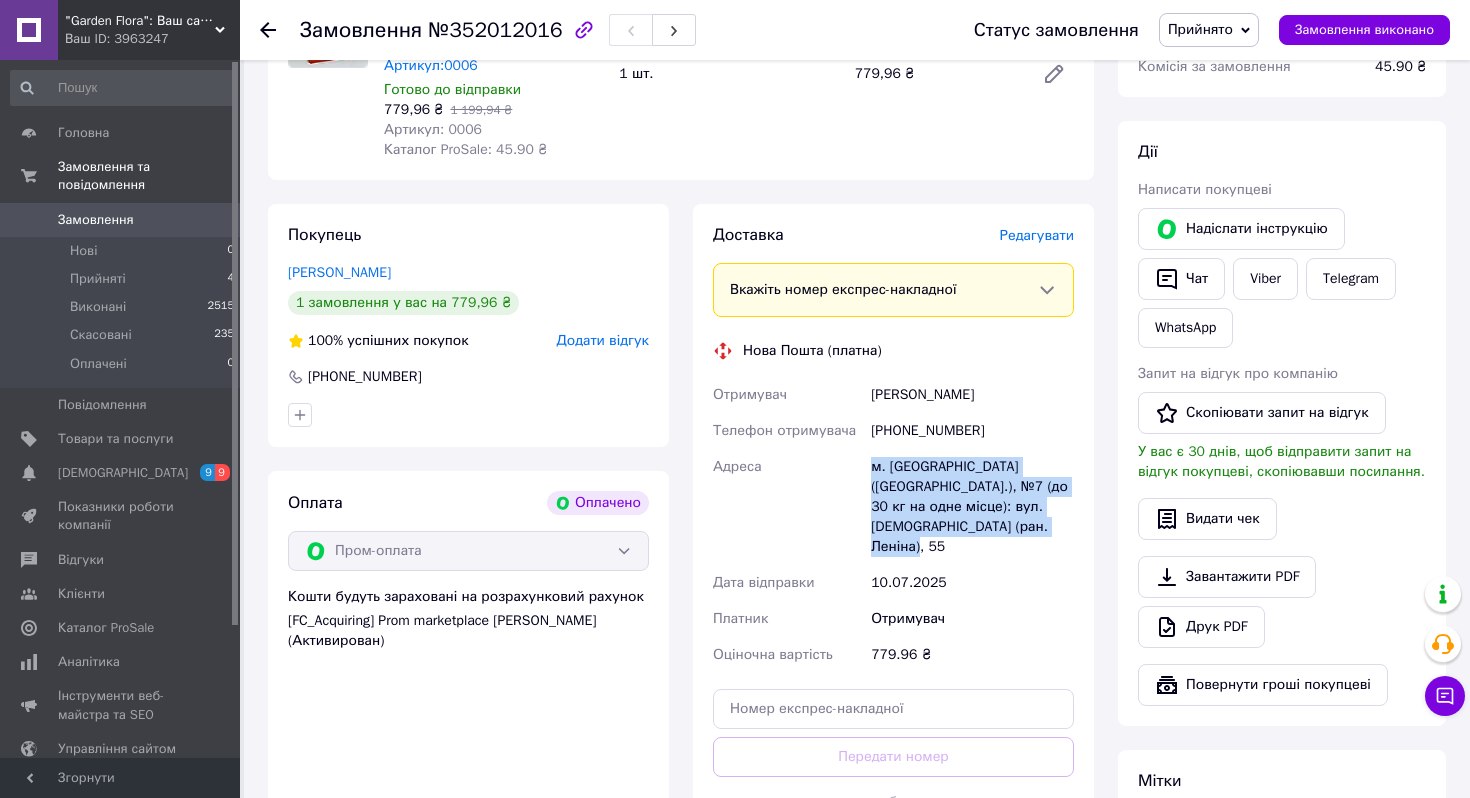 drag, startPoint x: 869, startPoint y: 464, endPoint x: 1006, endPoint y: 563, distance: 169.02663 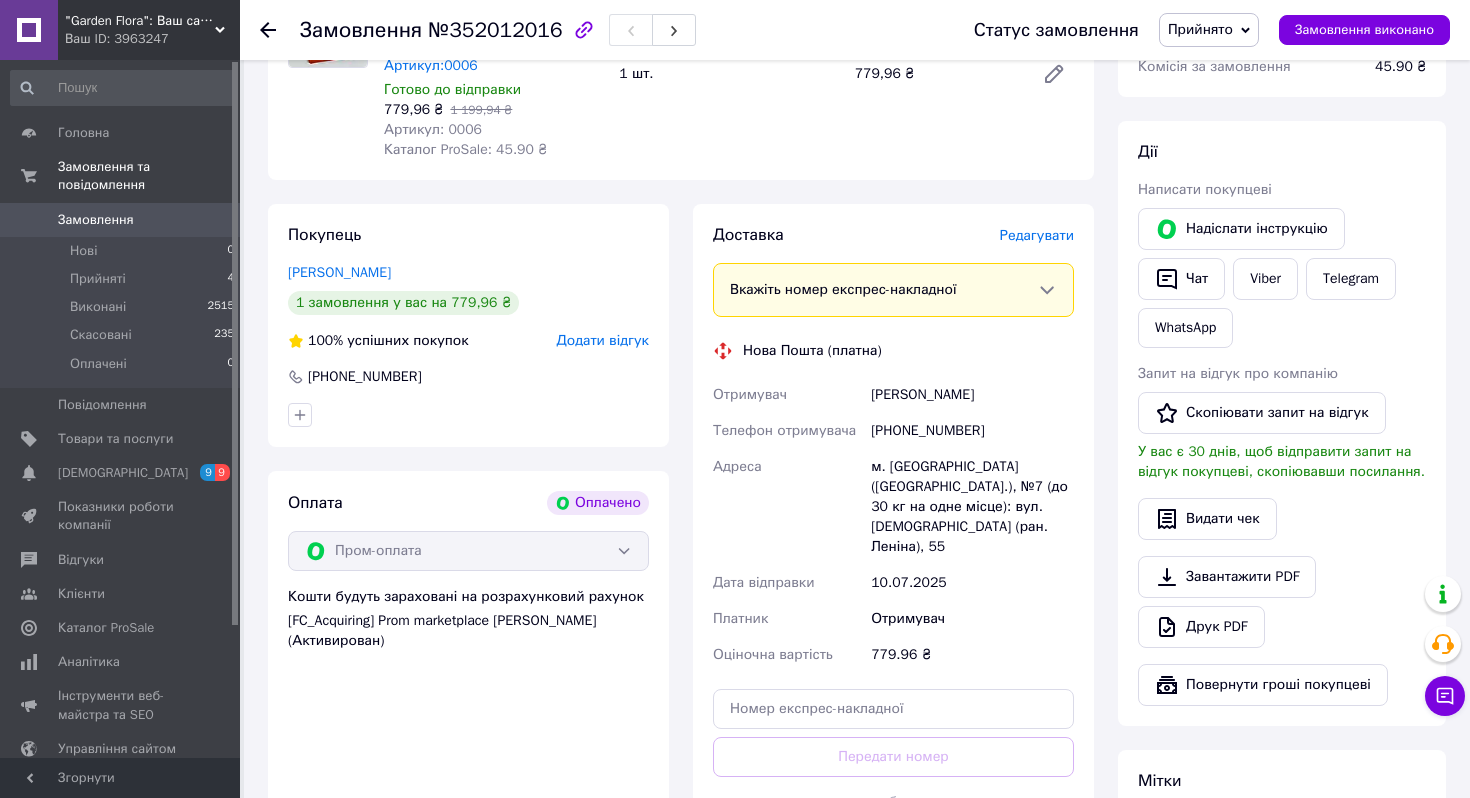 click on "Редагувати" at bounding box center [1037, 235] 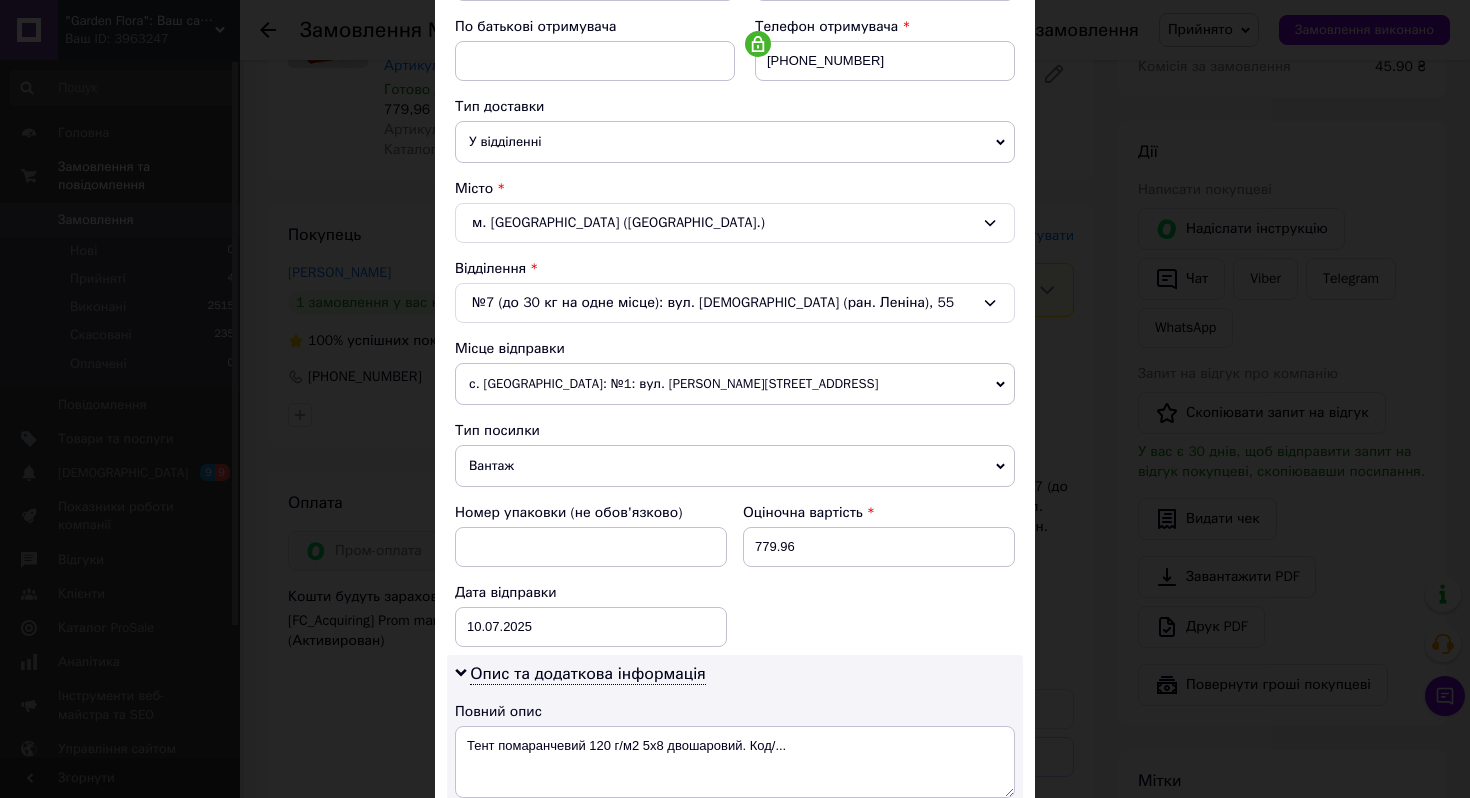 scroll, scrollTop: 646, scrollLeft: 0, axis: vertical 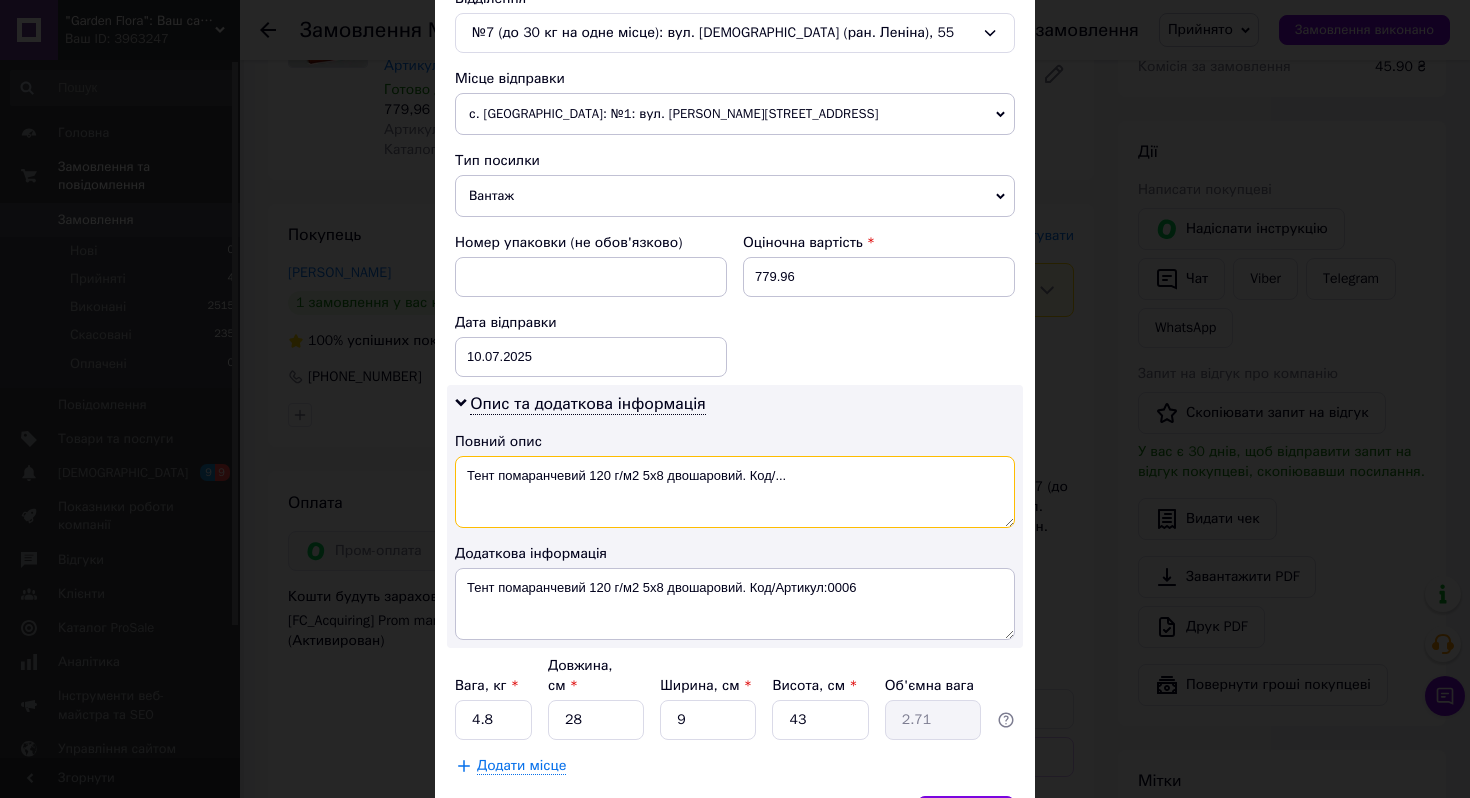 drag, startPoint x: 455, startPoint y: 478, endPoint x: 842, endPoint y: 509, distance: 388.23962 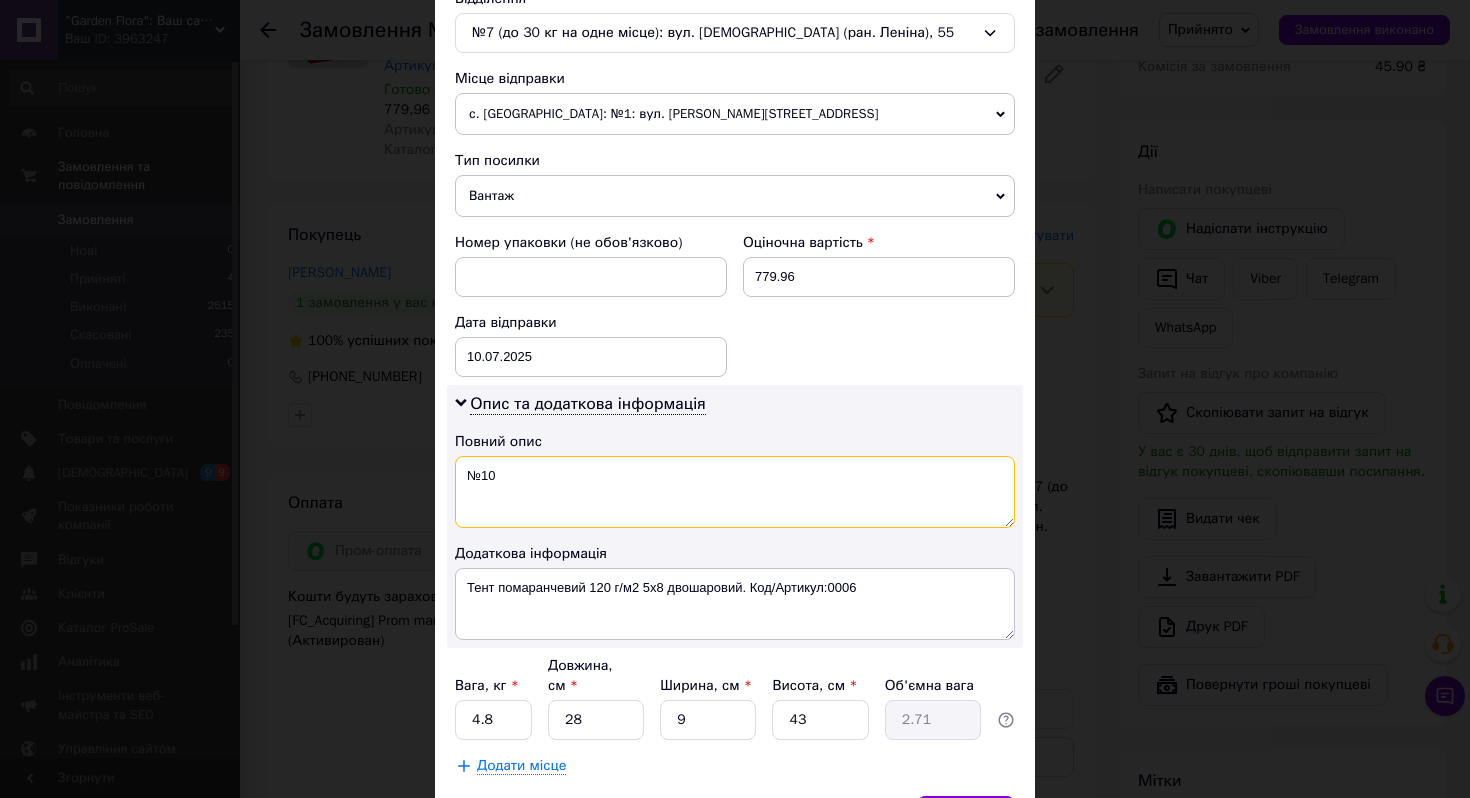 type on "№10" 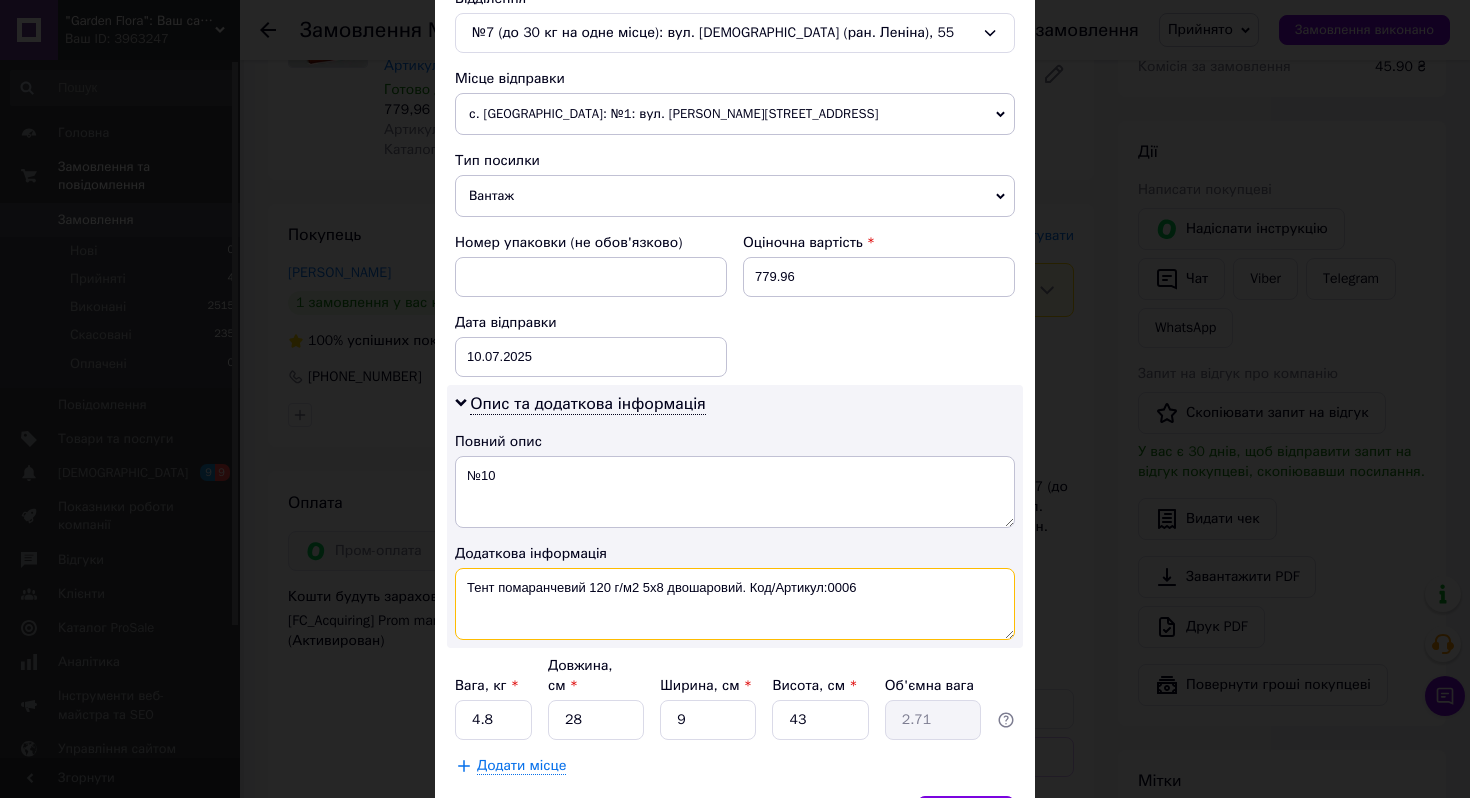 drag, startPoint x: 455, startPoint y: 587, endPoint x: 877, endPoint y: 589, distance: 422.00473 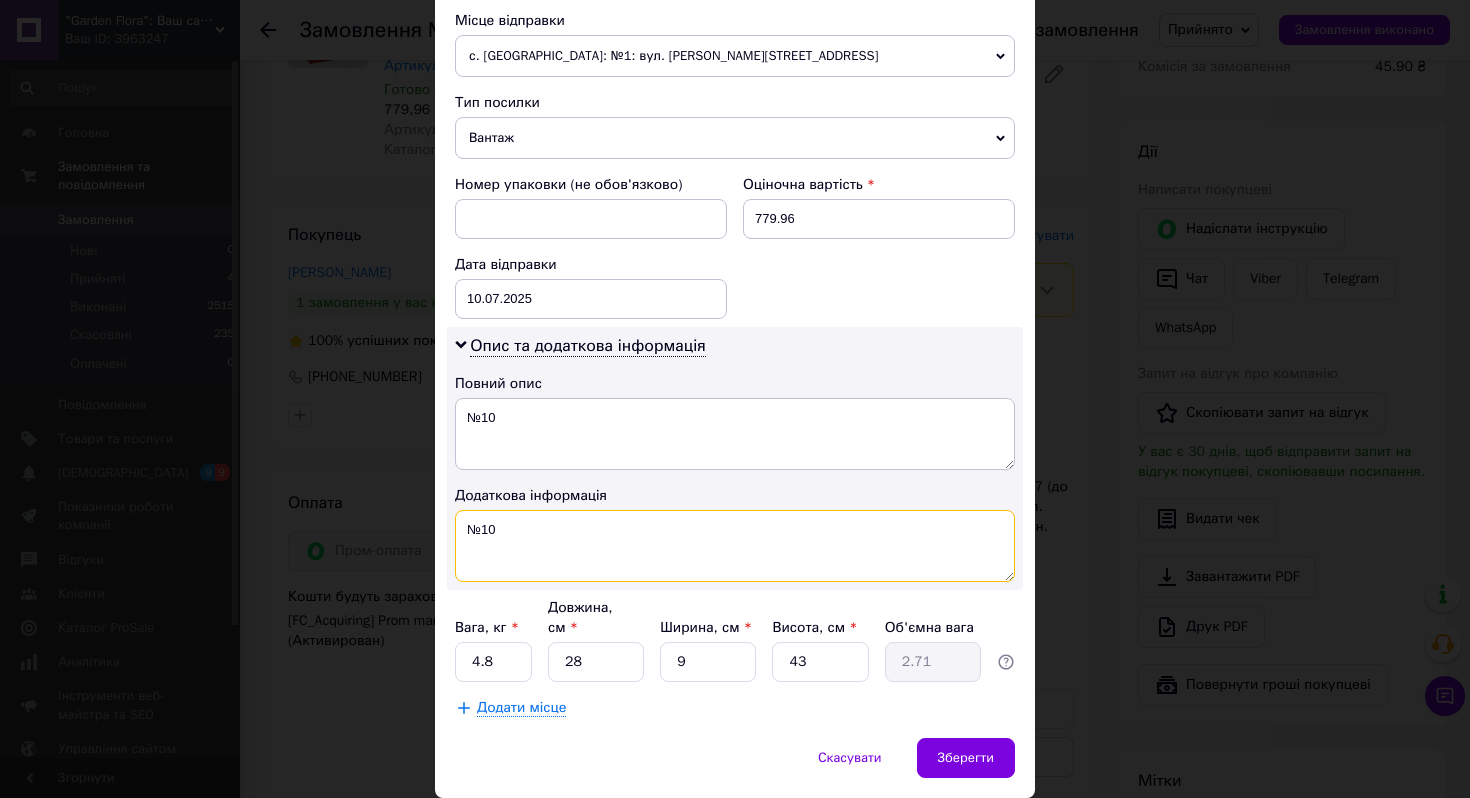 scroll, scrollTop: 774, scrollLeft: 0, axis: vertical 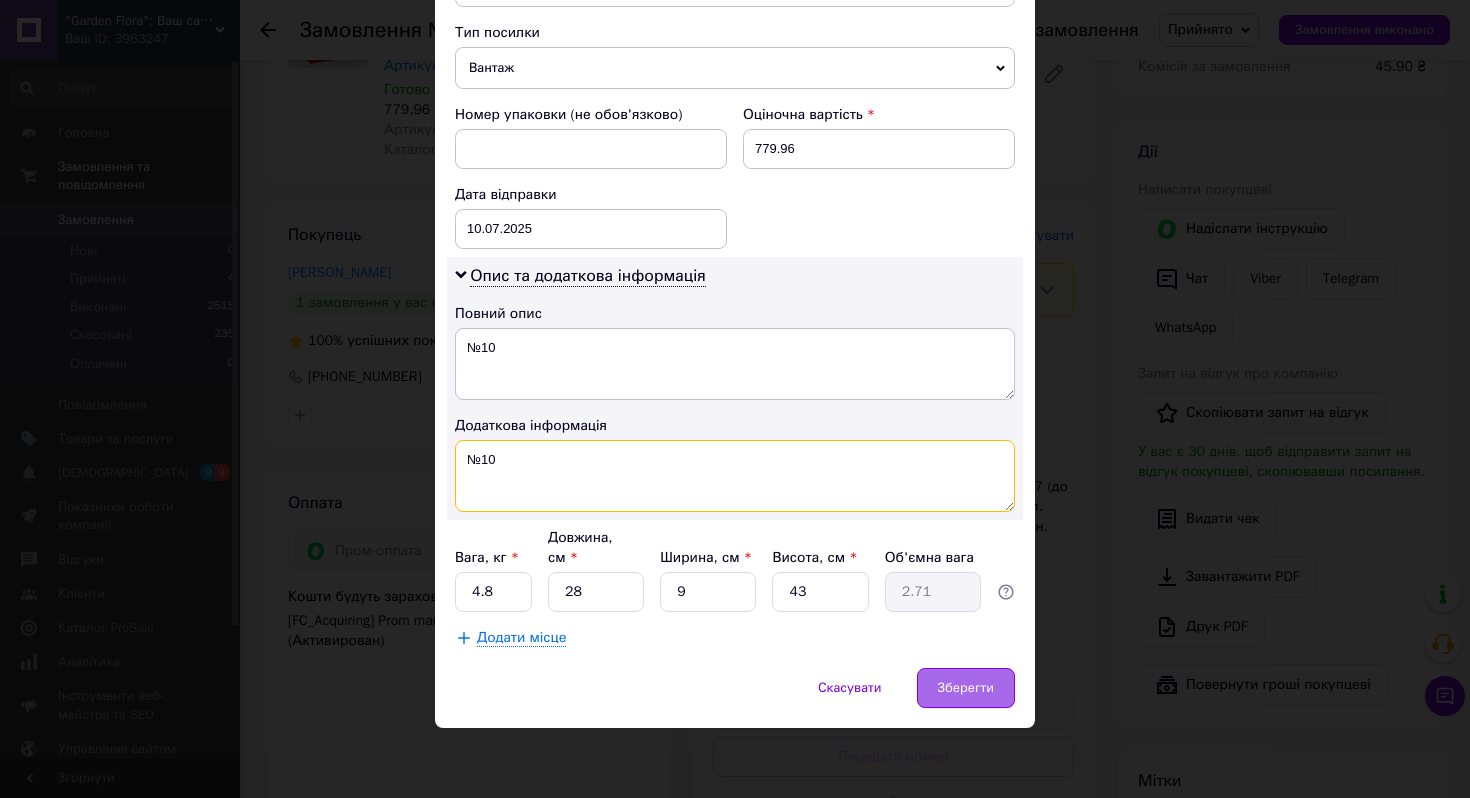 type on "№10" 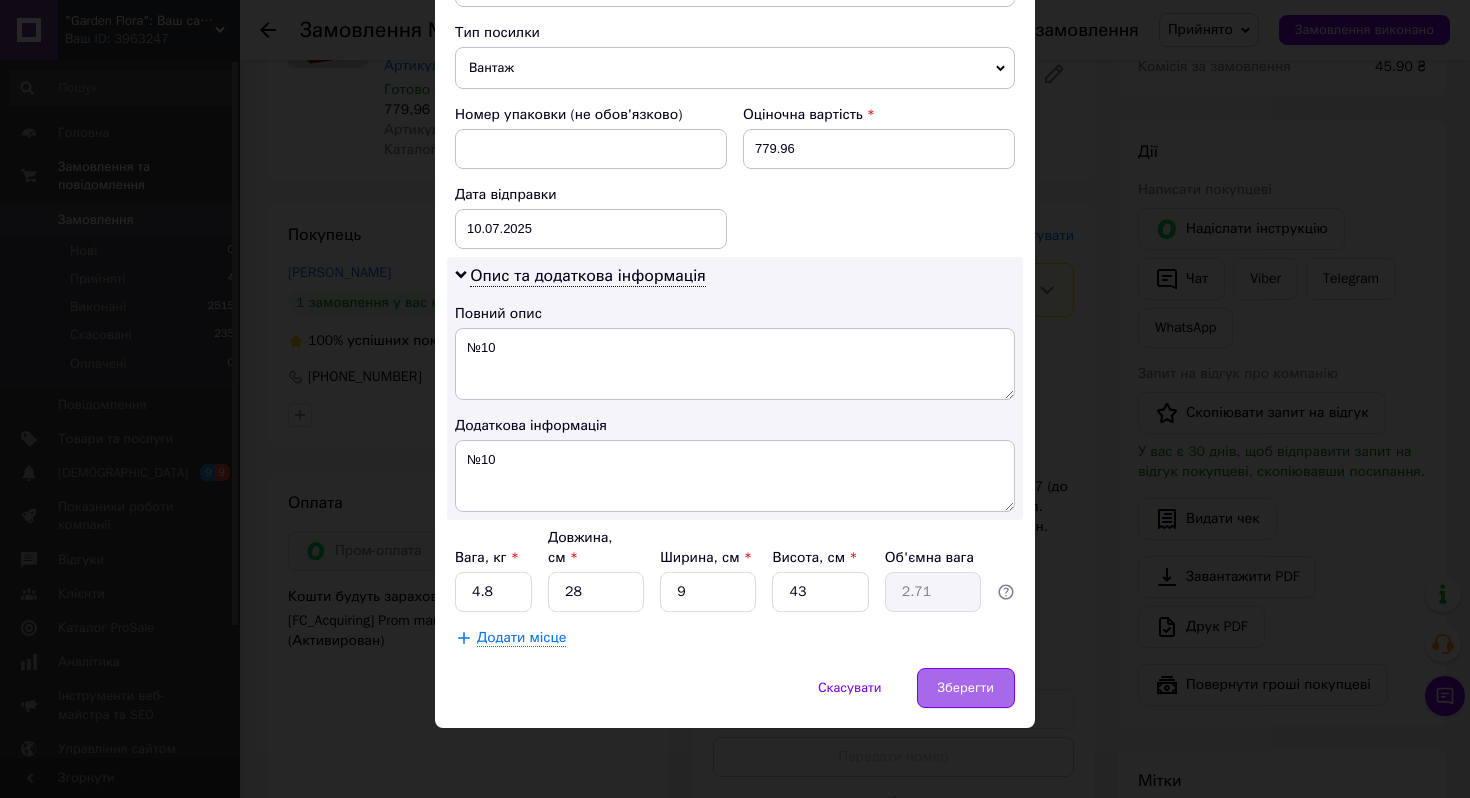 click on "Зберегти" at bounding box center (966, 688) 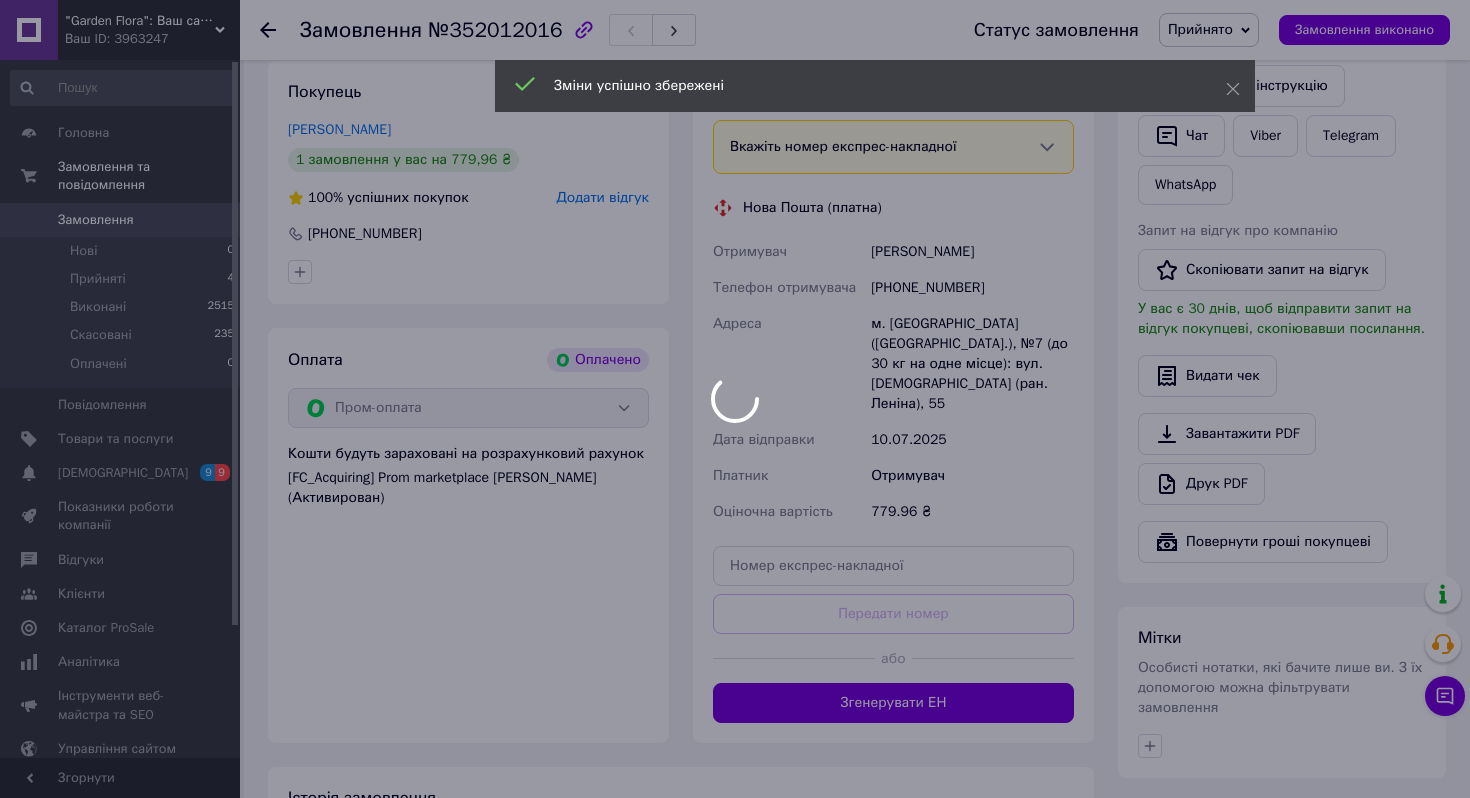 scroll, scrollTop: 450, scrollLeft: 0, axis: vertical 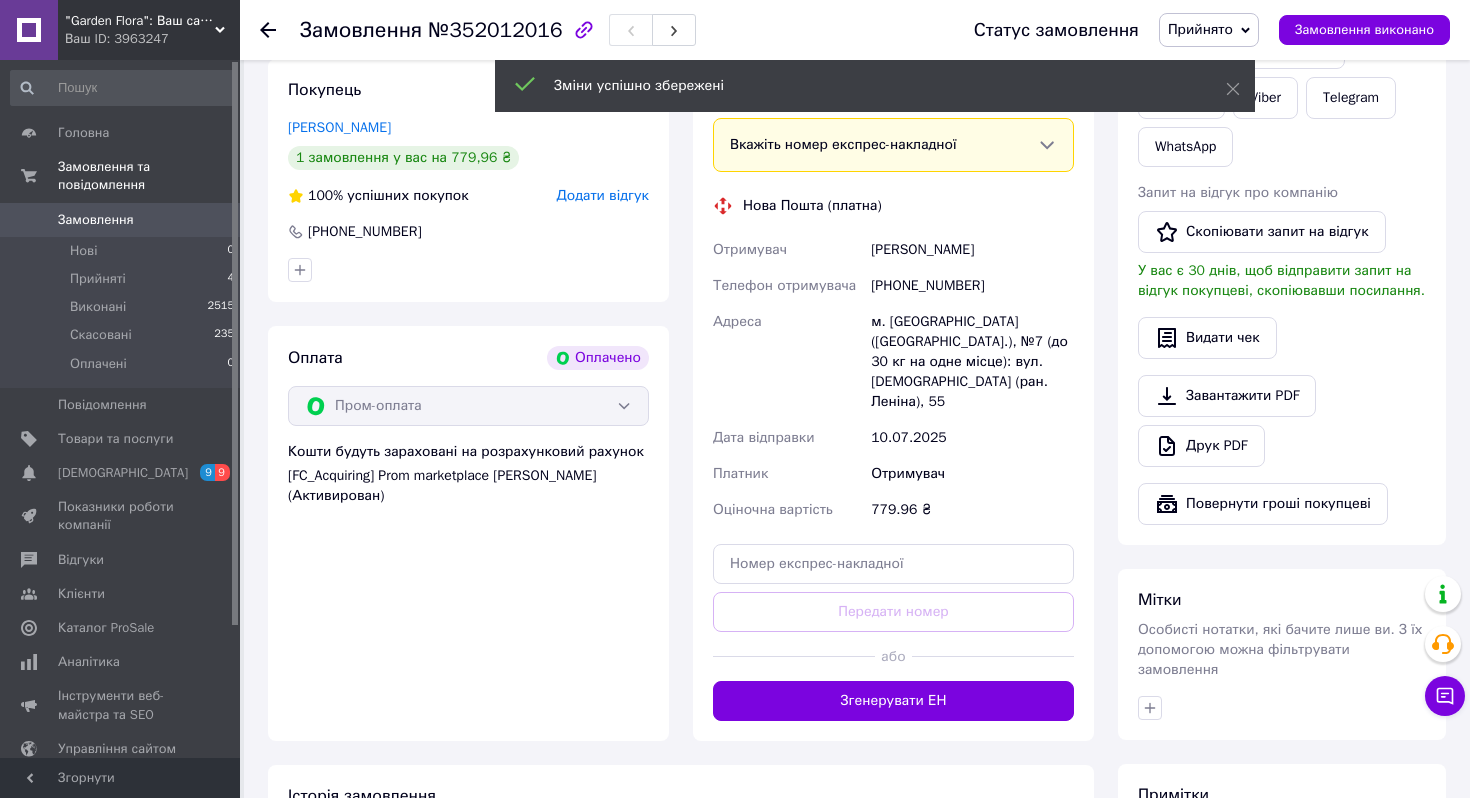 click on "Згенерувати ЕН" at bounding box center (893, 701) 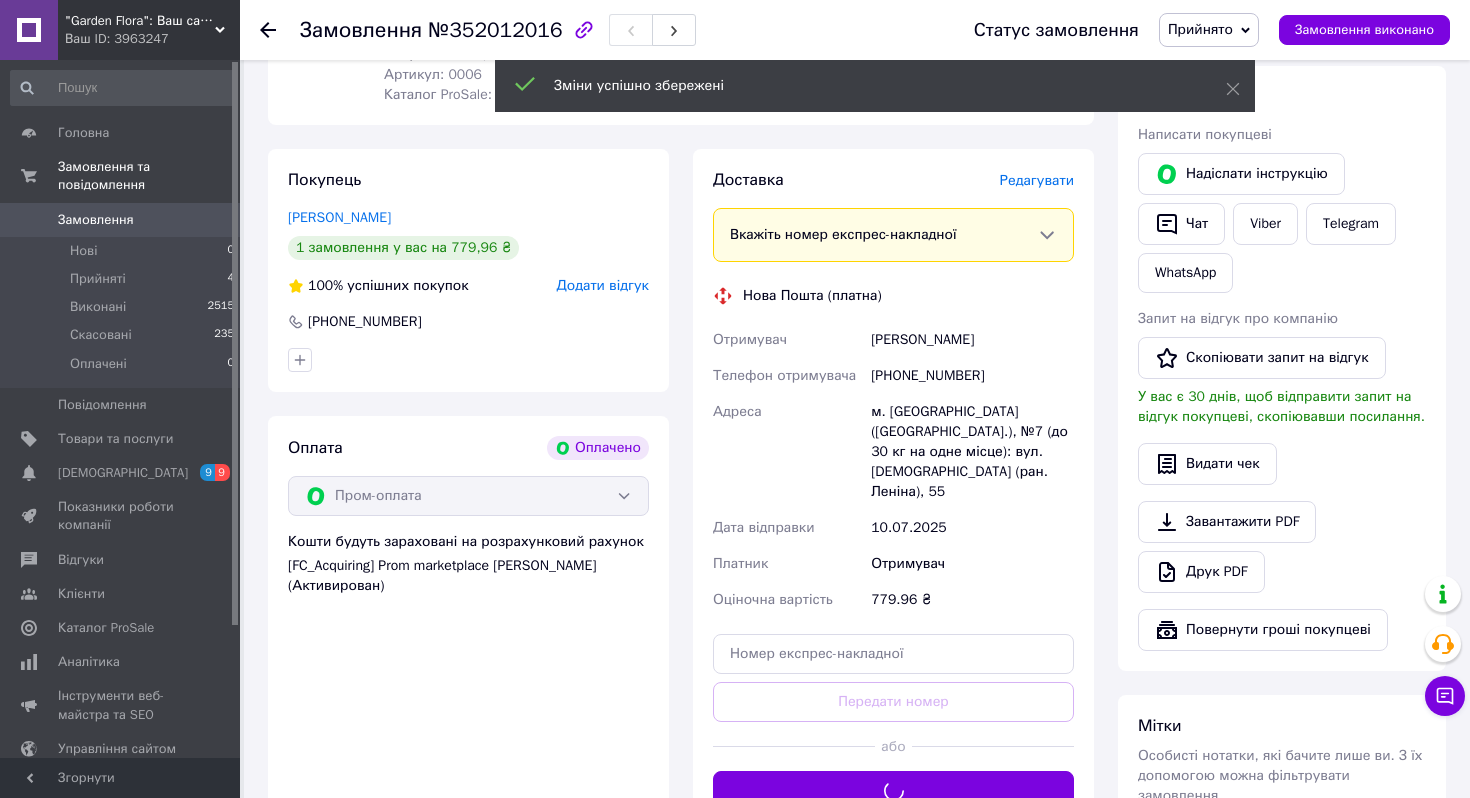 scroll, scrollTop: 353, scrollLeft: 0, axis: vertical 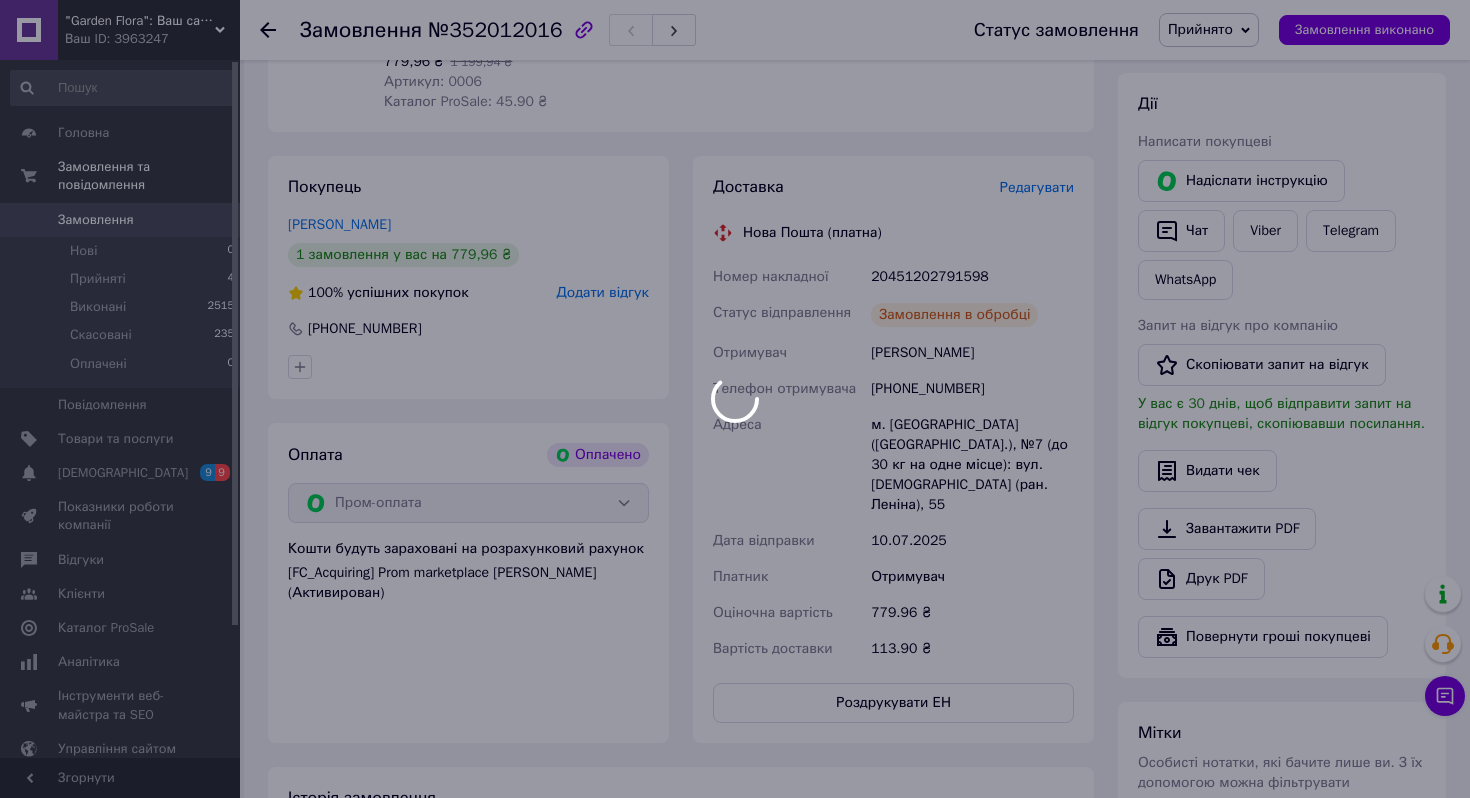 click at bounding box center [735, 399] 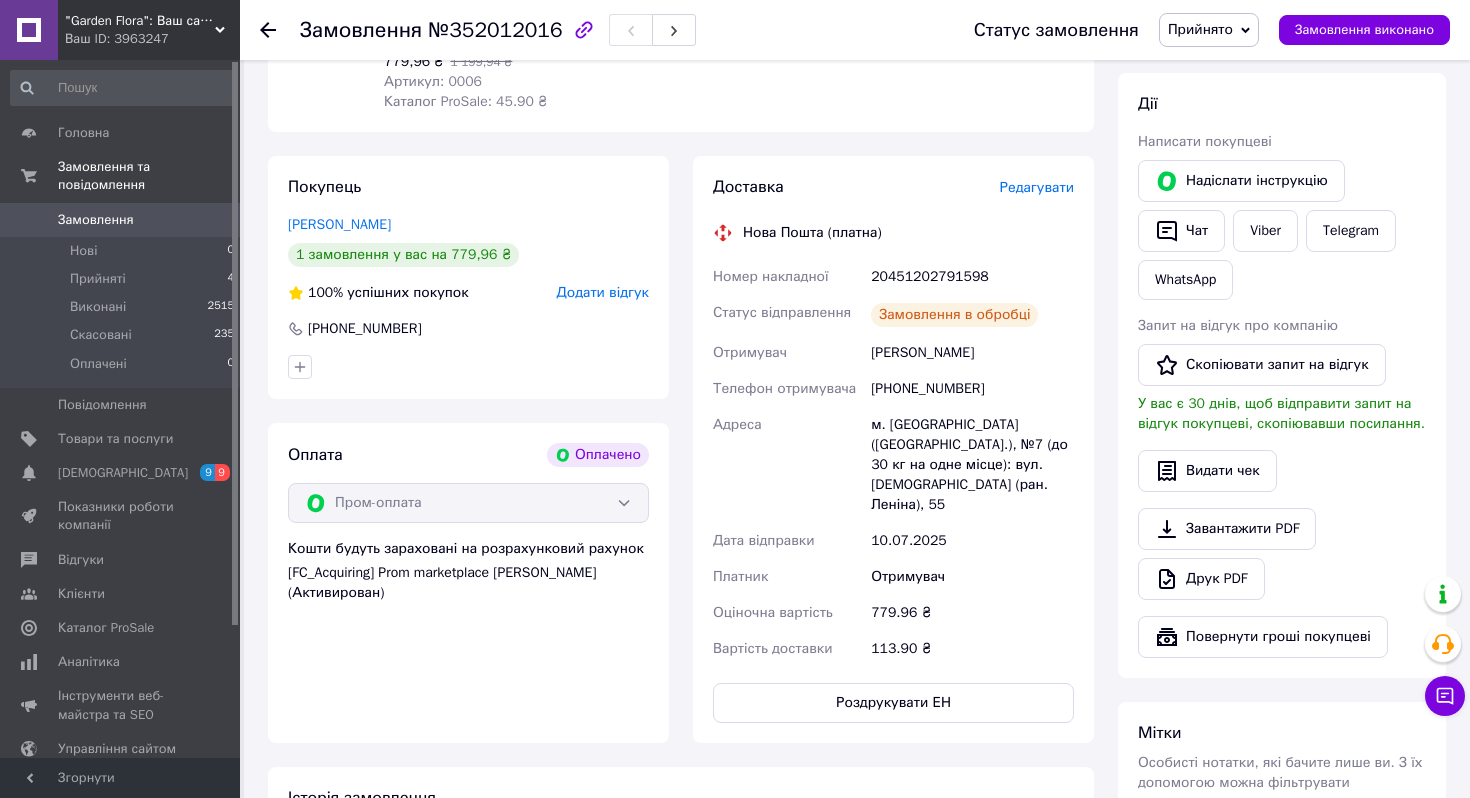 click on "Прийнято" at bounding box center (1200, 29) 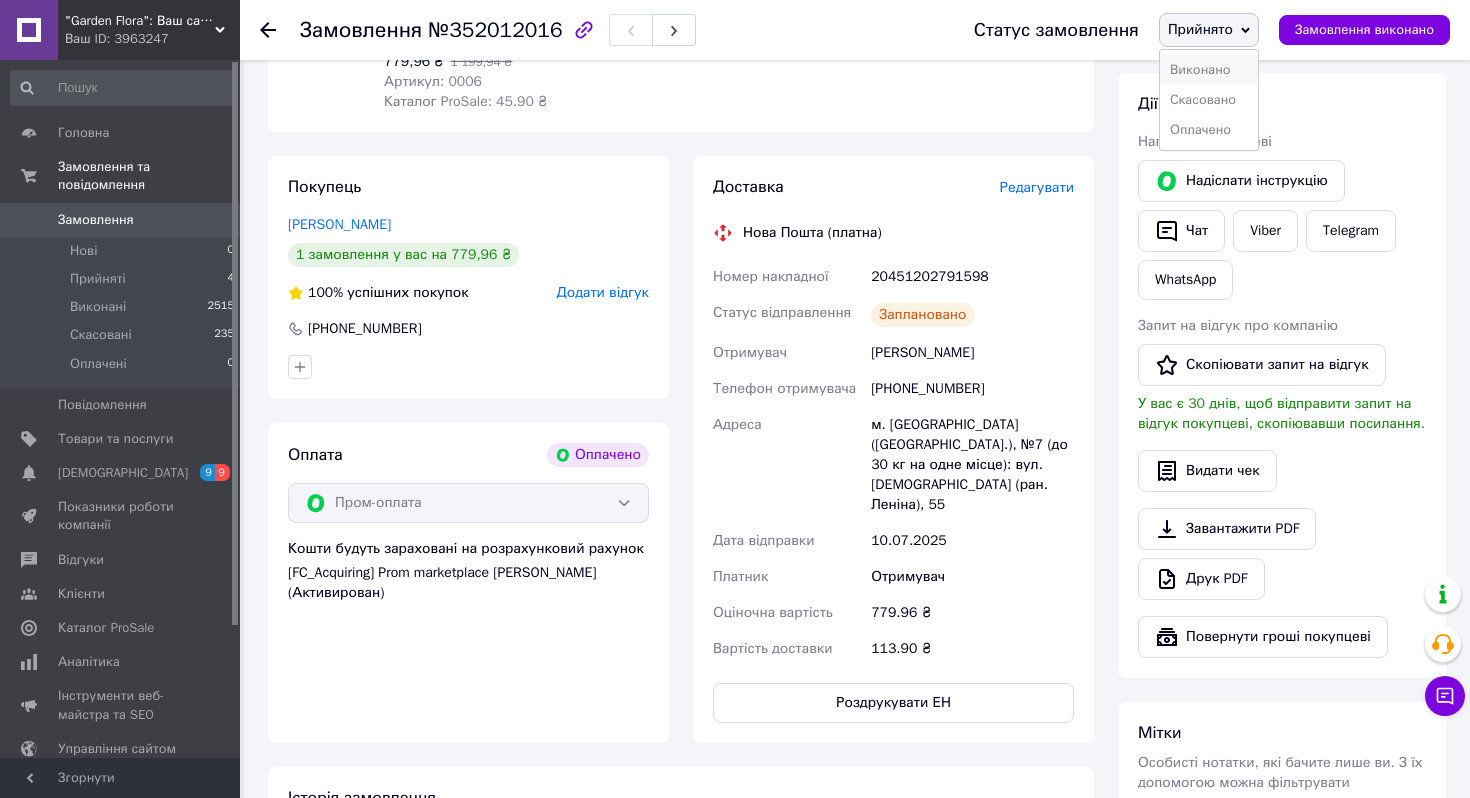 click on "Виконано" at bounding box center [1209, 70] 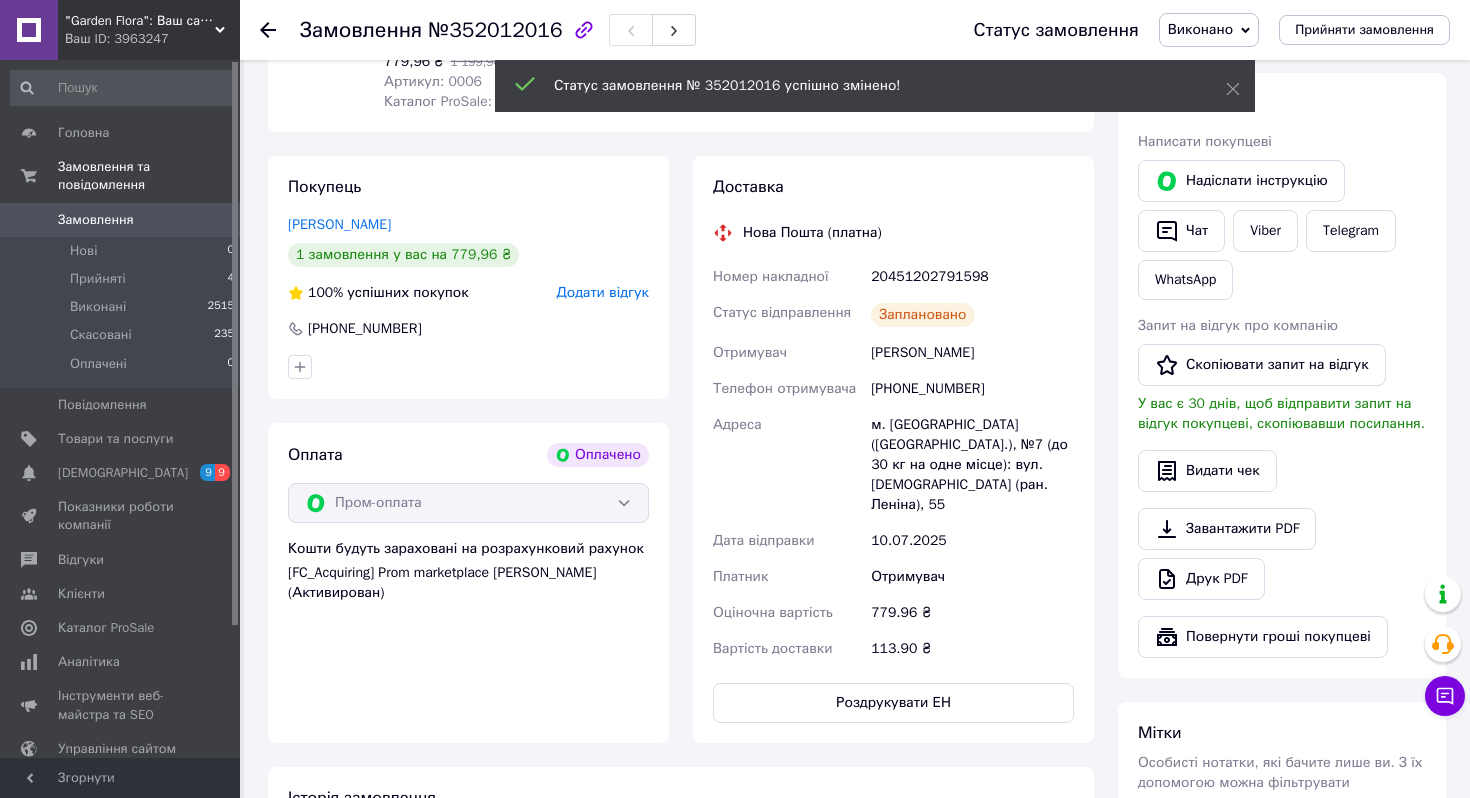 click on "20451202791598" at bounding box center (972, 277) 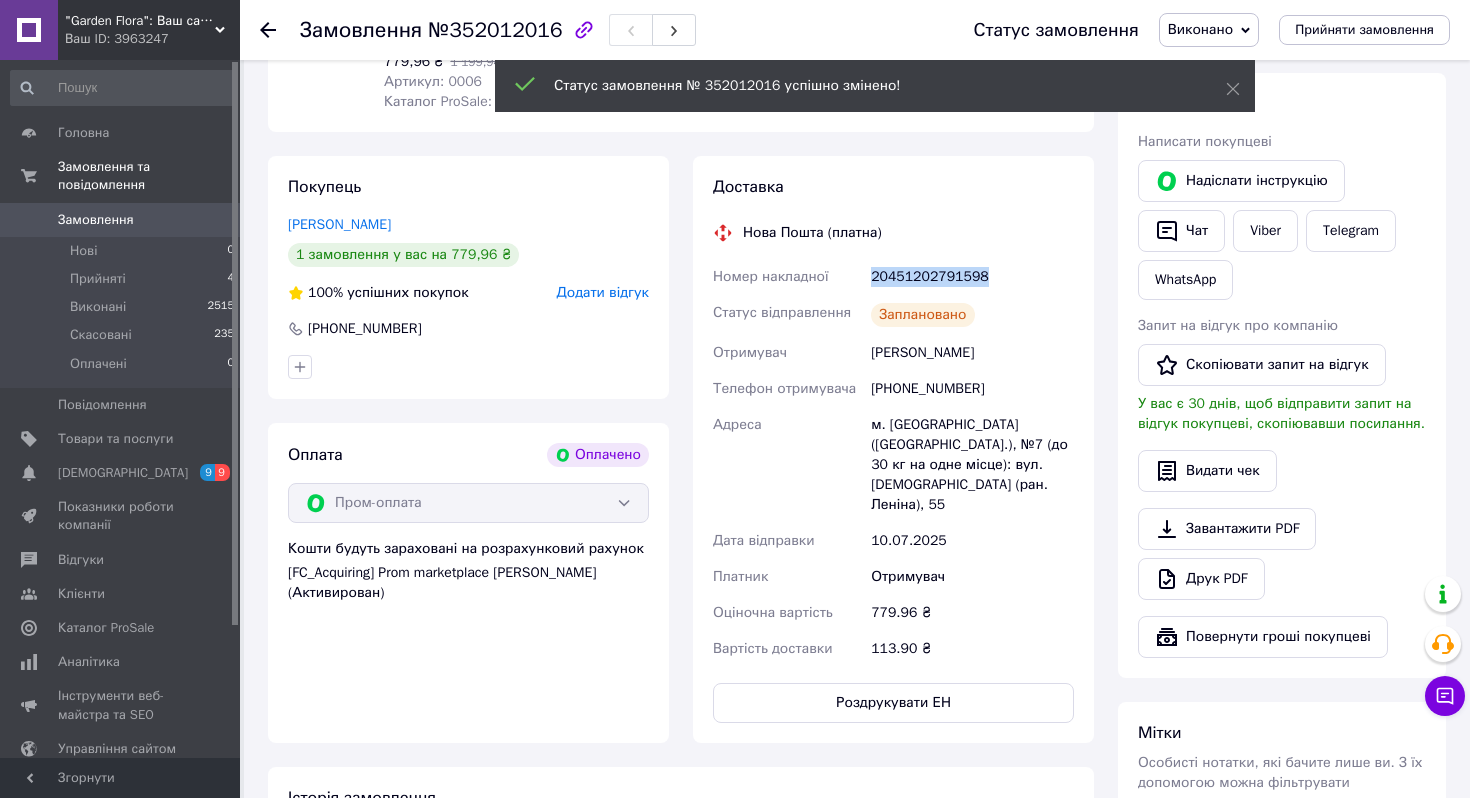 click on "20451202791598" at bounding box center (972, 277) 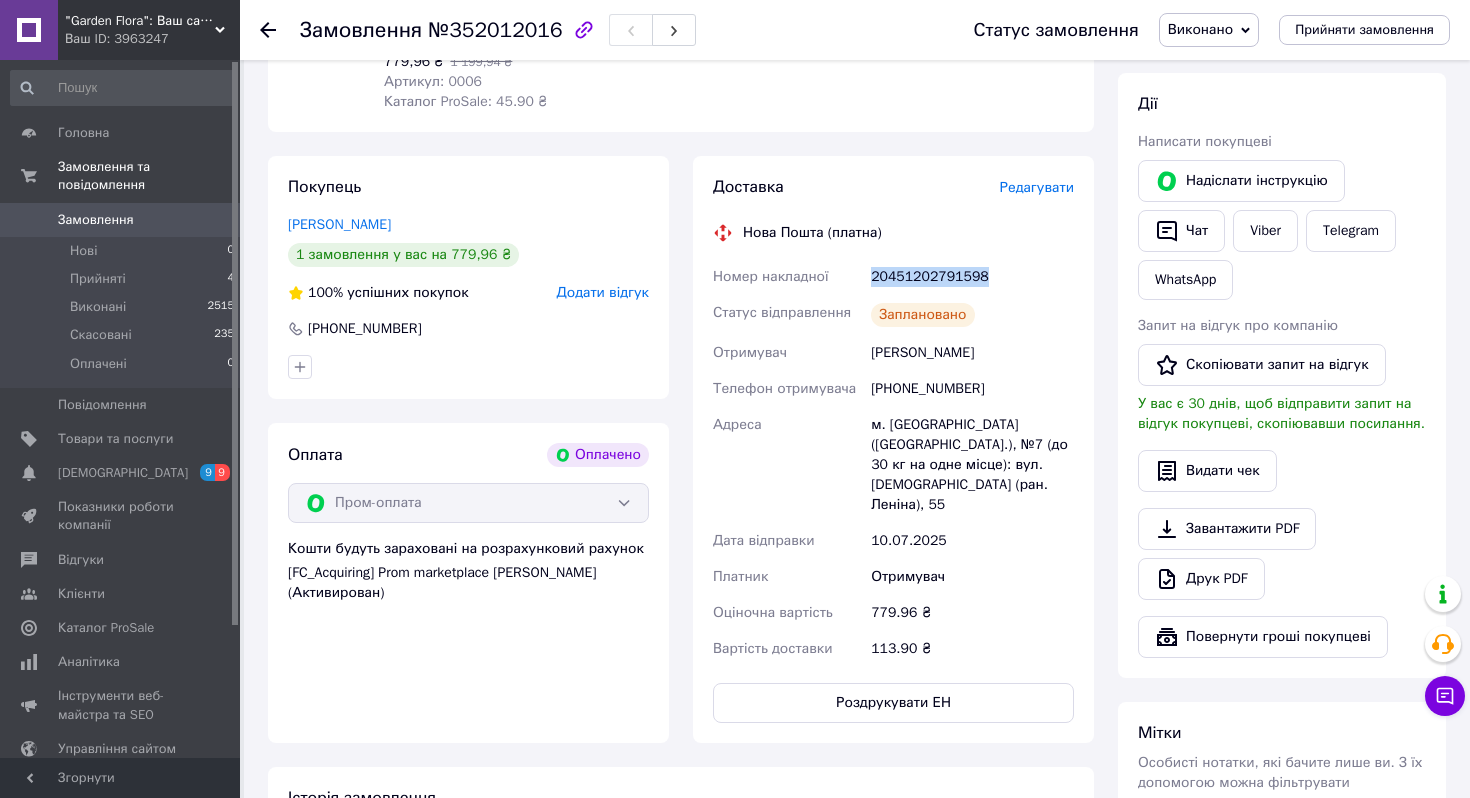 click on "Замовлення" at bounding box center (121, 220) 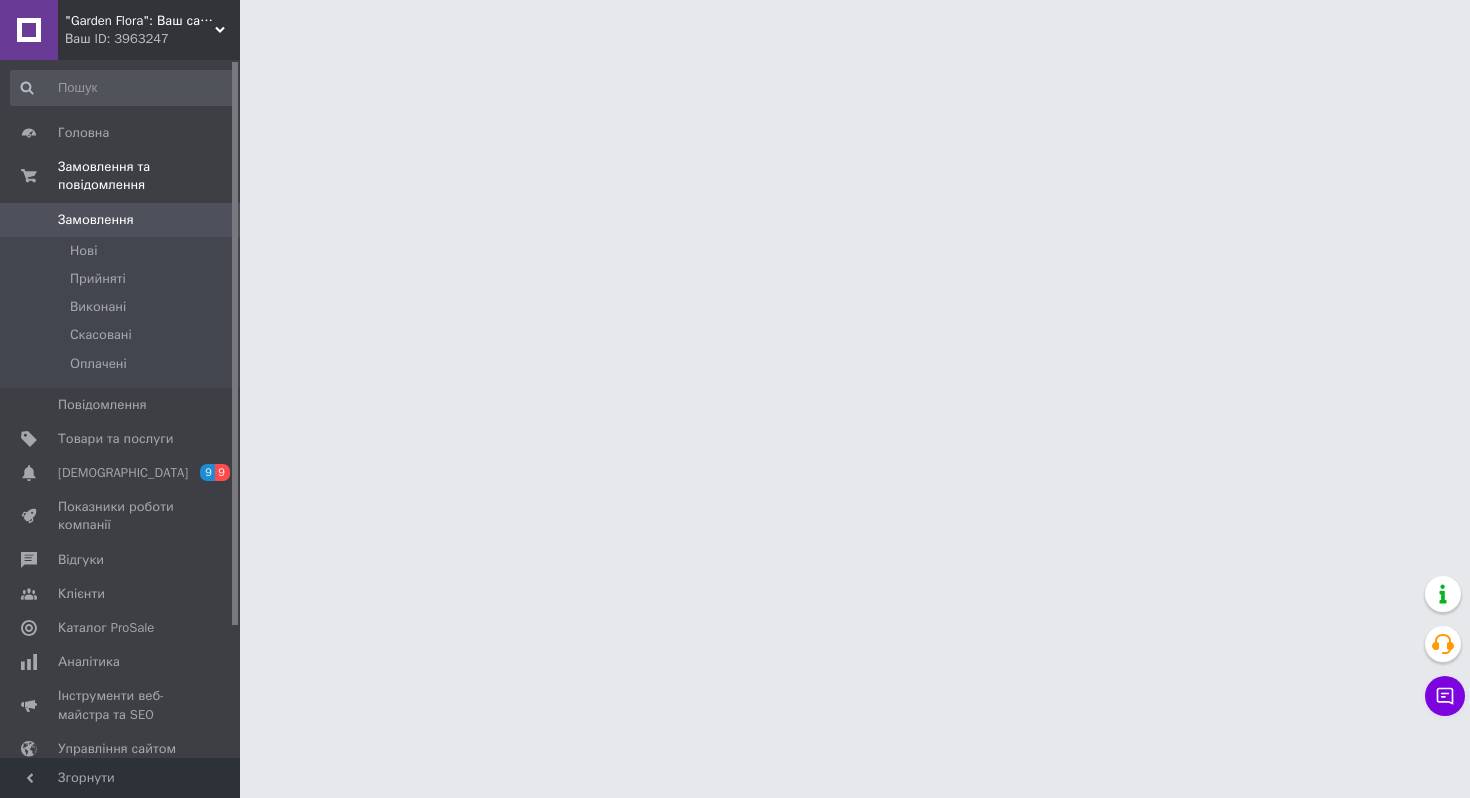 scroll, scrollTop: 0, scrollLeft: 0, axis: both 